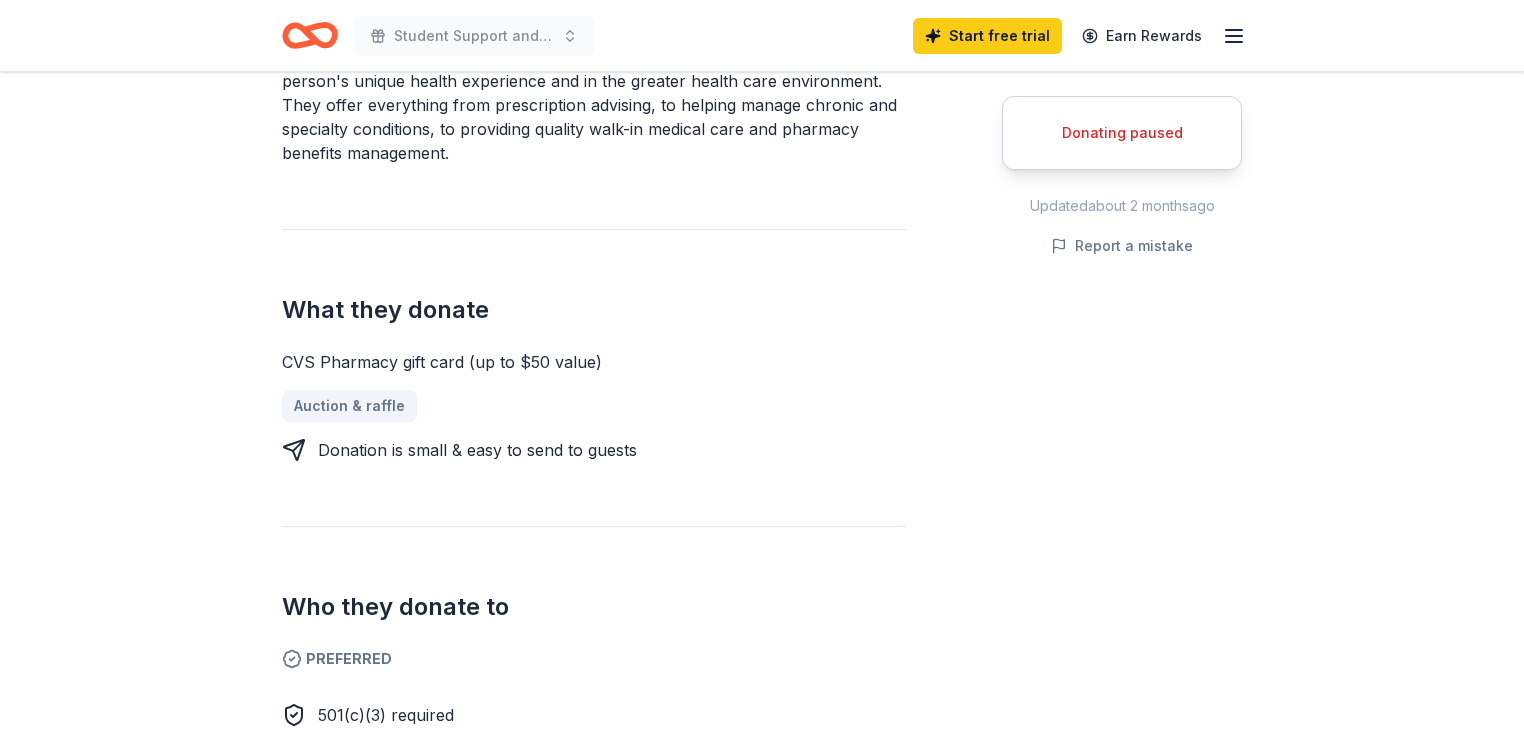 scroll, scrollTop: 666, scrollLeft: 0, axis: vertical 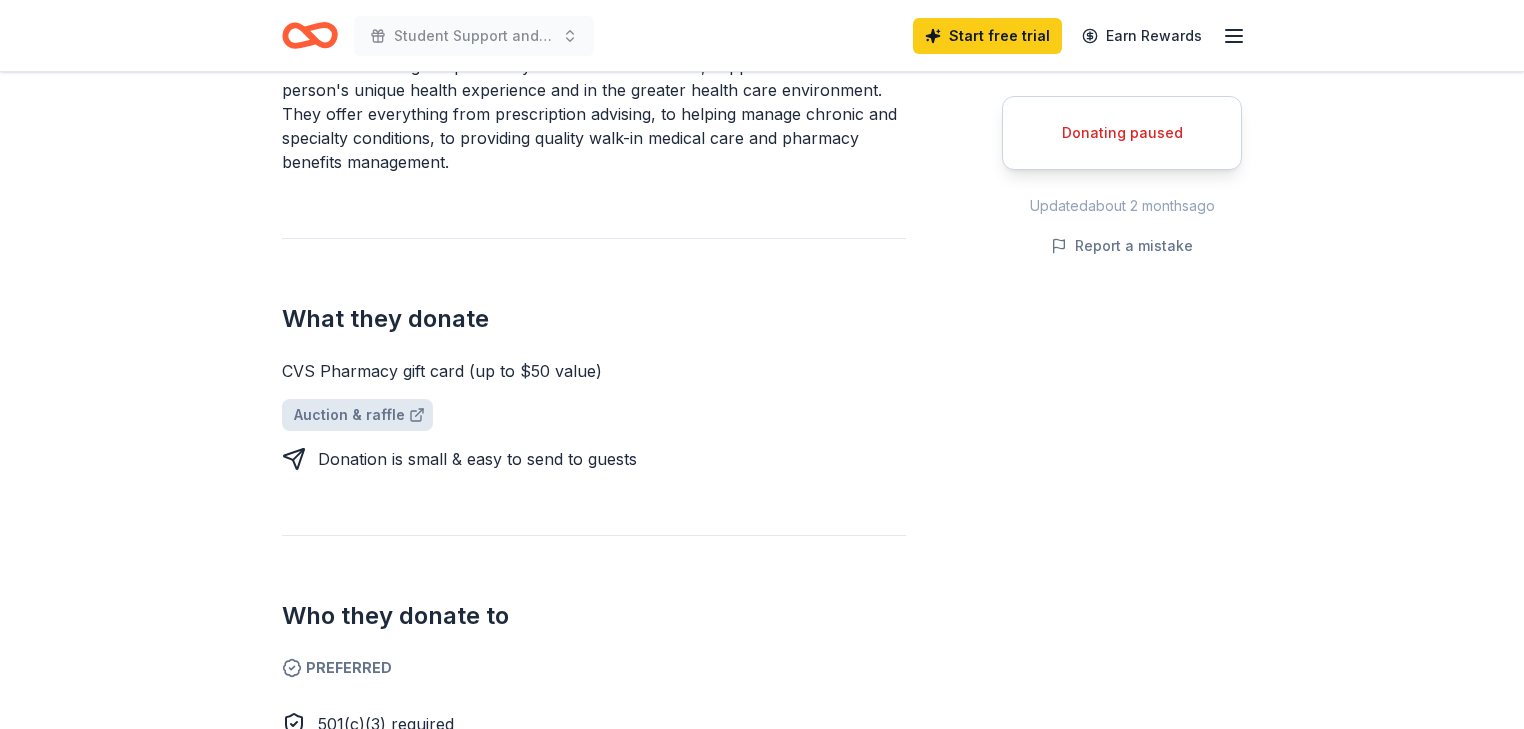 click on "Auction & raffle" at bounding box center (357, 415) 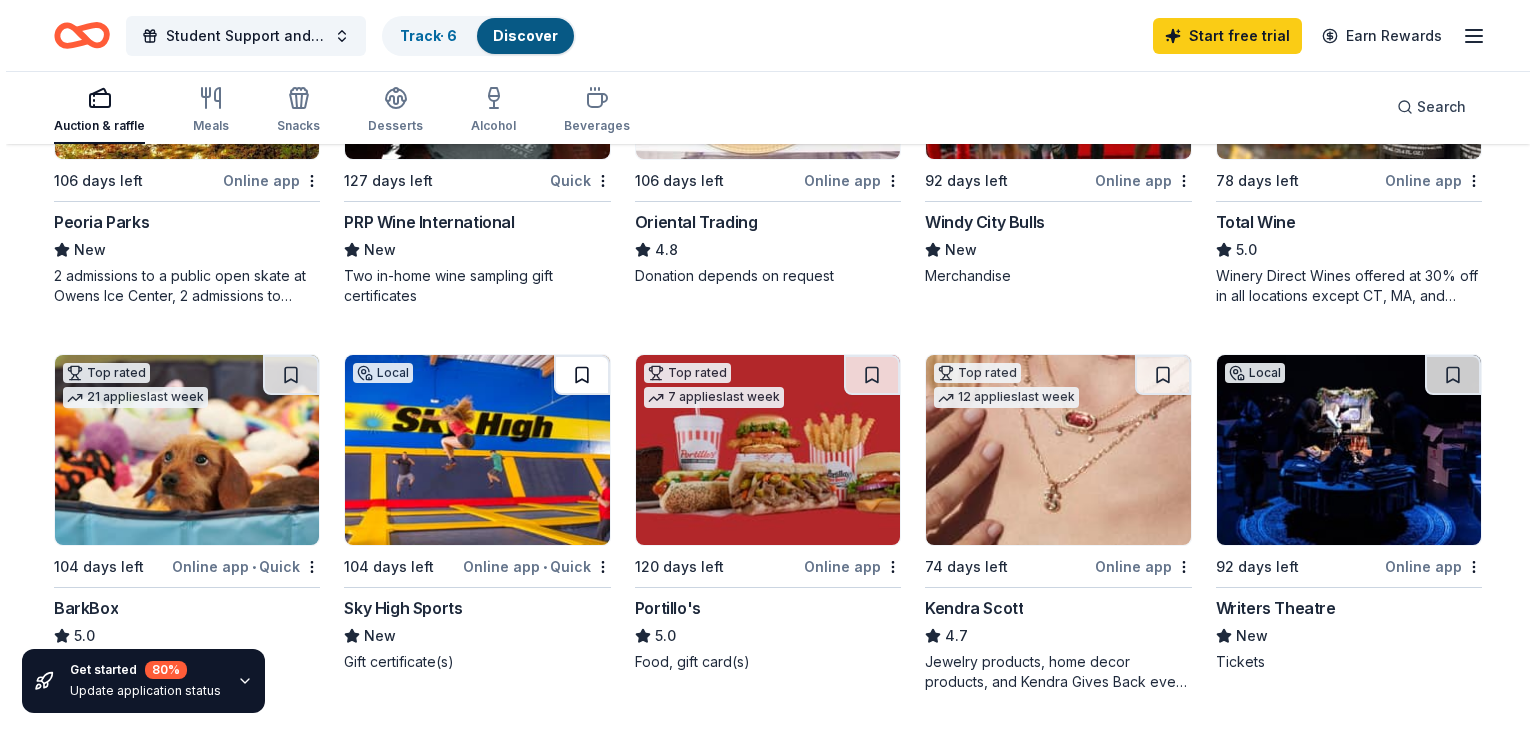 scroll, scrollTop: 0, scrollLeft: 0, axis: both 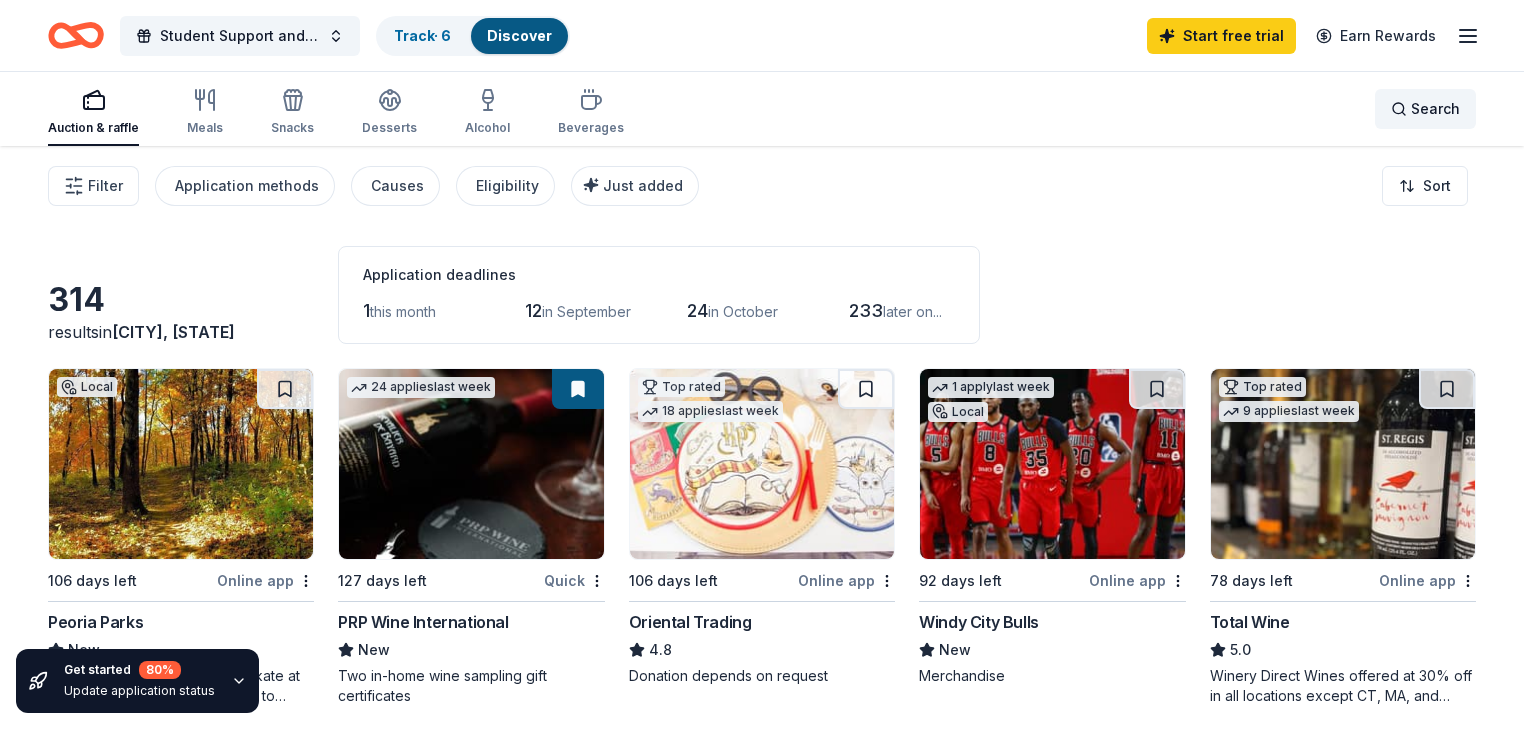 click on "Search" at bounding box center [1425, 109] 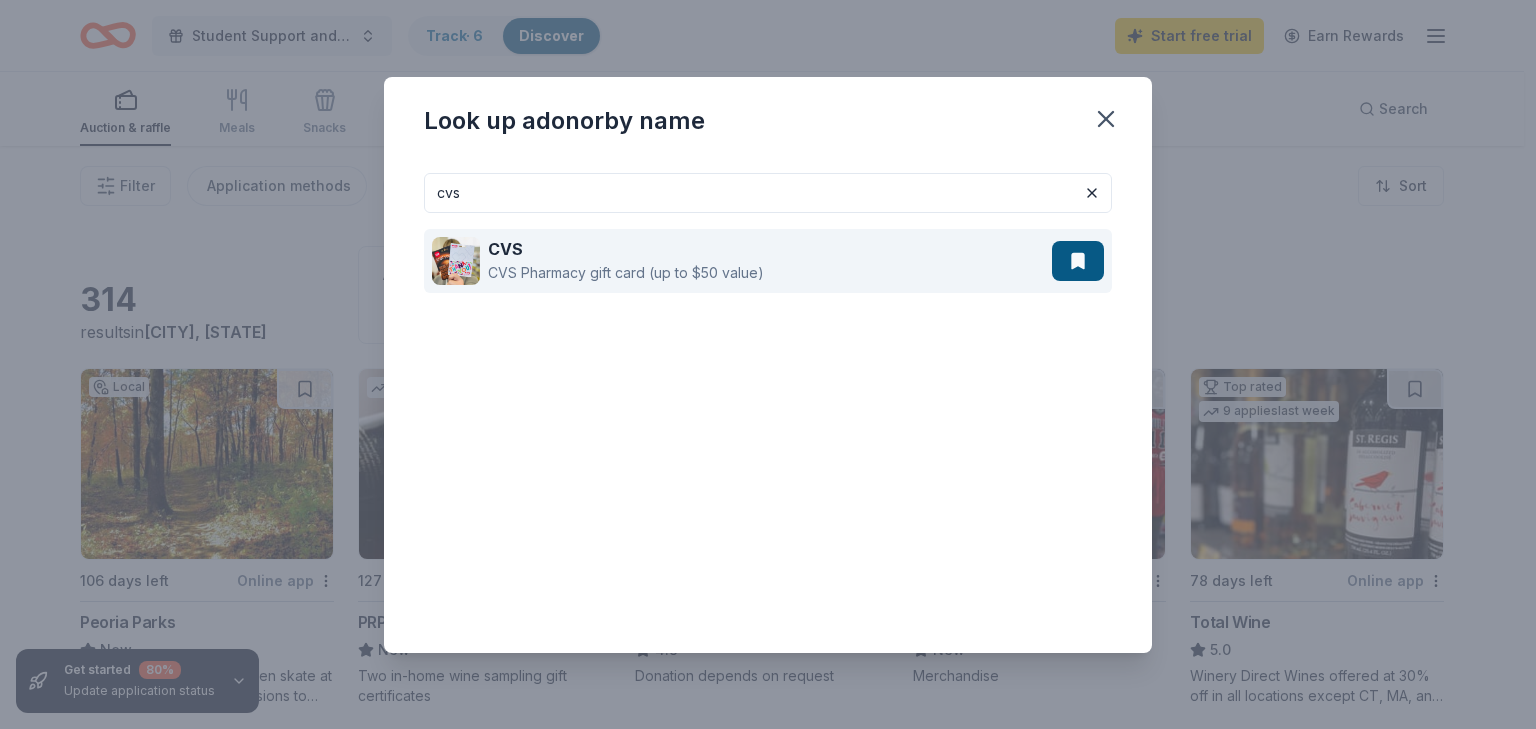 click on "CVS CVS Pharmacy gift card (up to $50 value)" at bounding box center [742, 261] 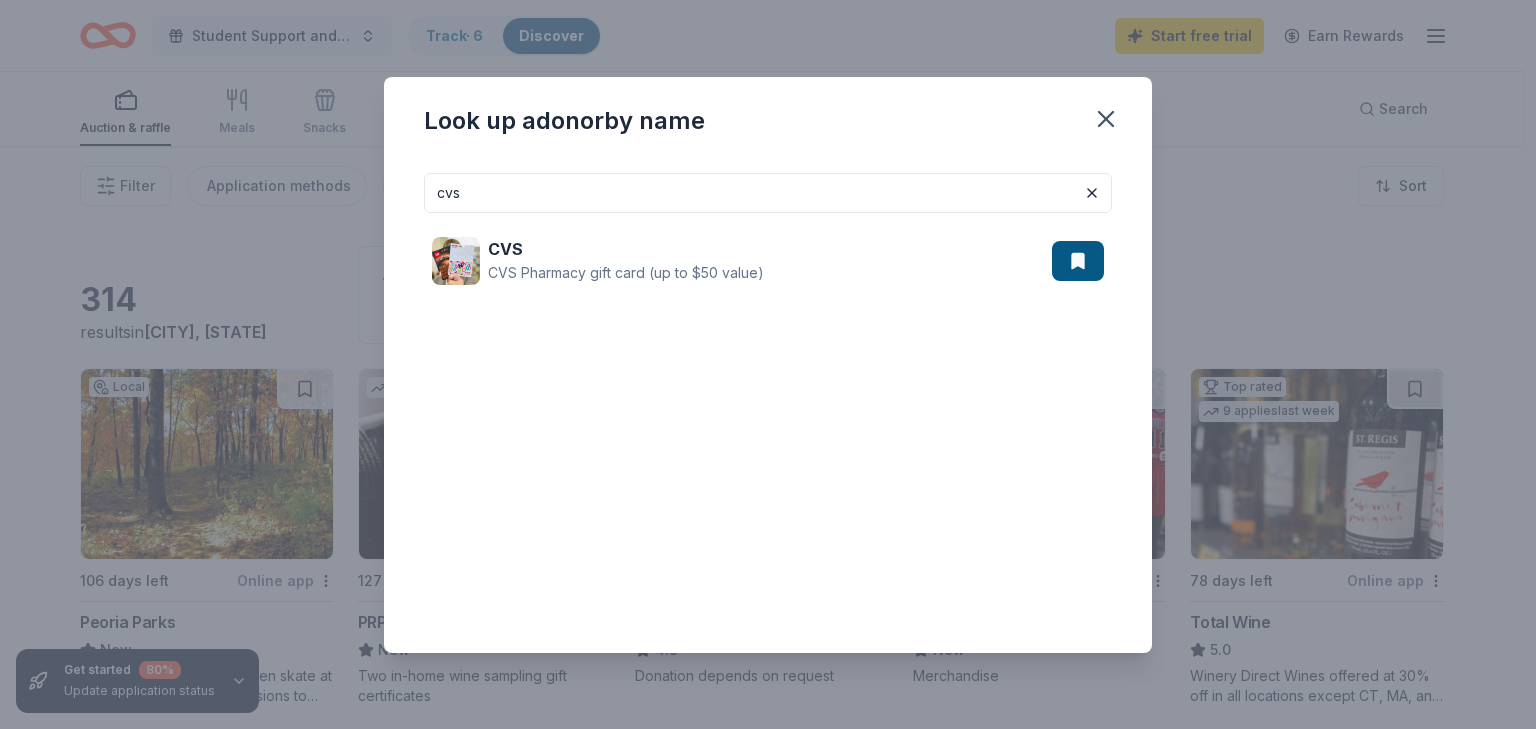 drag, startPoint x: 595, startPoint y: 208, endPoint x: 282, endPoint y: 204, distance: 313.02554 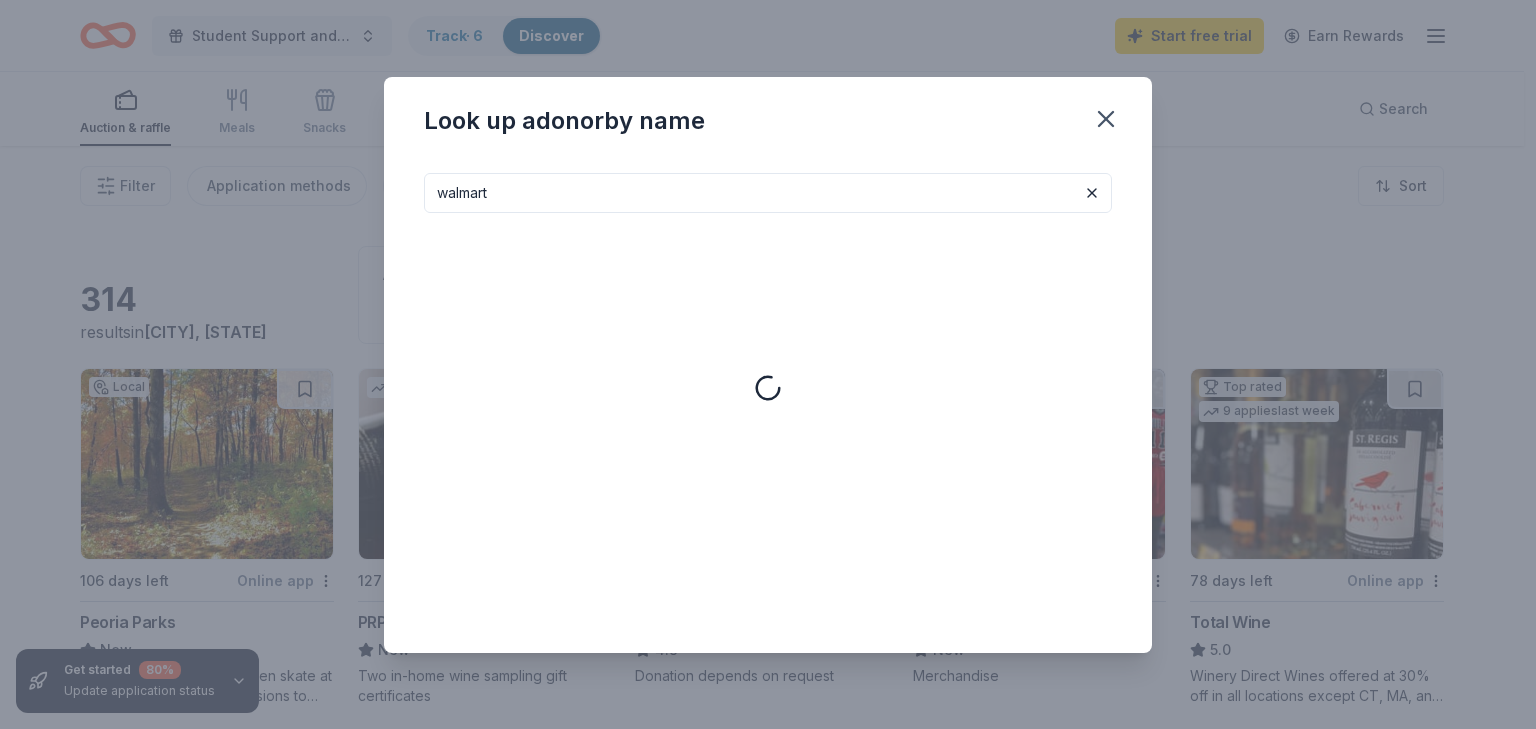 type on "walmart" 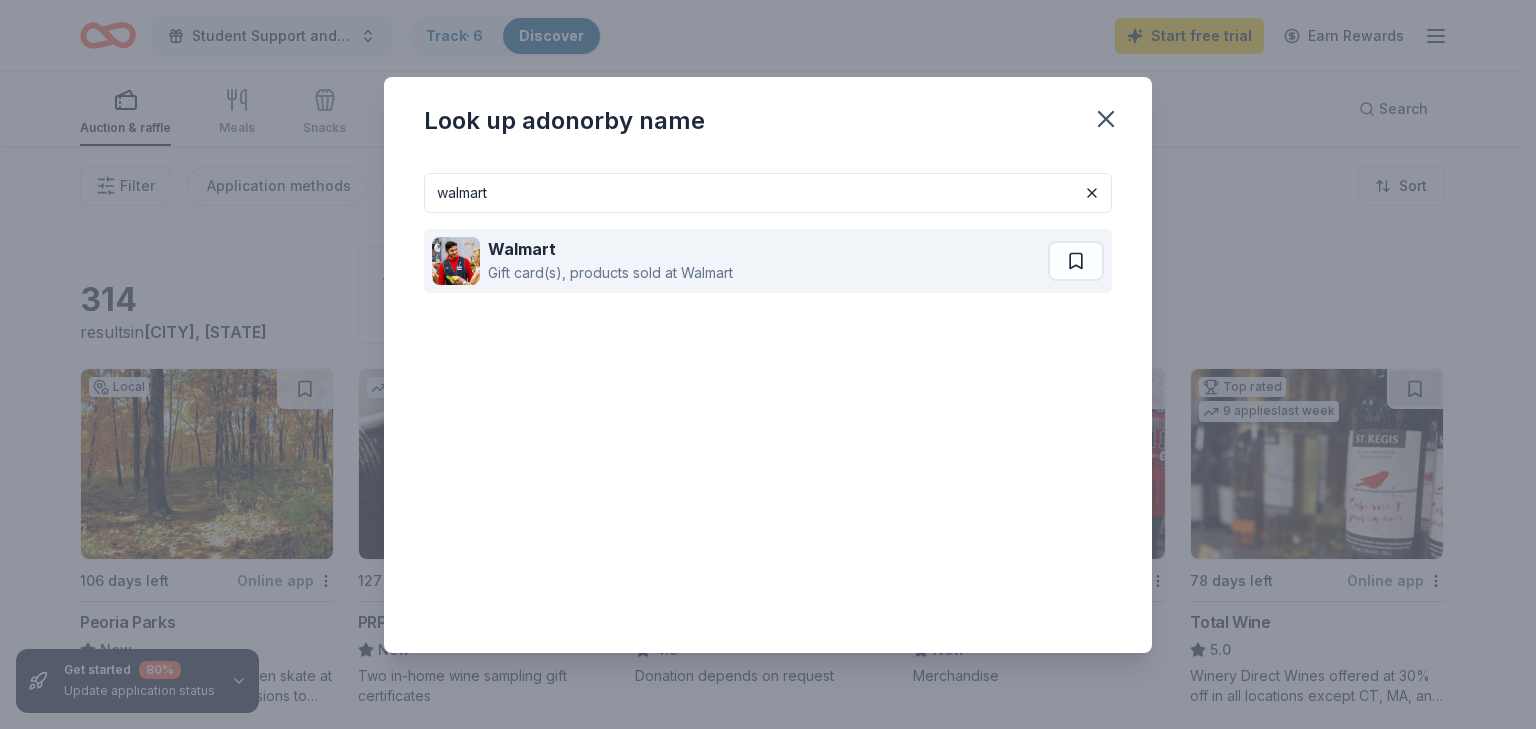 click on "Walmart" at bounding box center (610, 249) 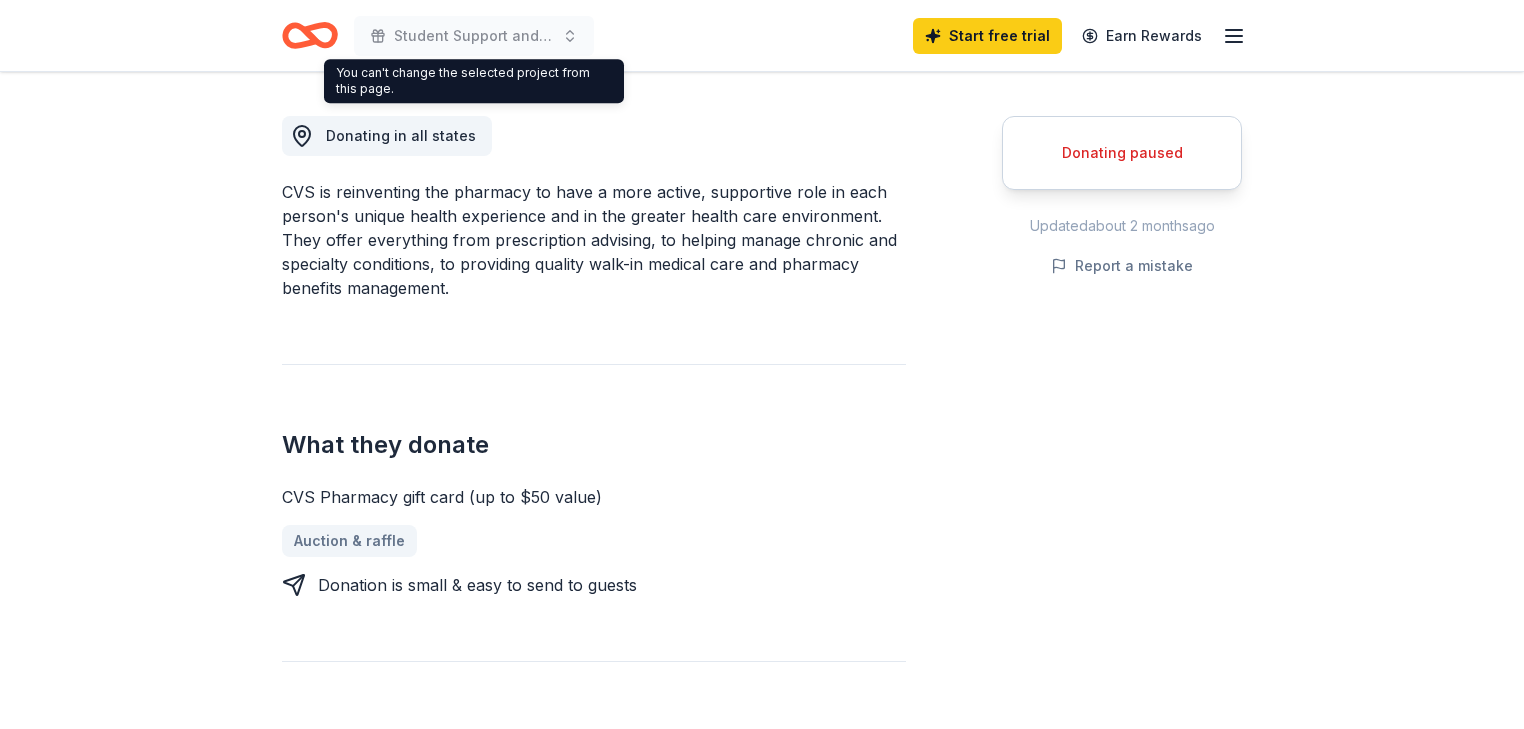 scroll, scrollTop: 533, scrollLeft: 0, axis: vertical 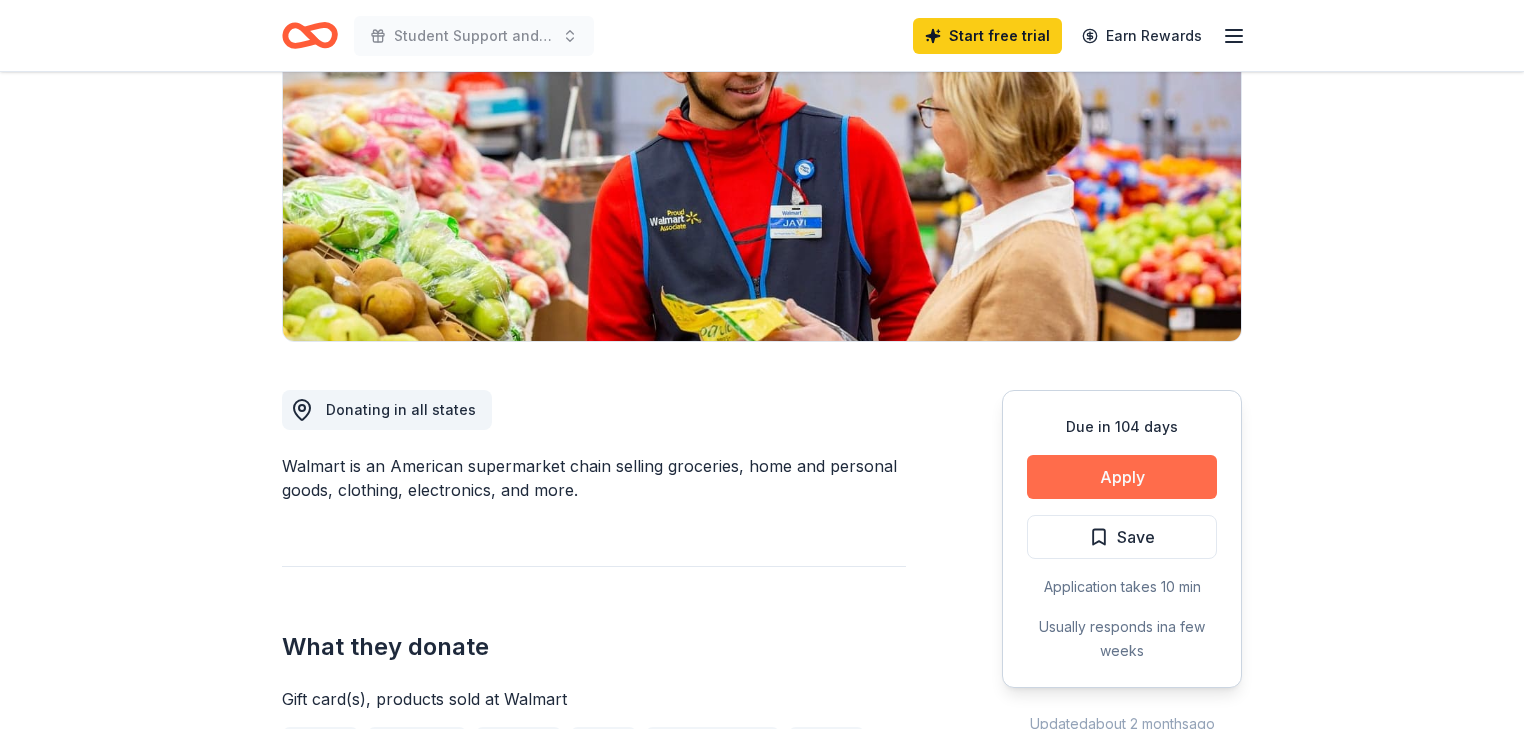 click on "Apply" at bounding box center (1122, 477) 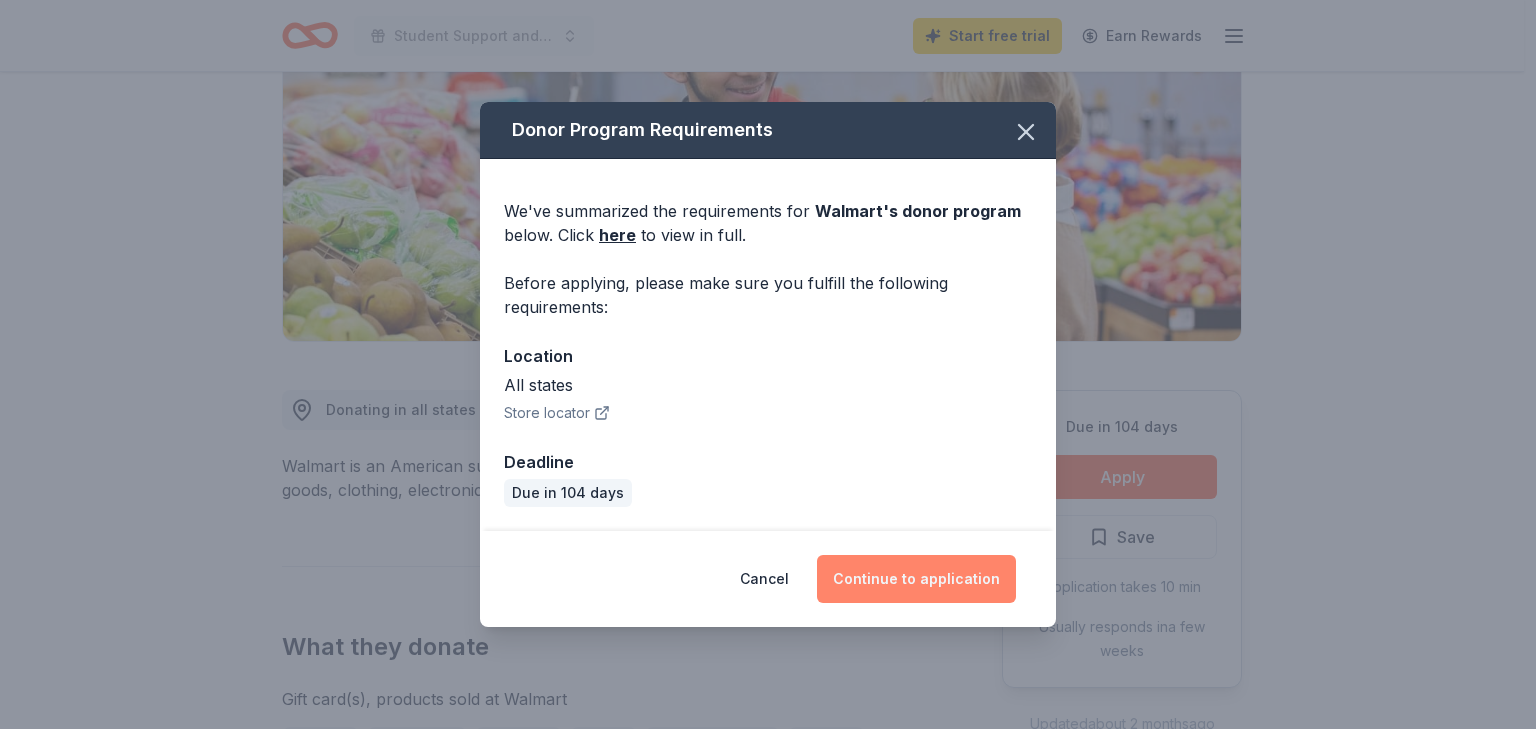 click on "Continue to application" at bounding box center [916, 579] 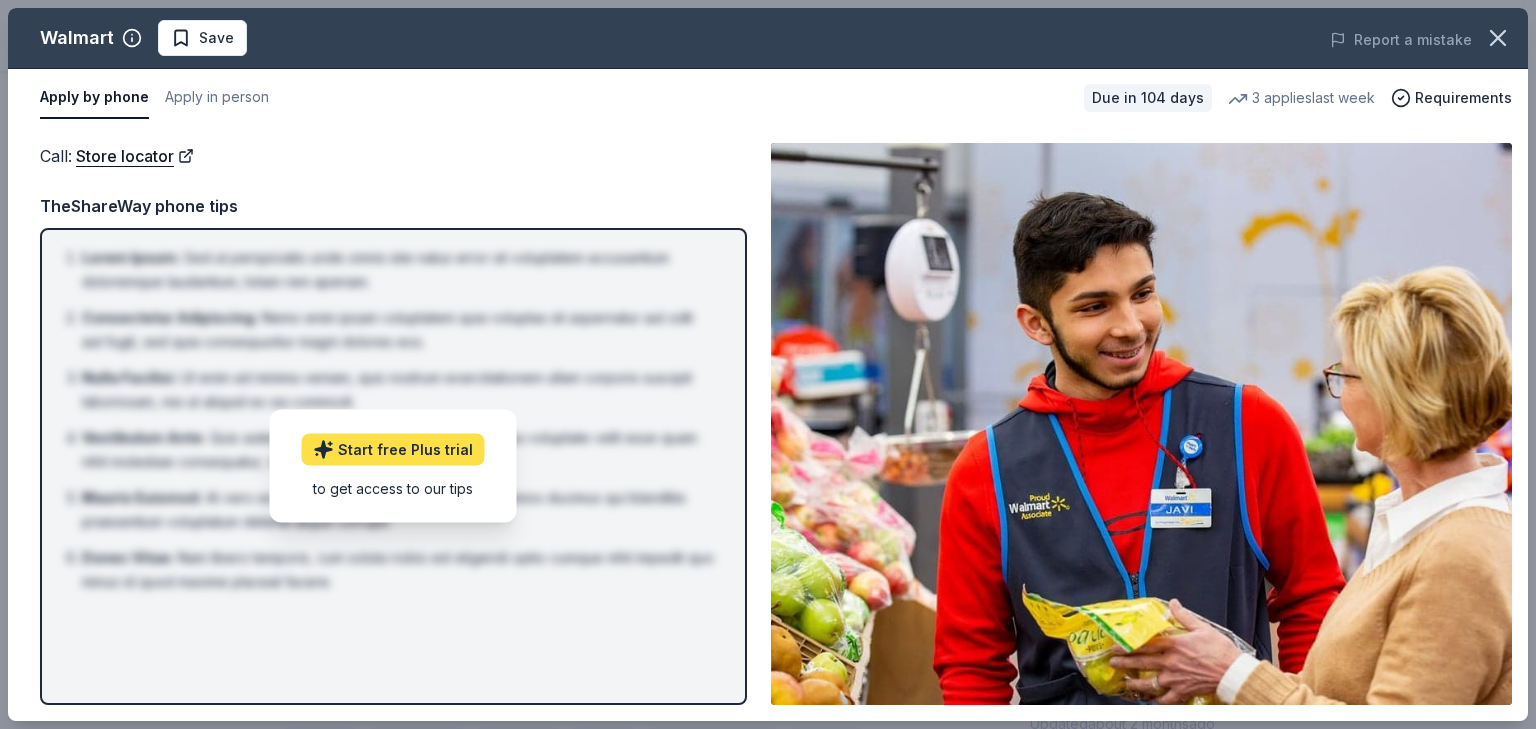 click on "Start free Plus trial" at bounding box center [393, 450] 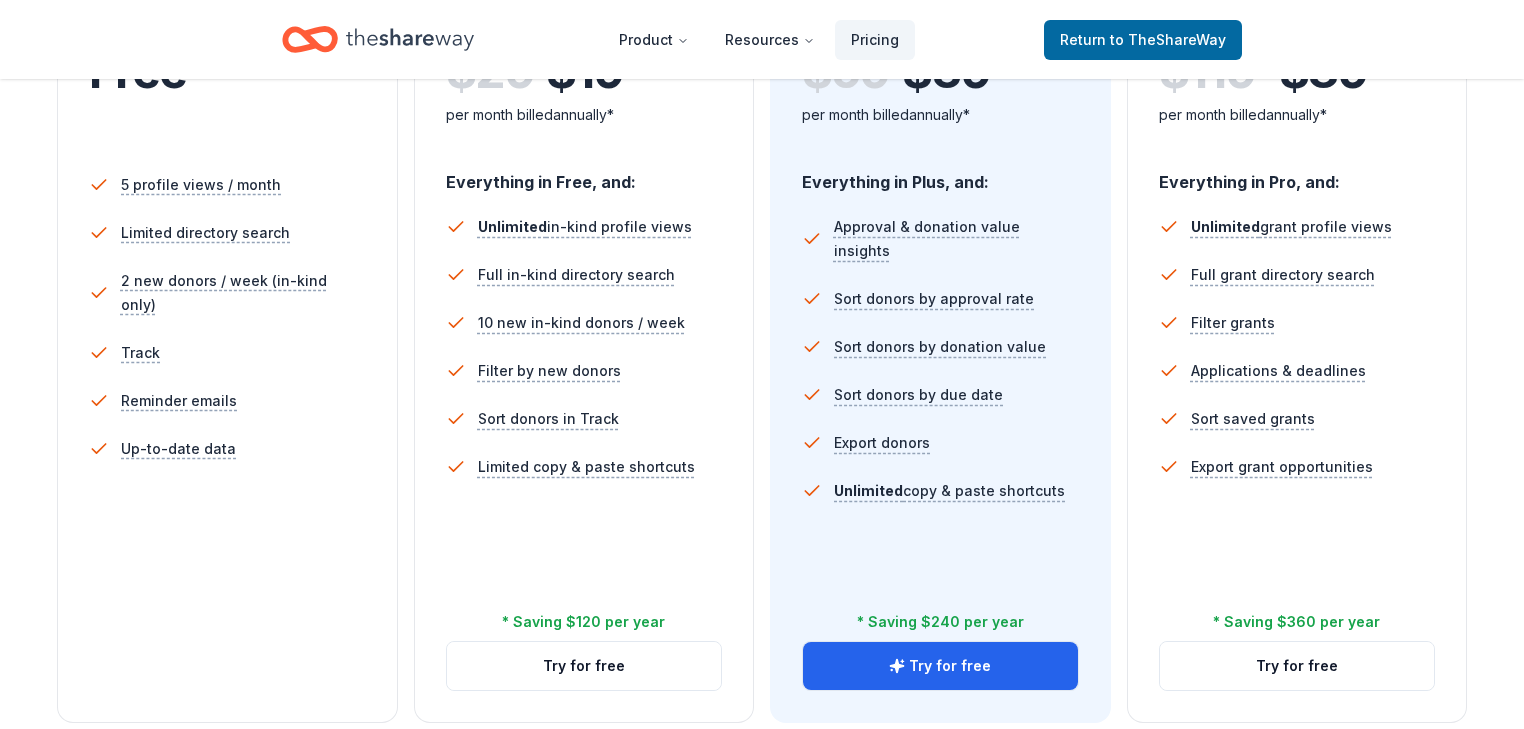 scroll, scrollTop: 533, scrollLeft: 0, axis: vertical 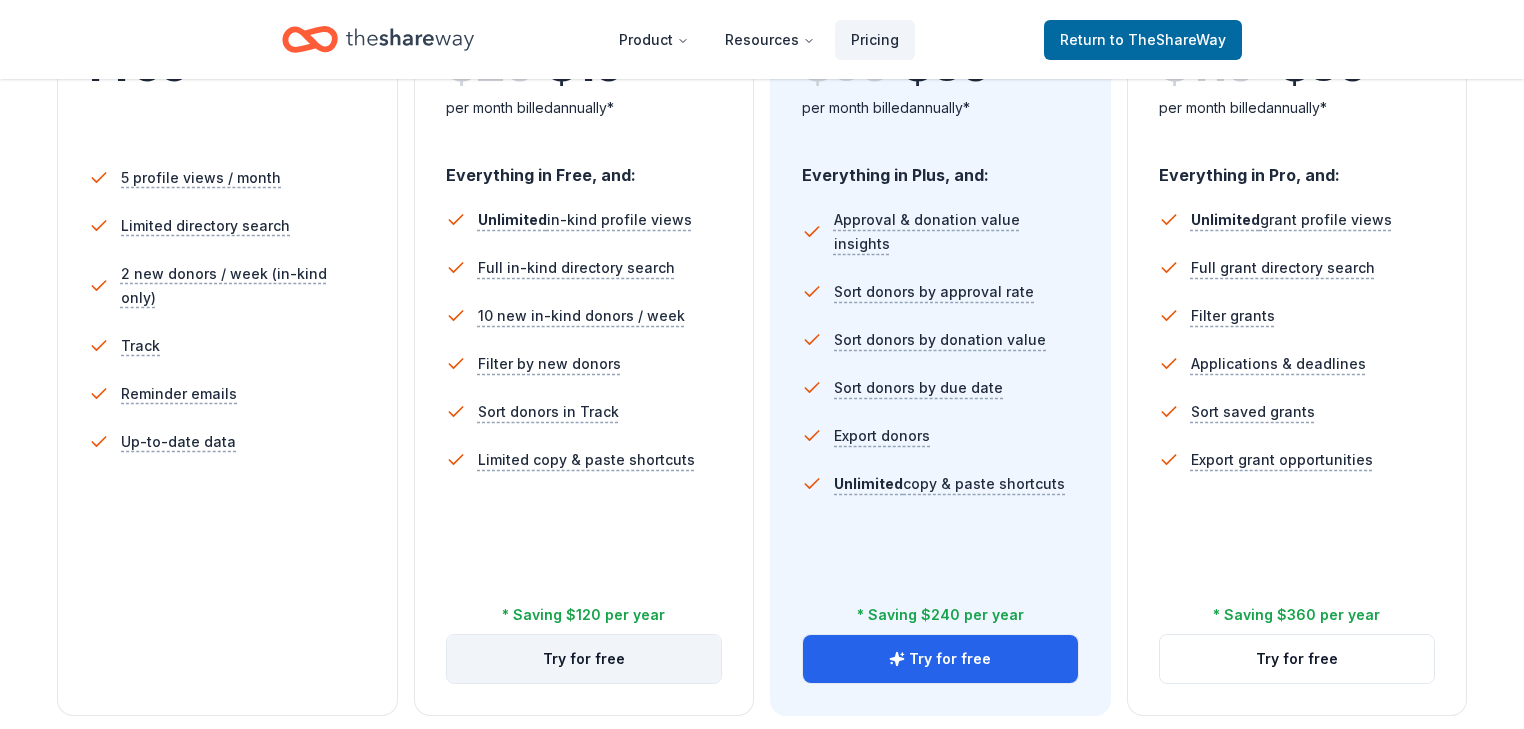 click on "Try for free" at bounding box center [584, 659] 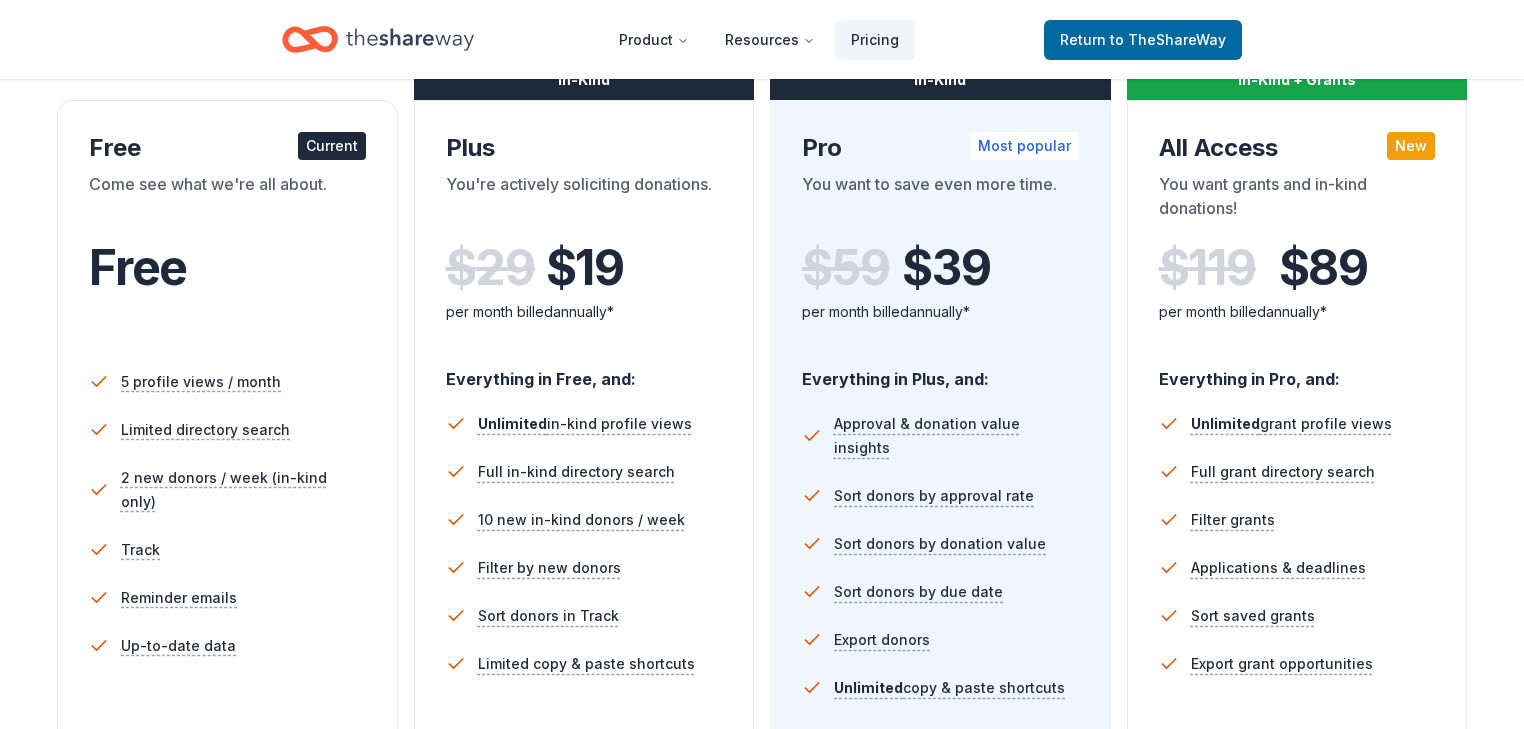 scroll, scrollTop: 267, scrollLeft: 0, axis: vertical 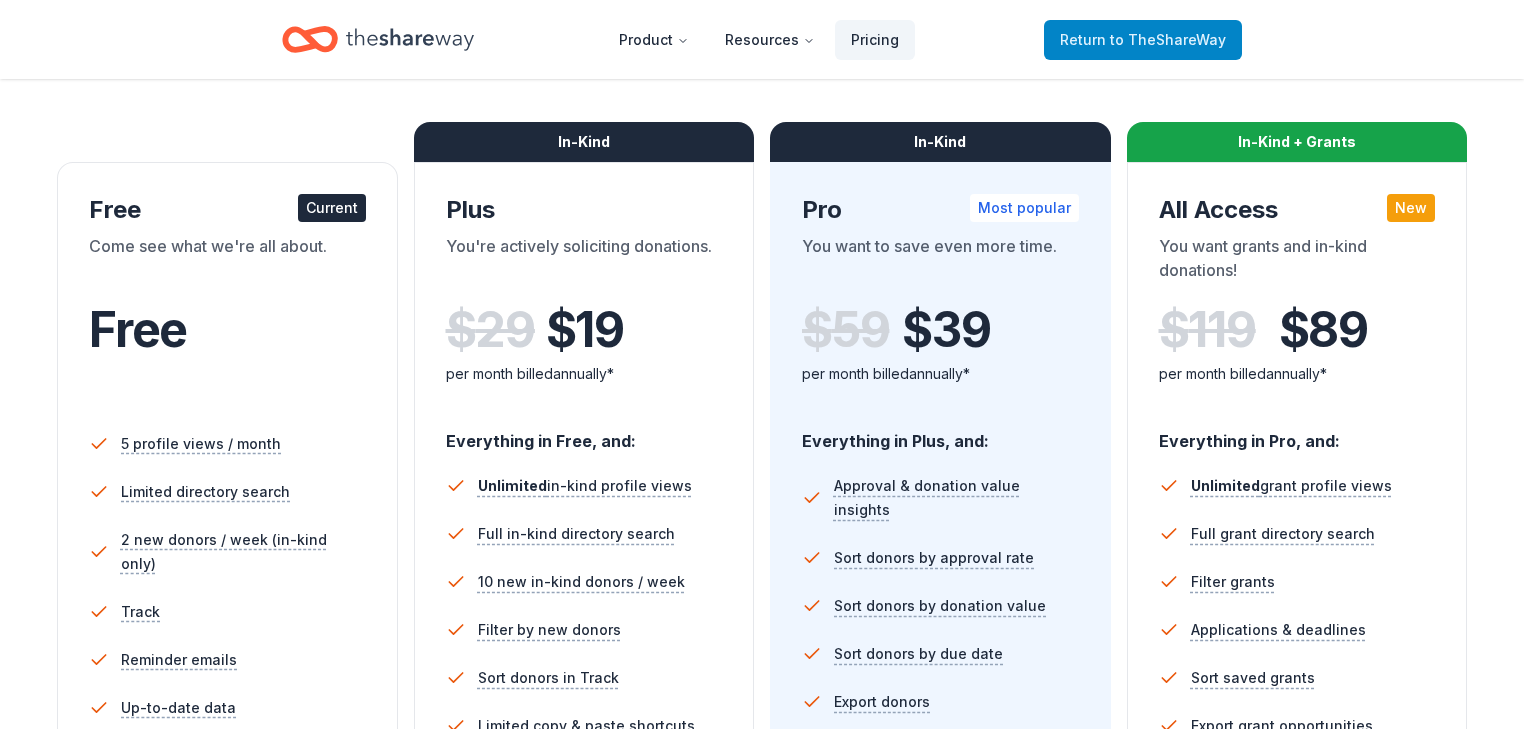 click on "Return to TheShareWay" at bounding box center [1143, 40] 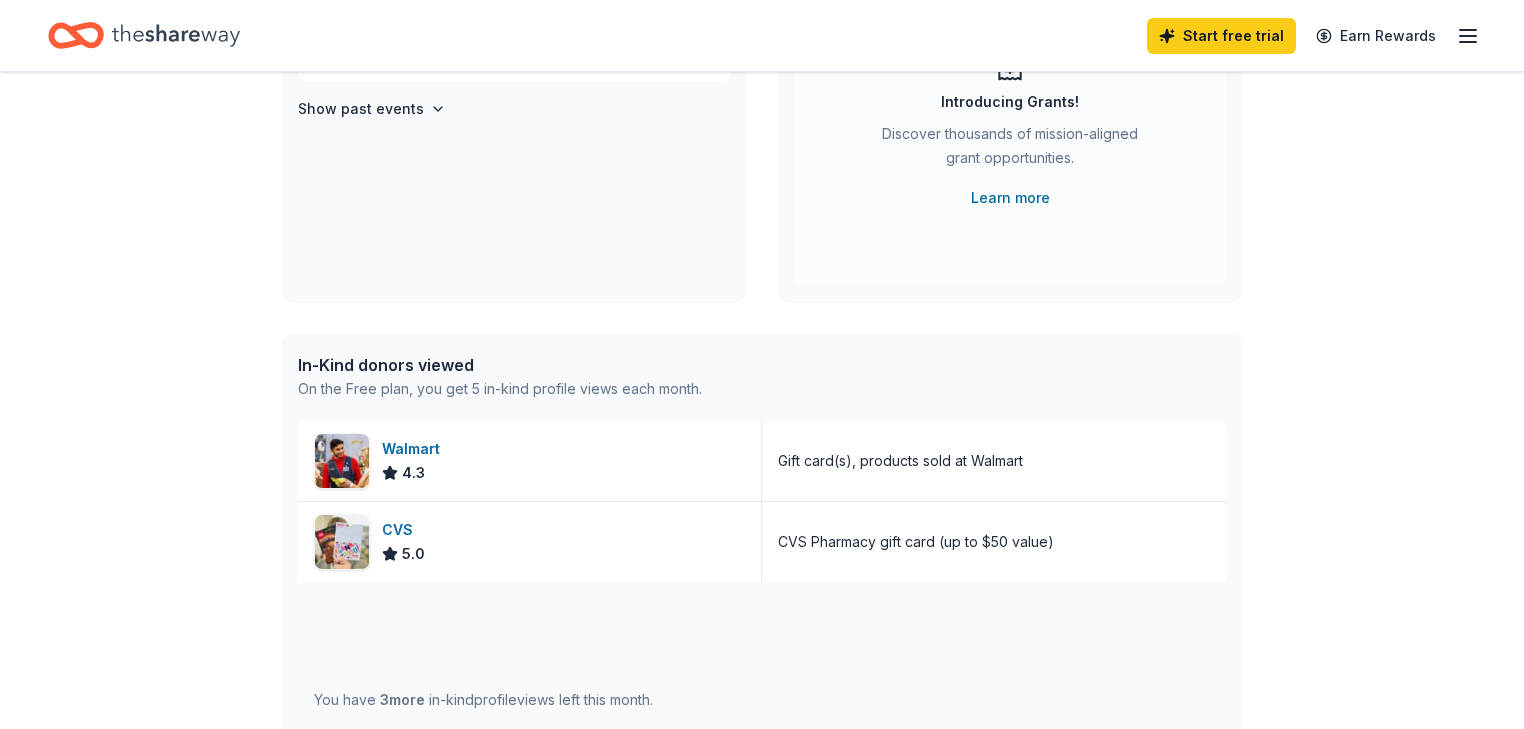 scroll, scrollTop: 0, scrollLeft: 0, axis: both 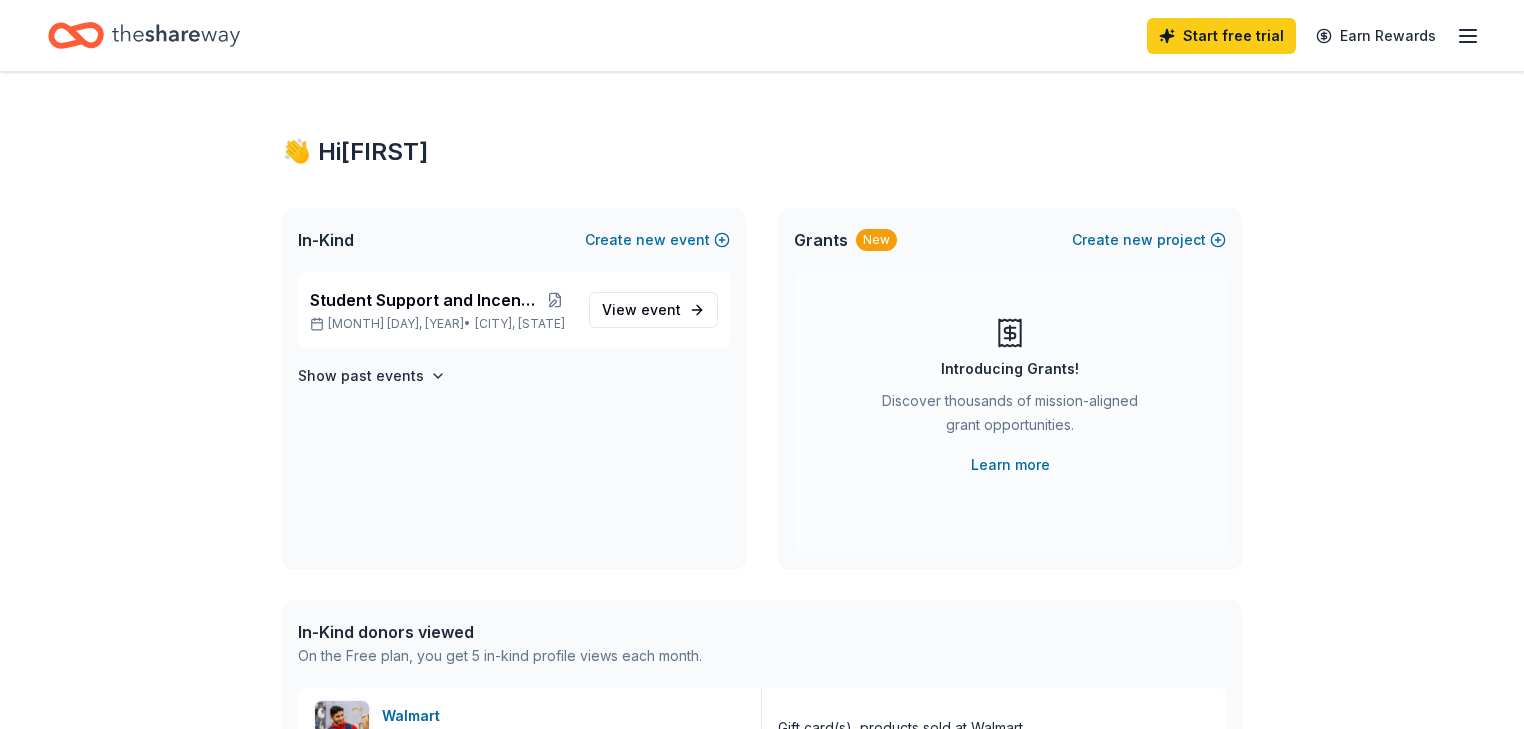 click 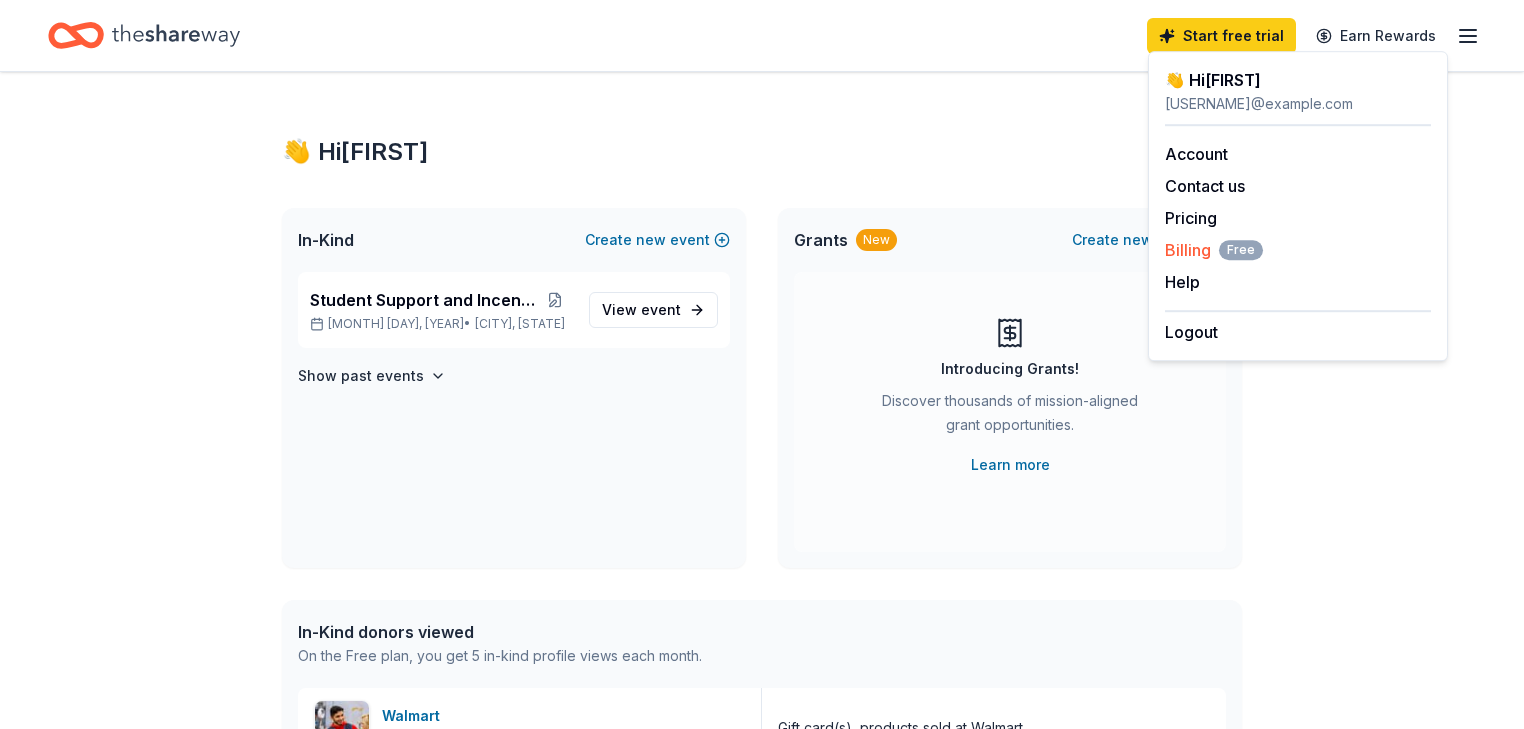 click on "Billing Free" at bounding box center [1214, 250] 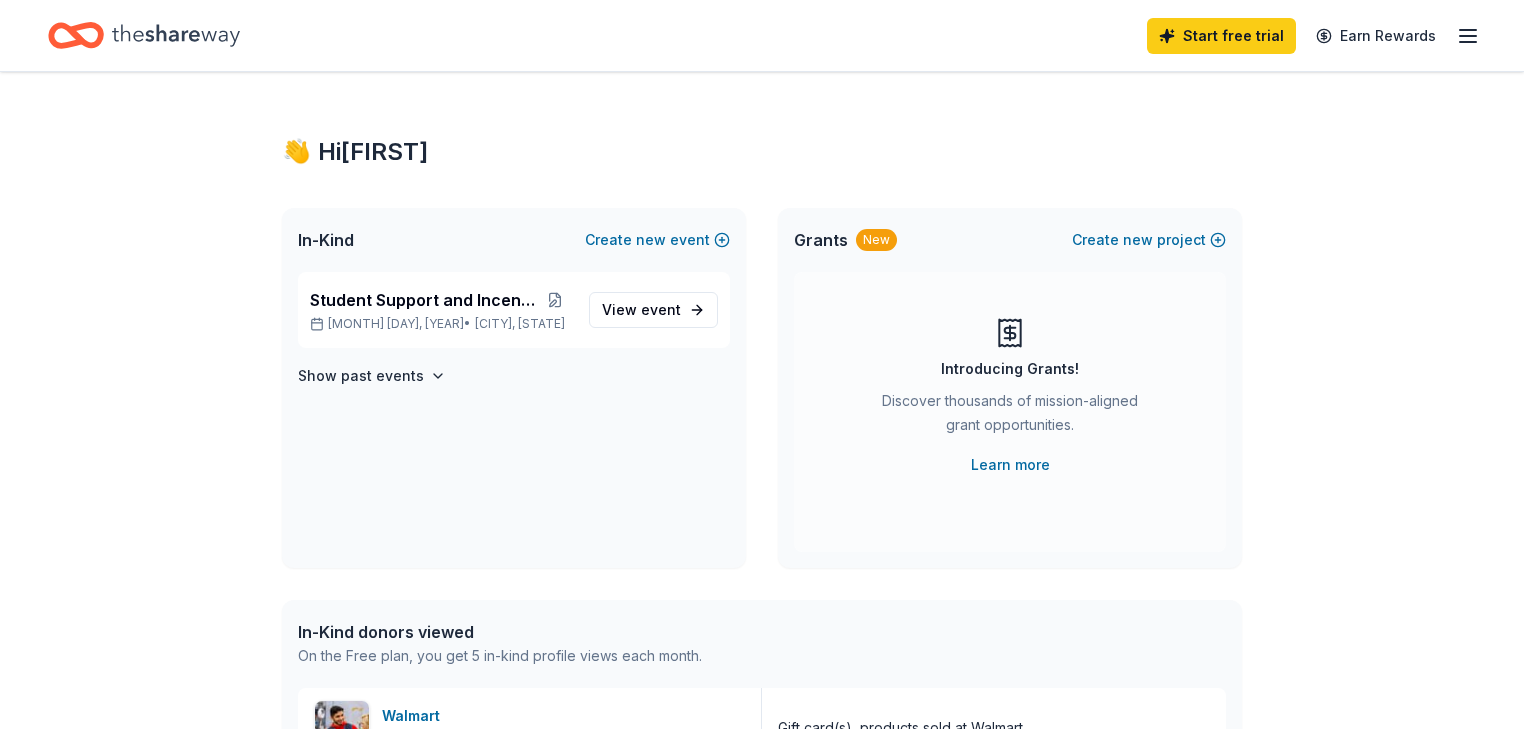 scroll, scrollTop: 0, scrollLeft: 0, axis: both 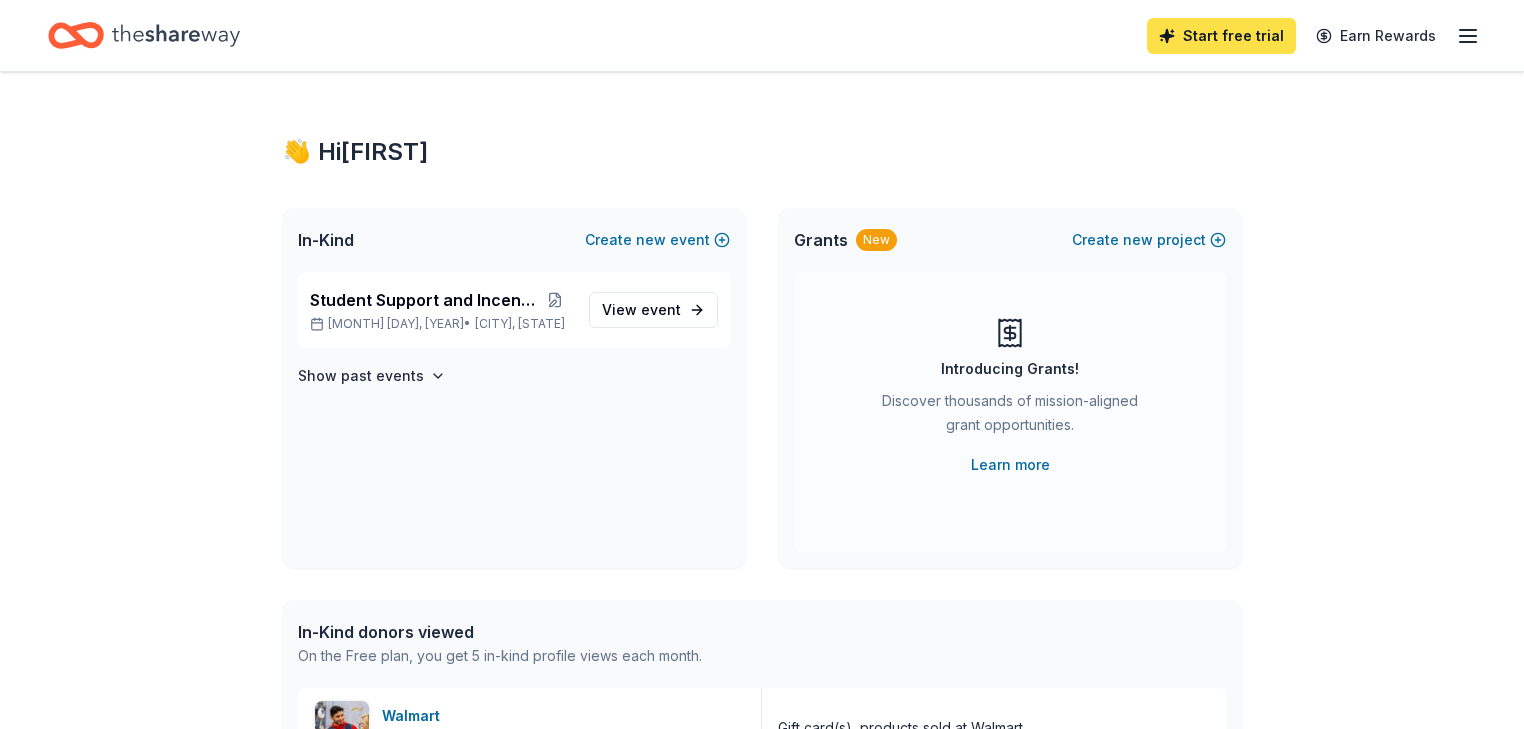 click on "Start free  trial" at bounding box center (1221, 36) 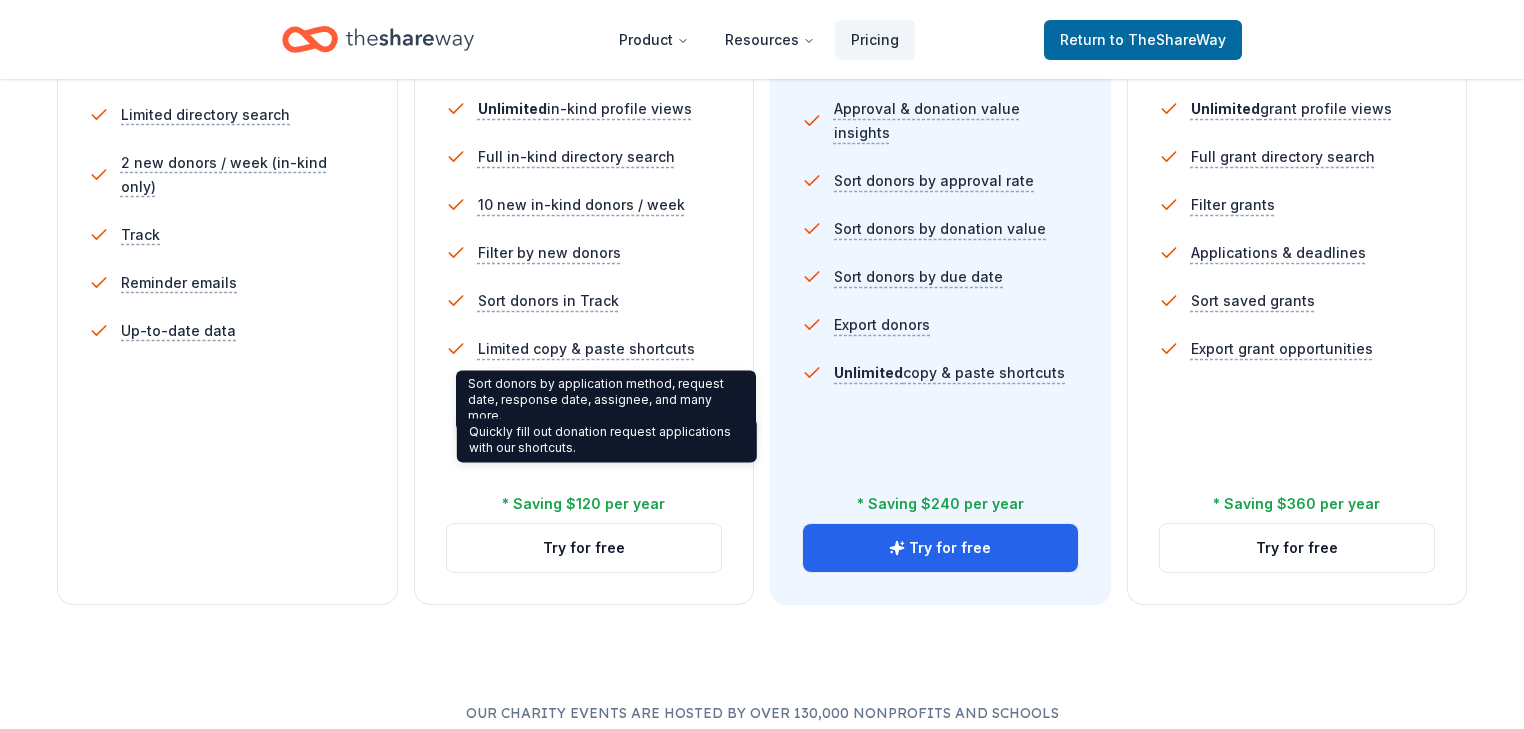 scroll, scrollTop: 666, scrollLeft: 0, axis: vertical 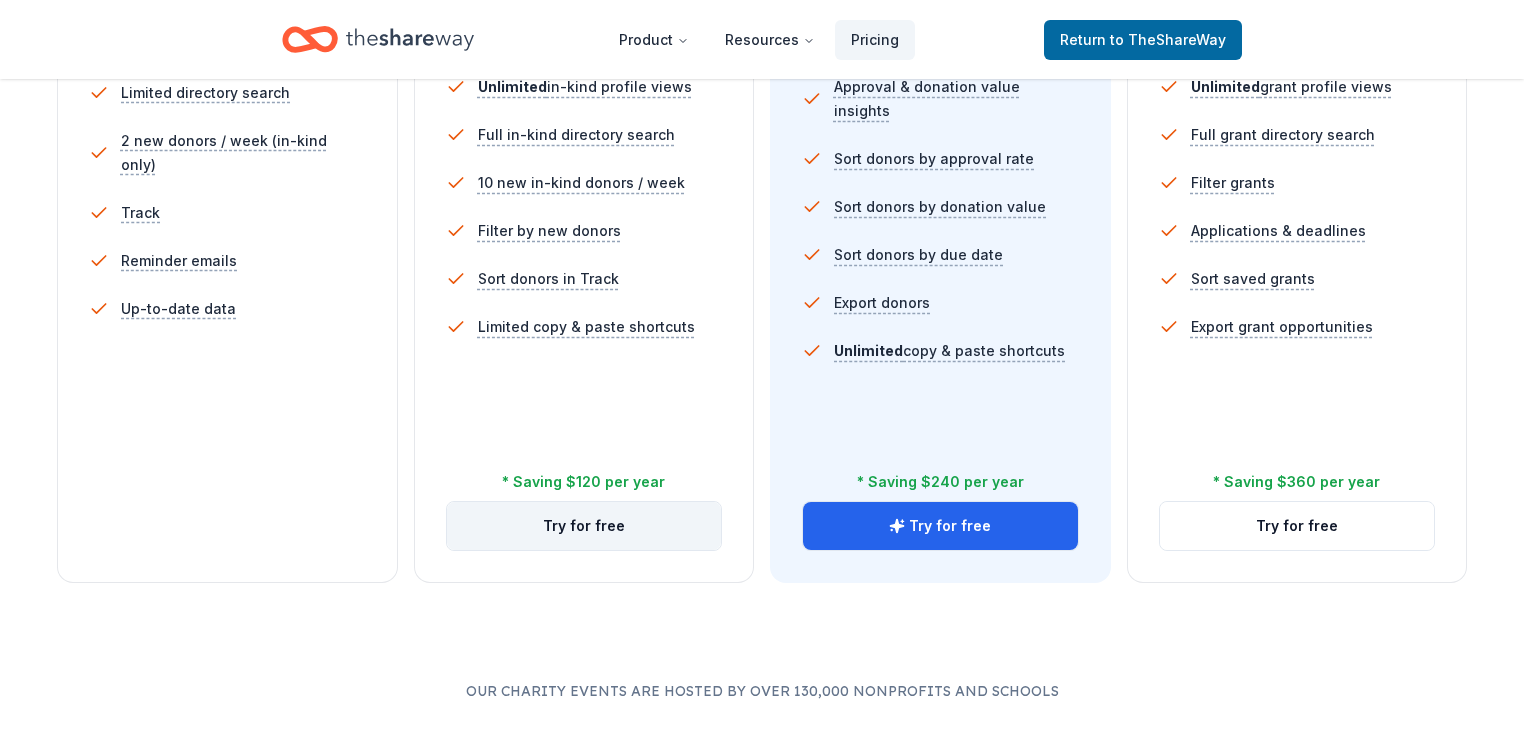 click on "Try for free" at bounding box center [584, 526] 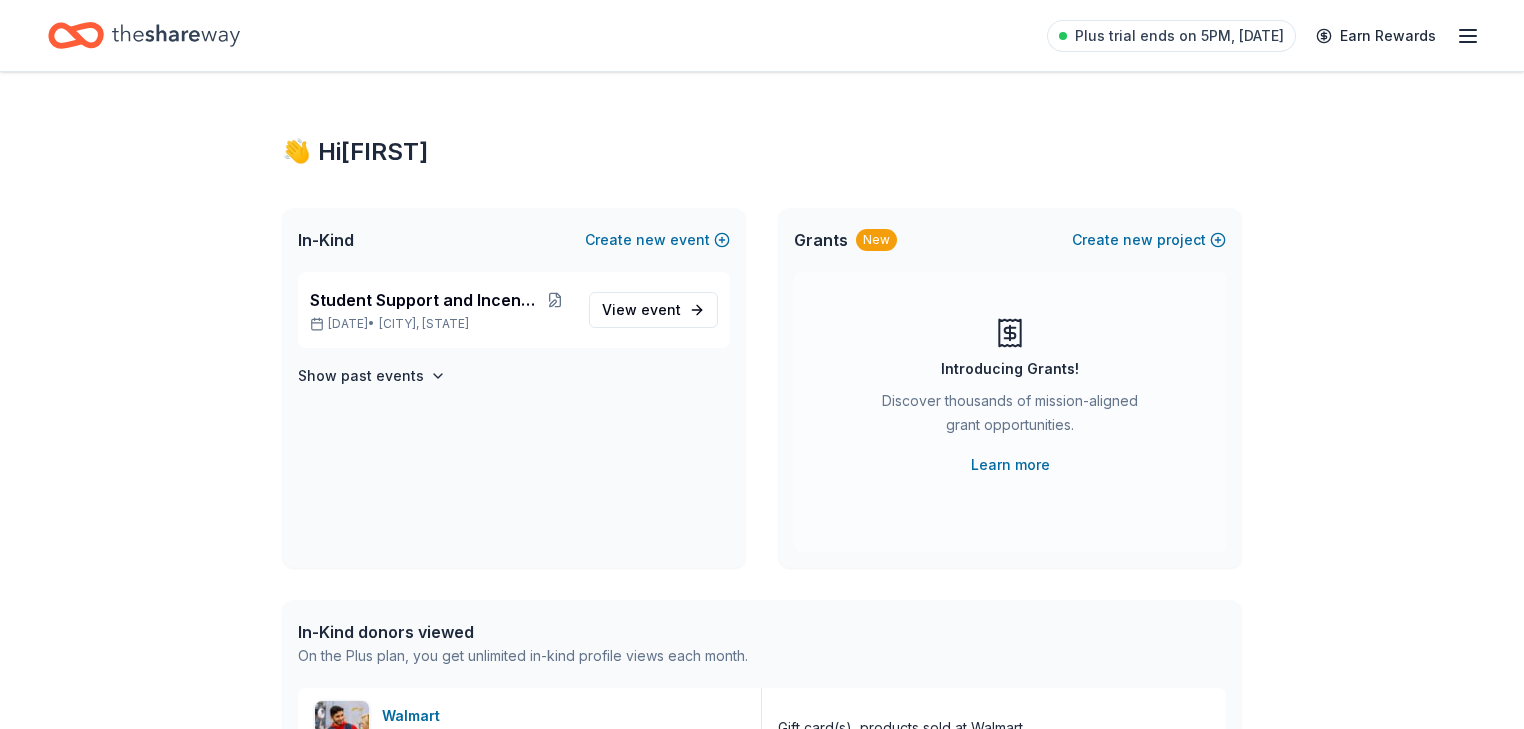 scroll, scrollTop: 0, scrollLeft: 0, axis: both 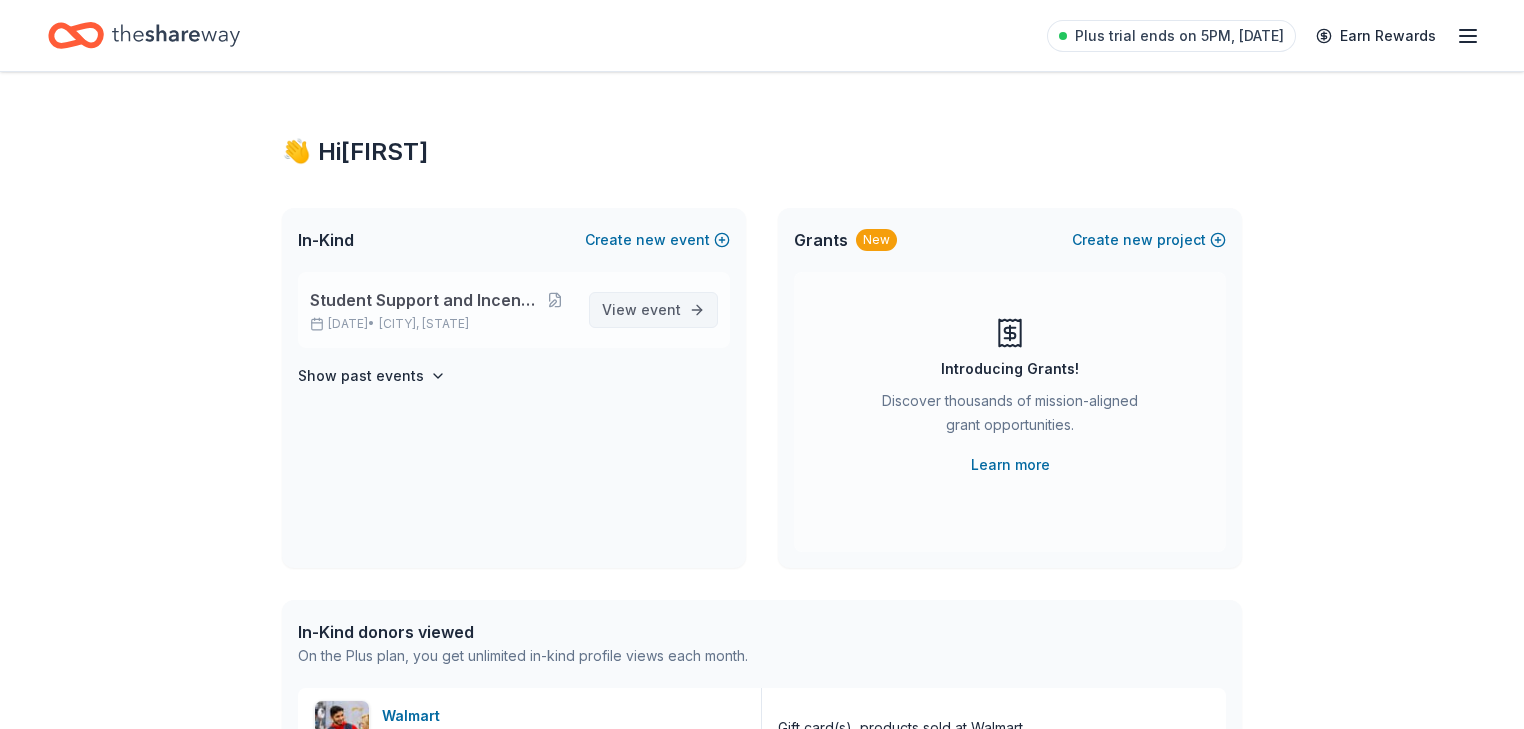 click on "View   event" at bounding box center (641, 310) 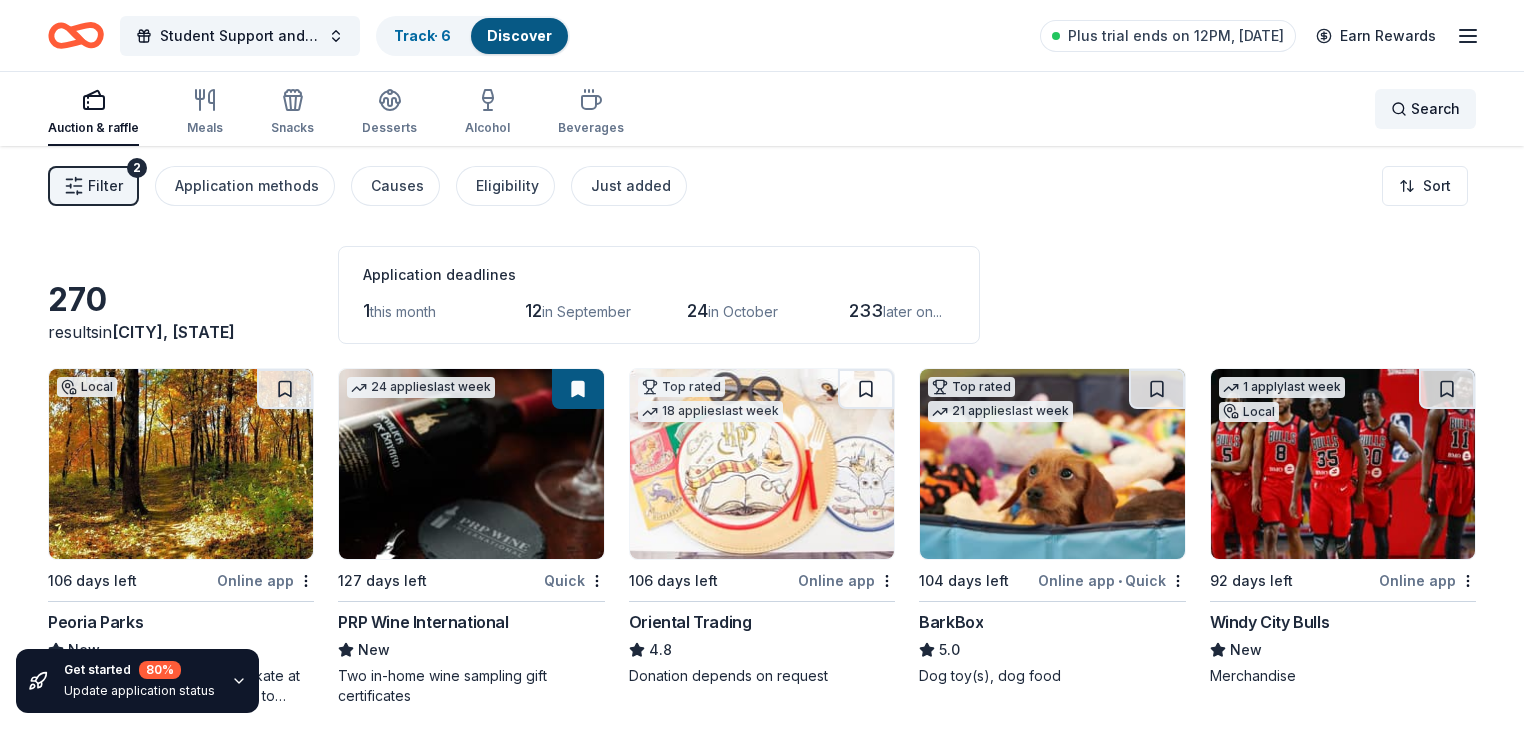 click on "Search" at bounding box center [1435, 109] 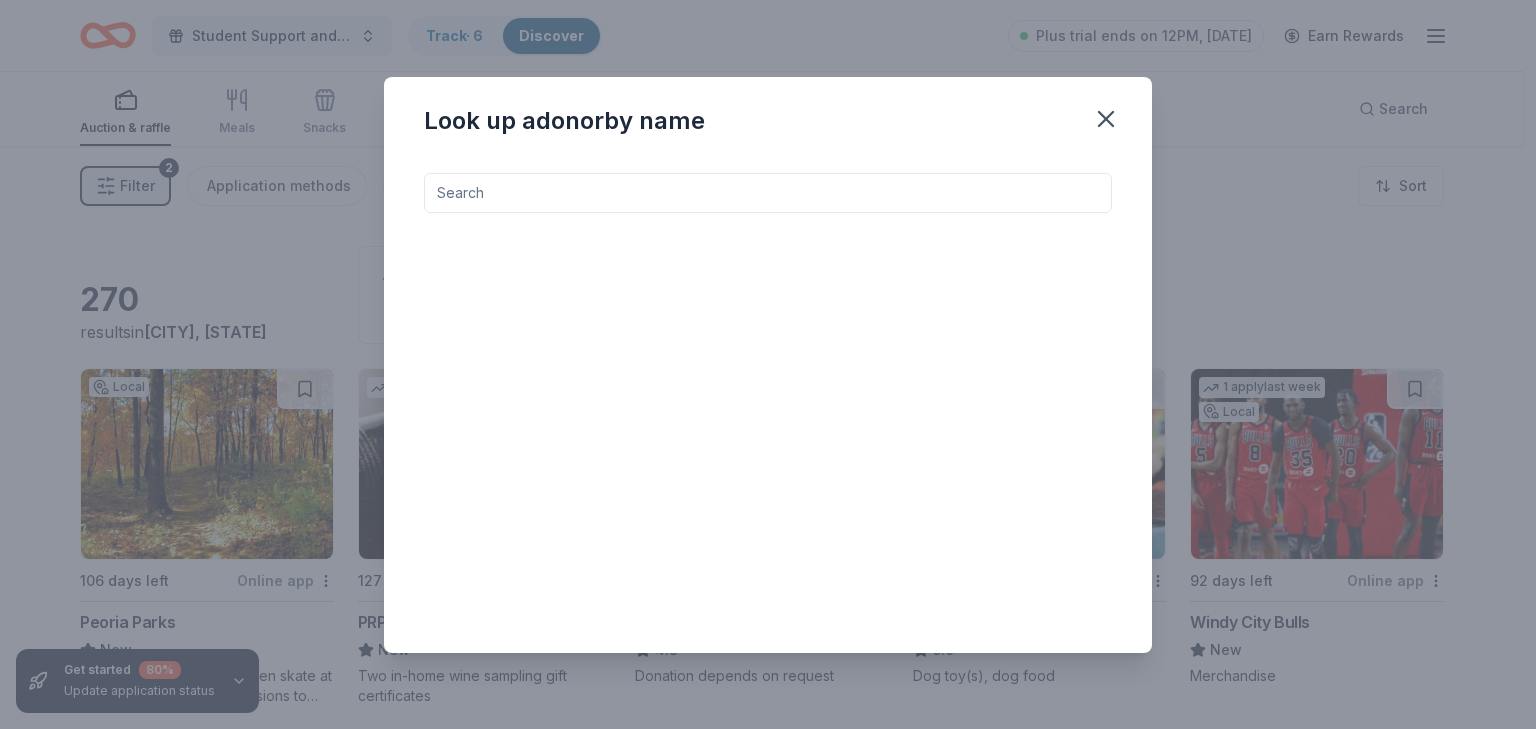 click at bounding box center (768, 193) 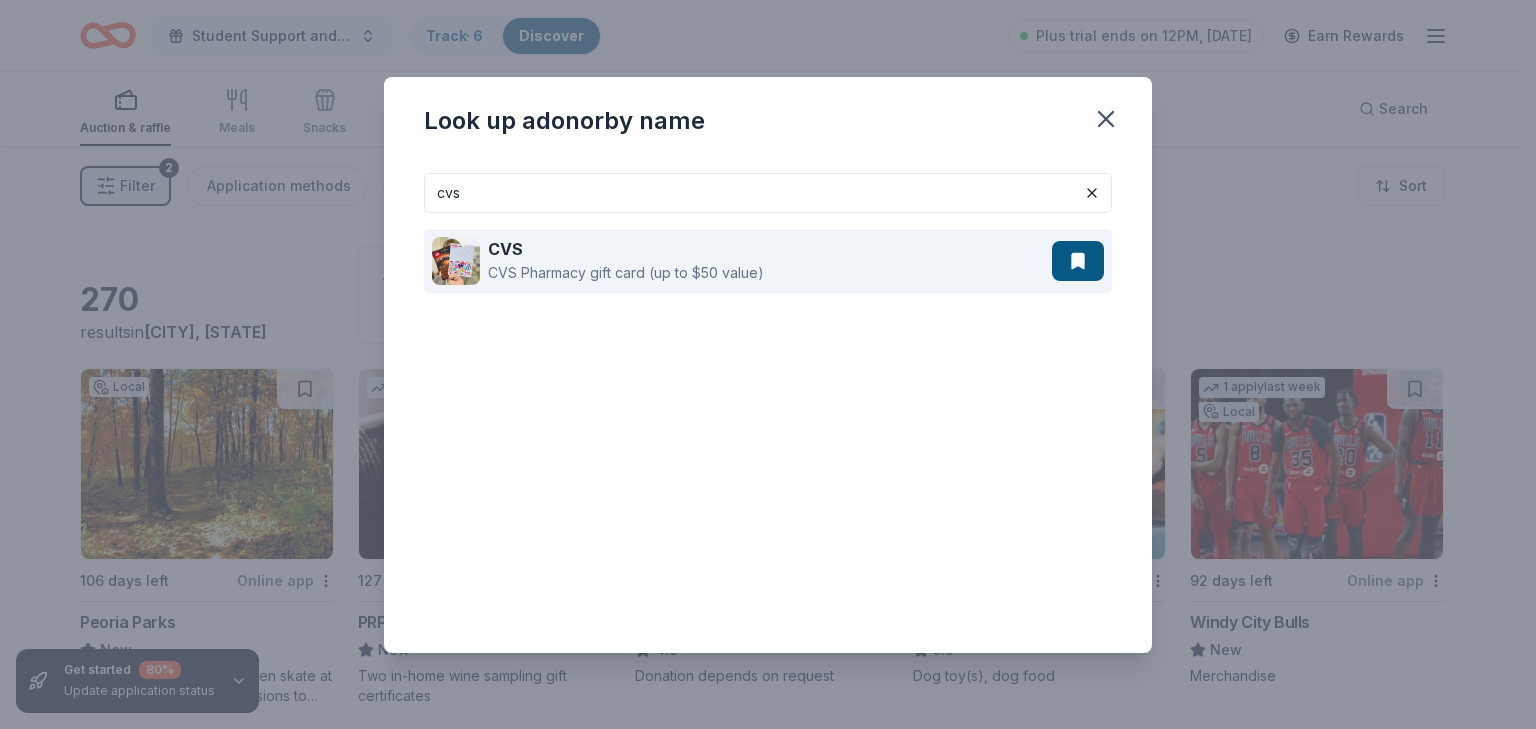 click on "CVS Pharmacy gift card (up to $50 value)" at bounding box center (626, 273) 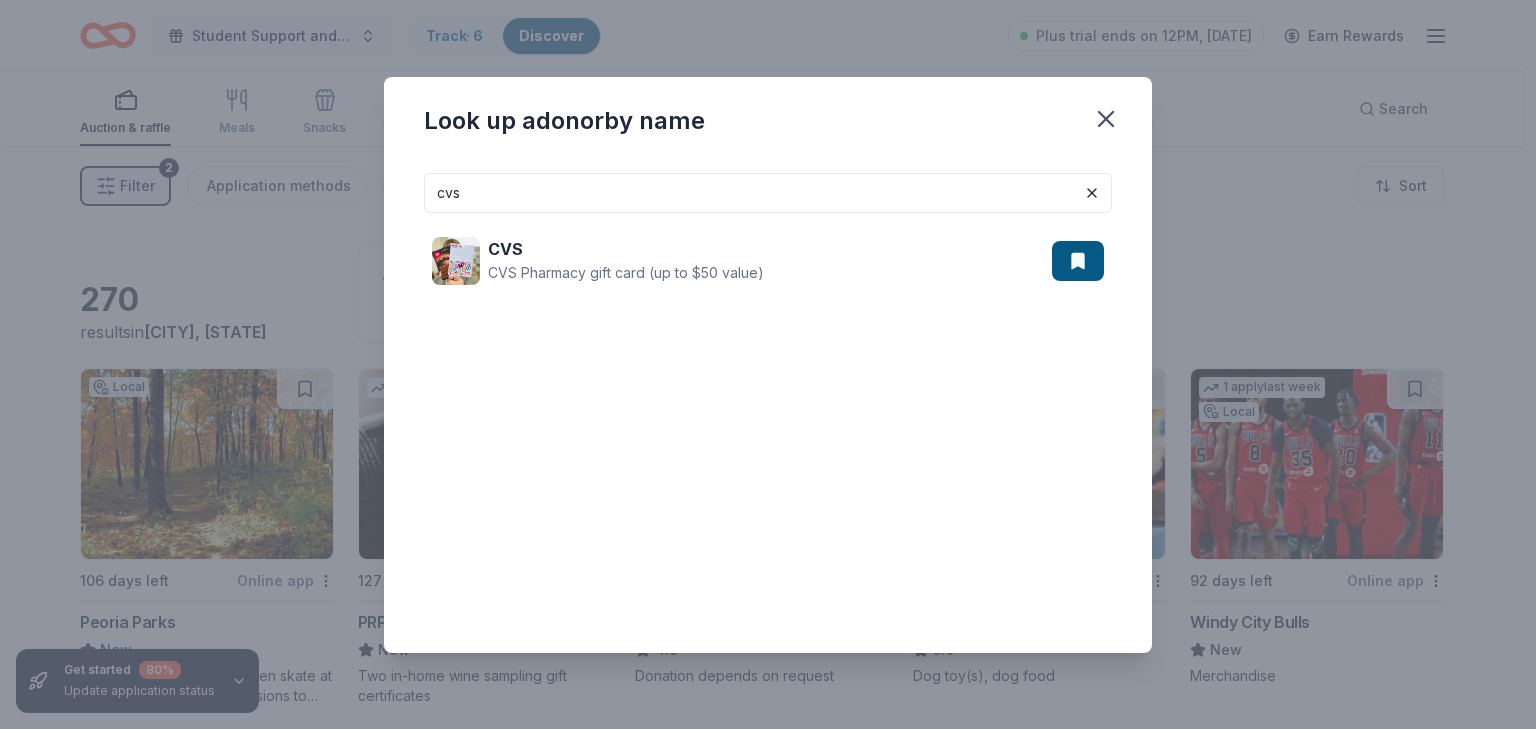 drag, startPoint x: 480, startPoint y: 192, endPoint x: 0, endPoint y: 80, distance: 492.8935 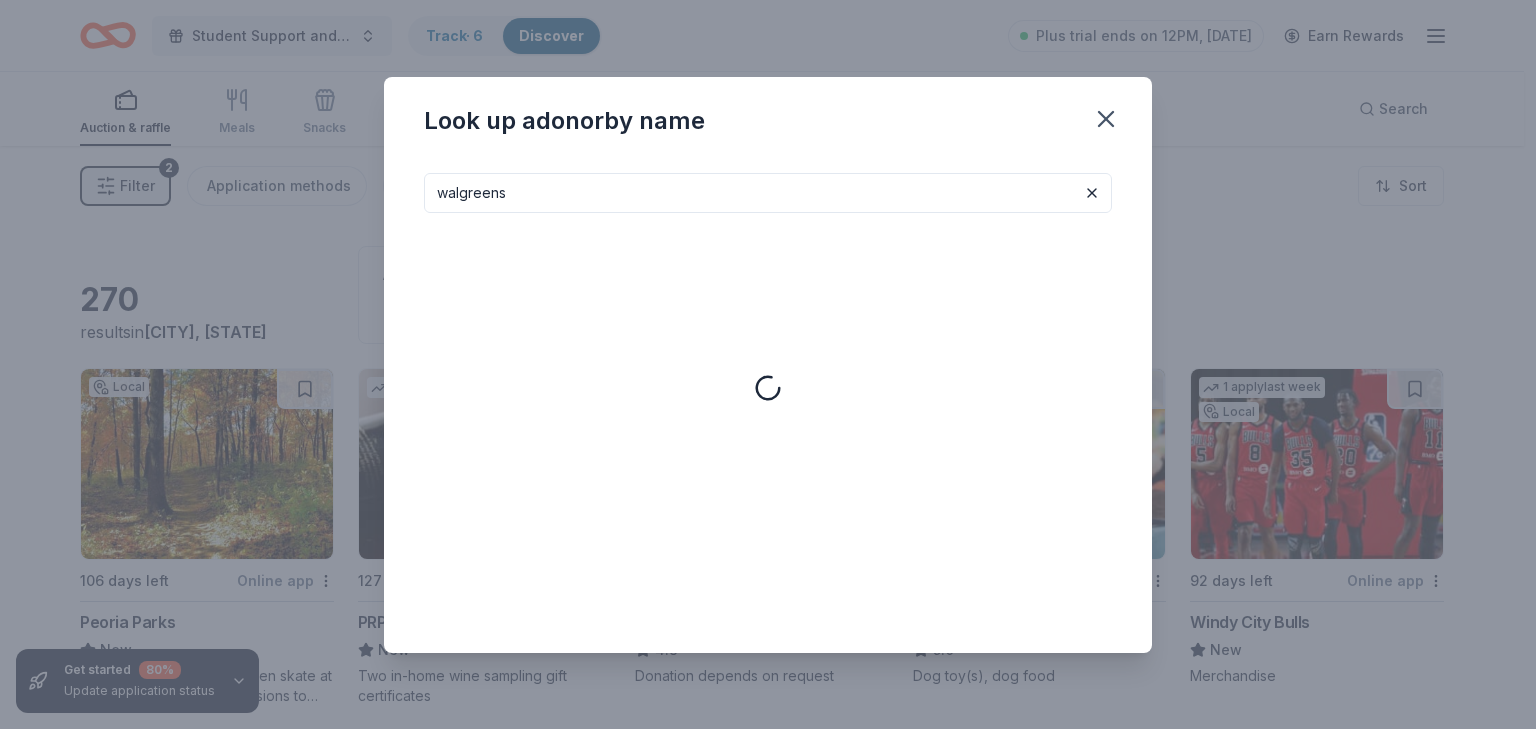 type on "walgreens" 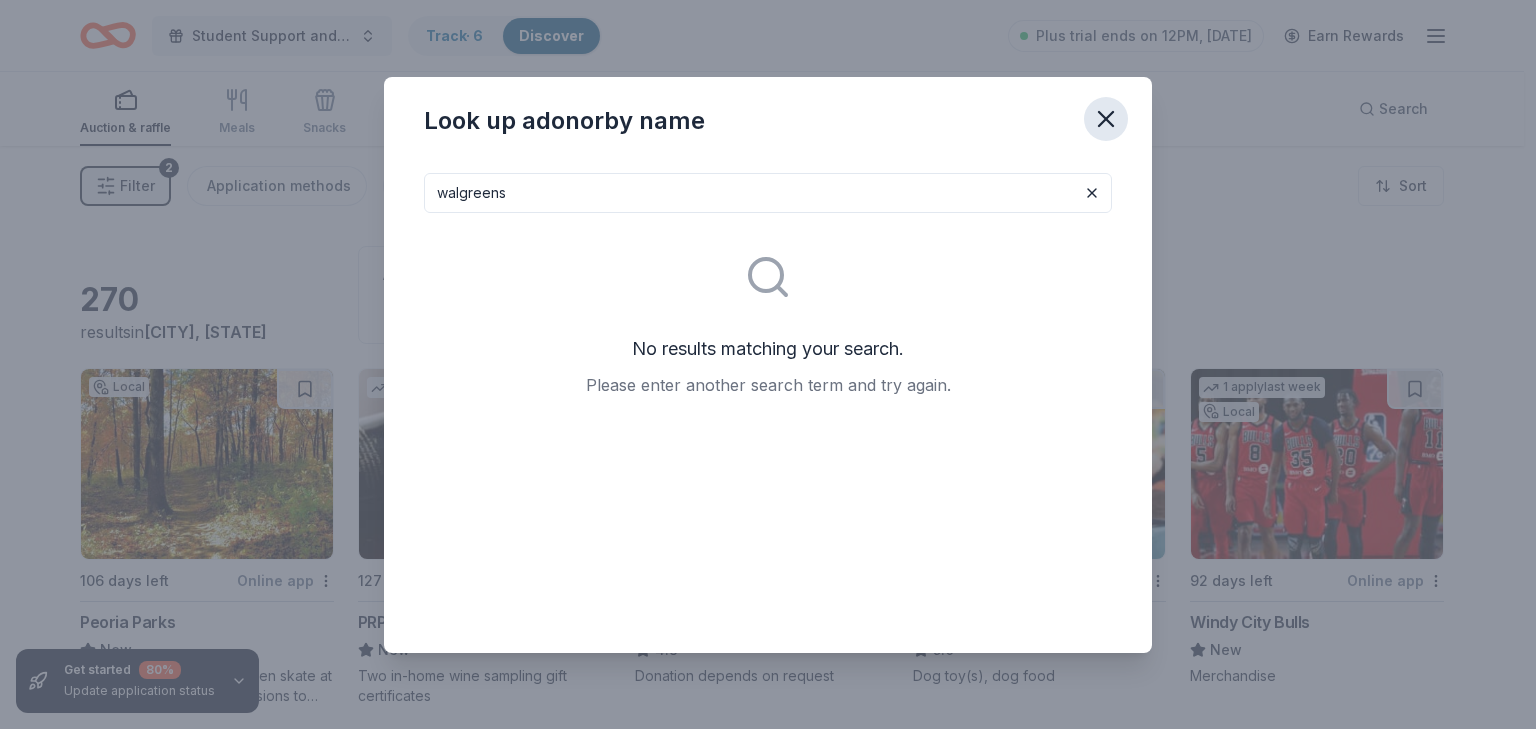 click 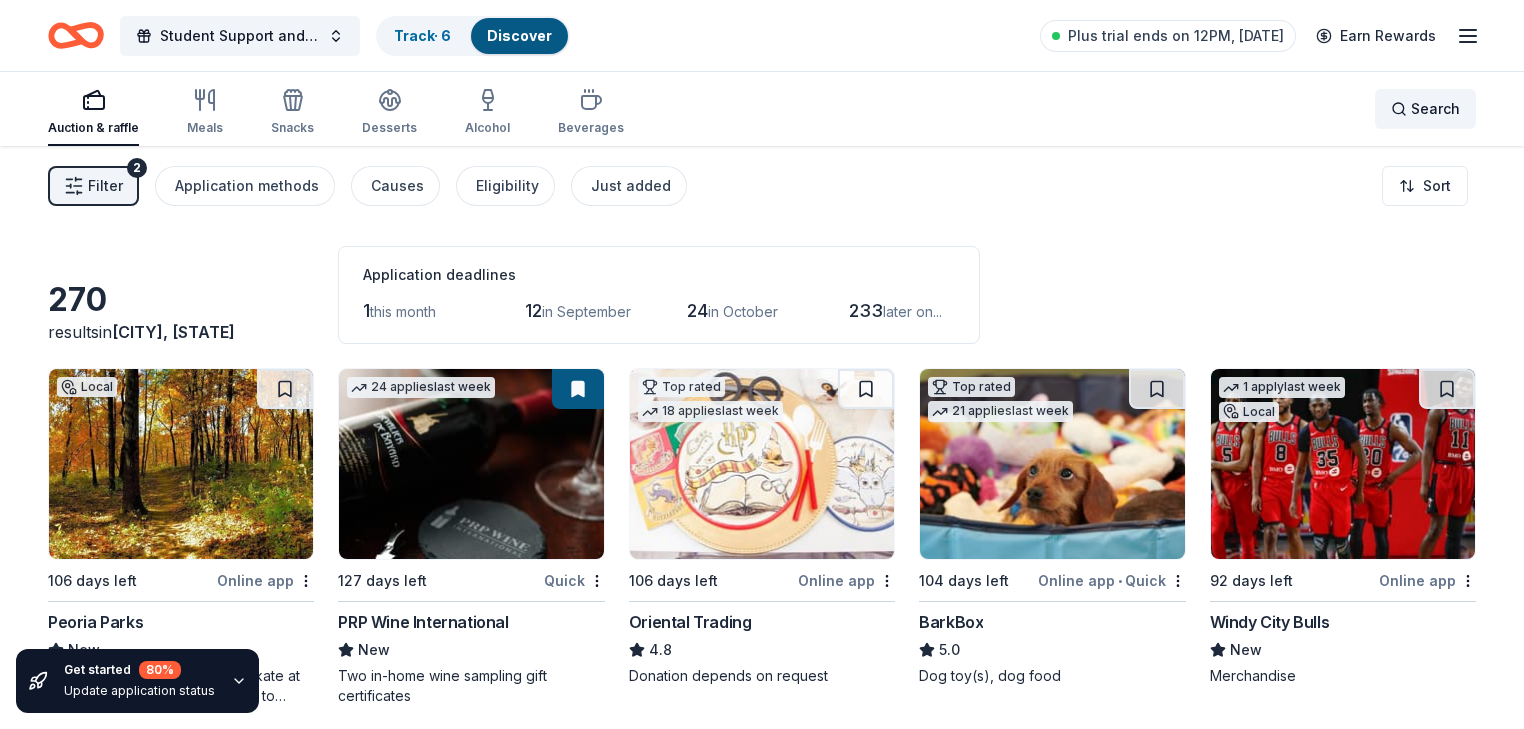 click on "Search" at bounding box center [1425, 109] 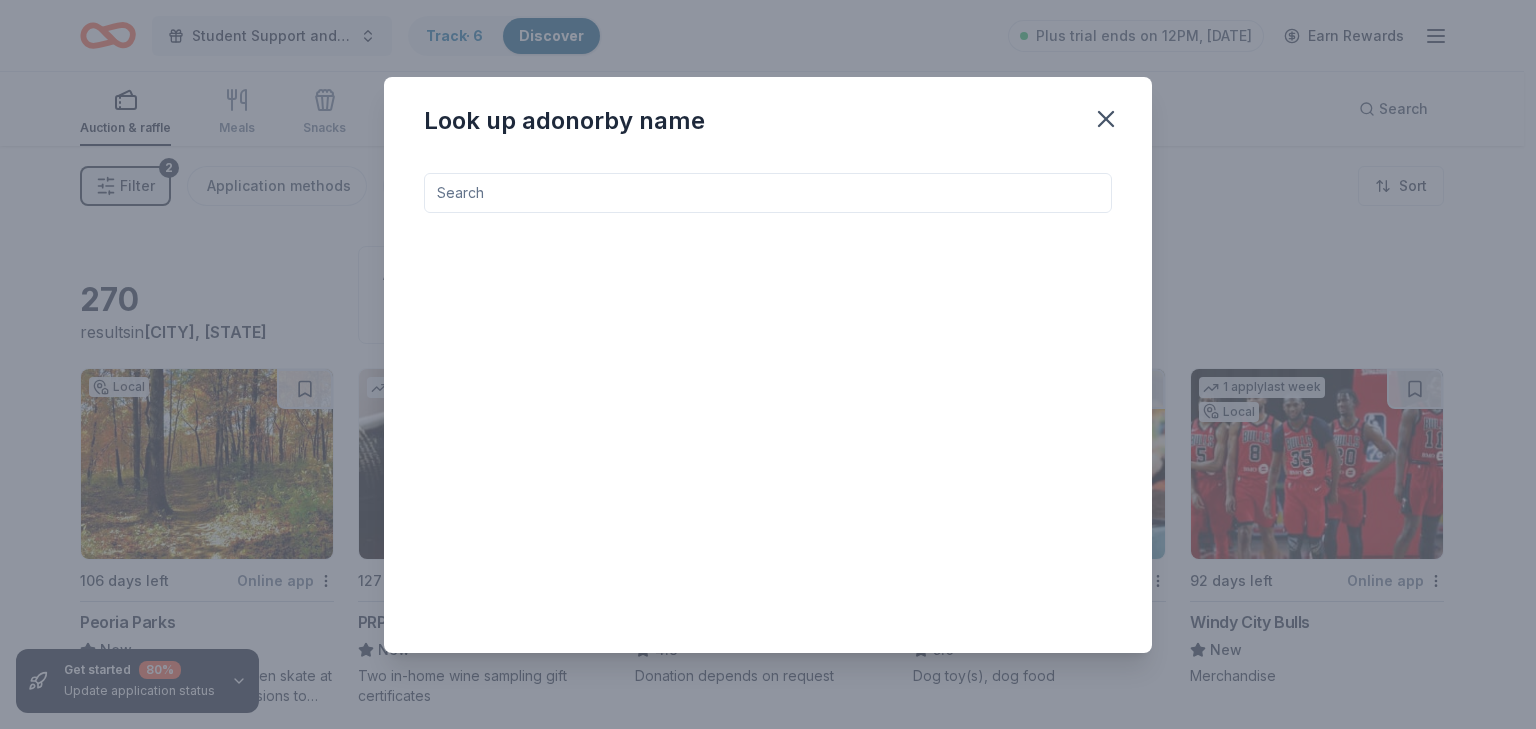 click at bounding box center [768, 193] 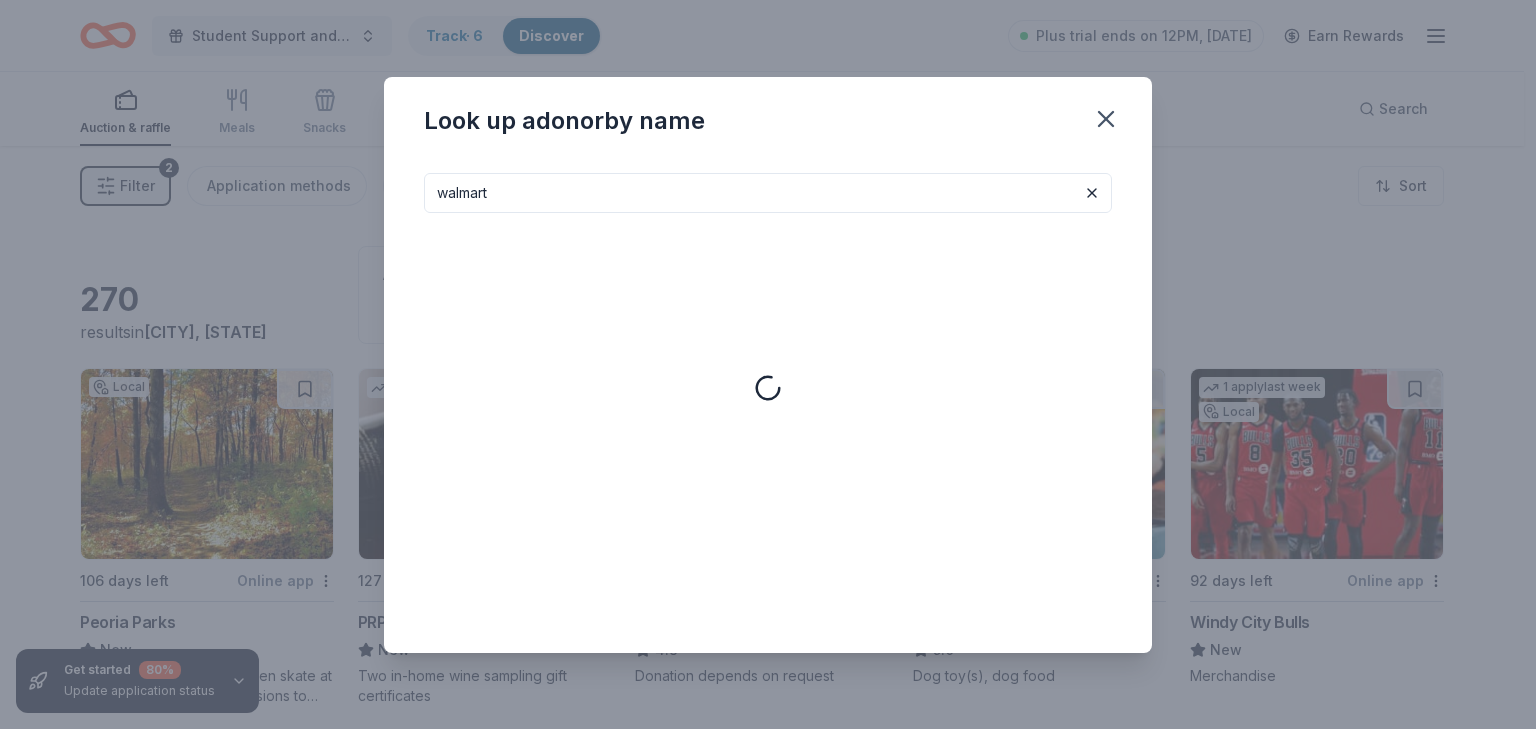 type on "walmart" 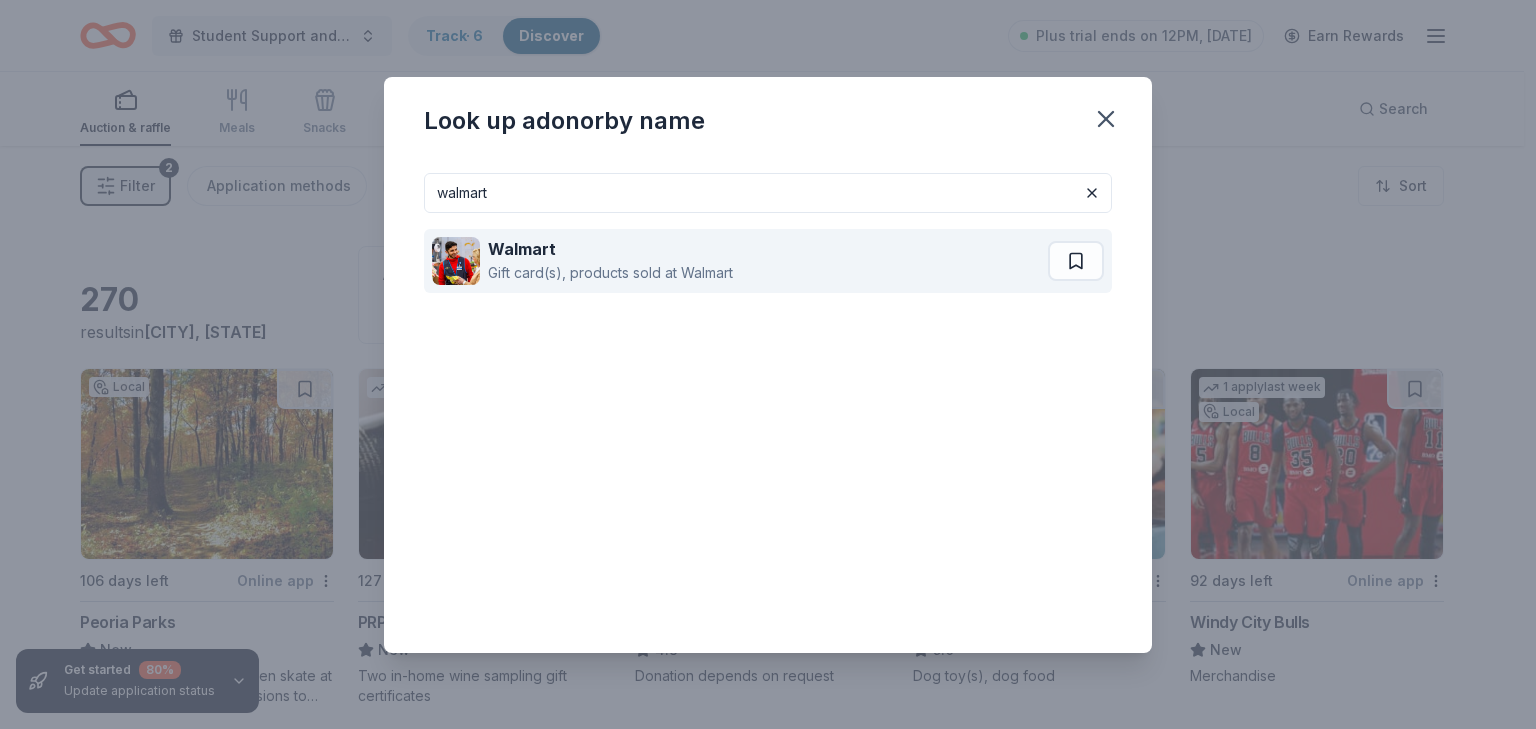 click on "Gift card(s), products sold at Walmart" at bounding box center (610, 273) 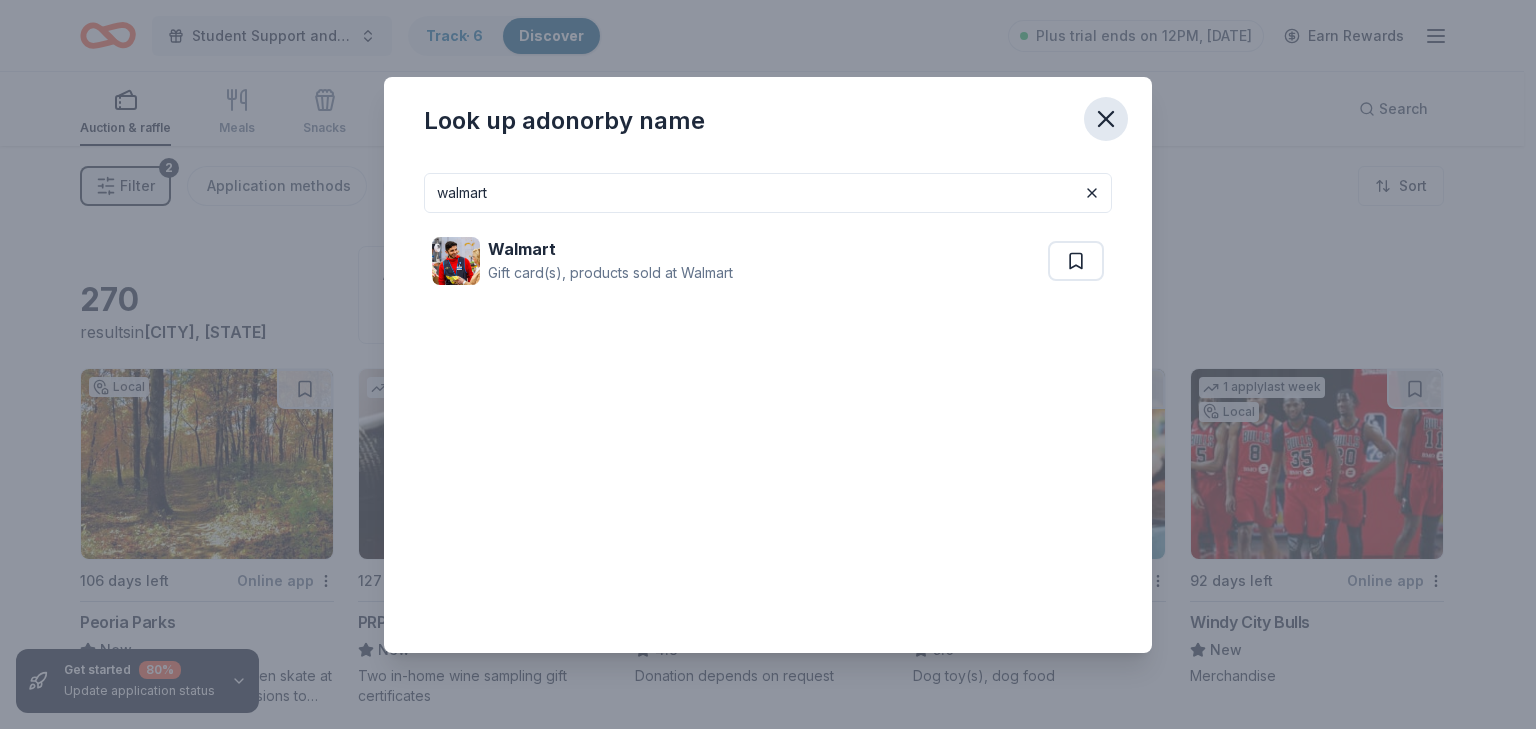 click 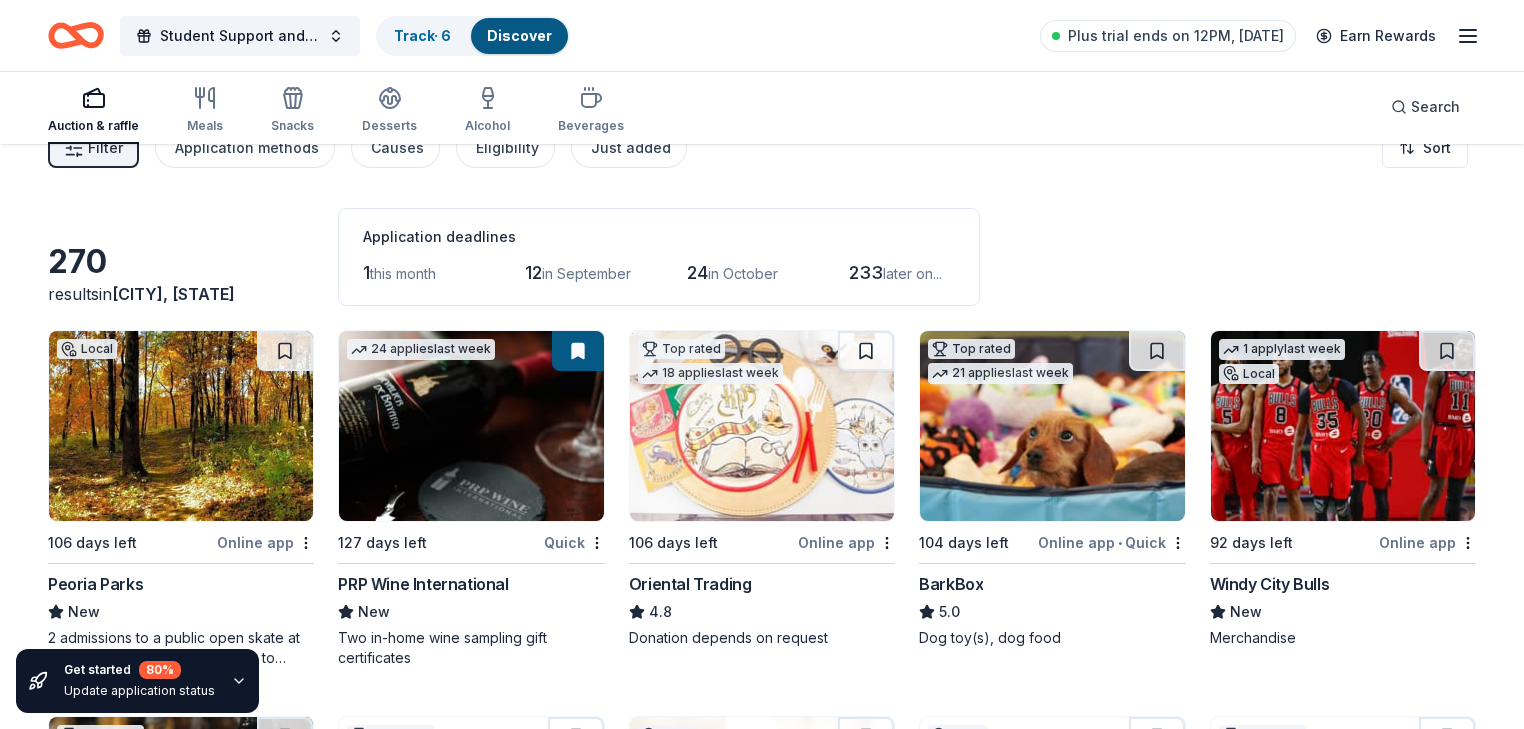 scroll, scrollTop: 0, scrollLeft: 0, axis: both 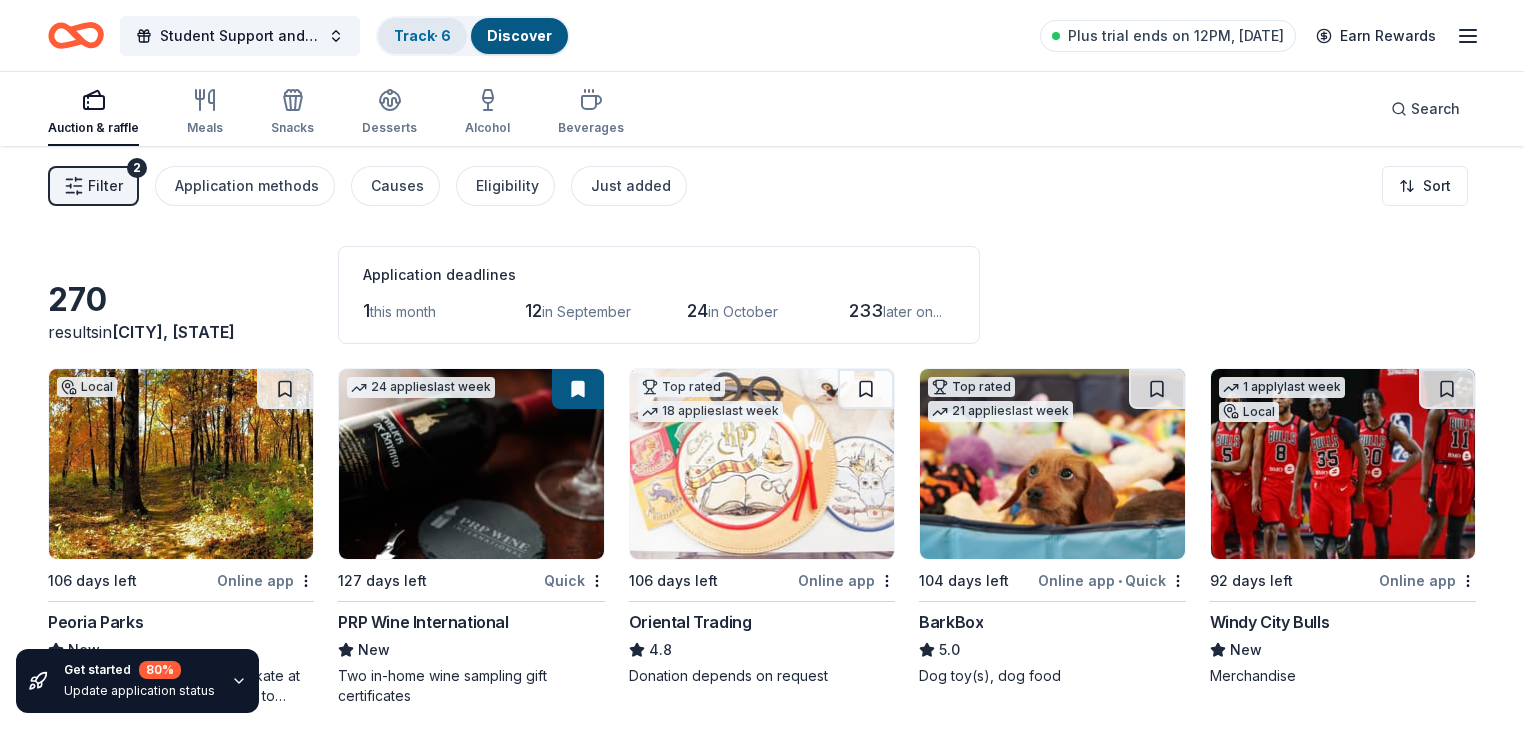 click on "Track  · 6" at bounding box center [422, 35] 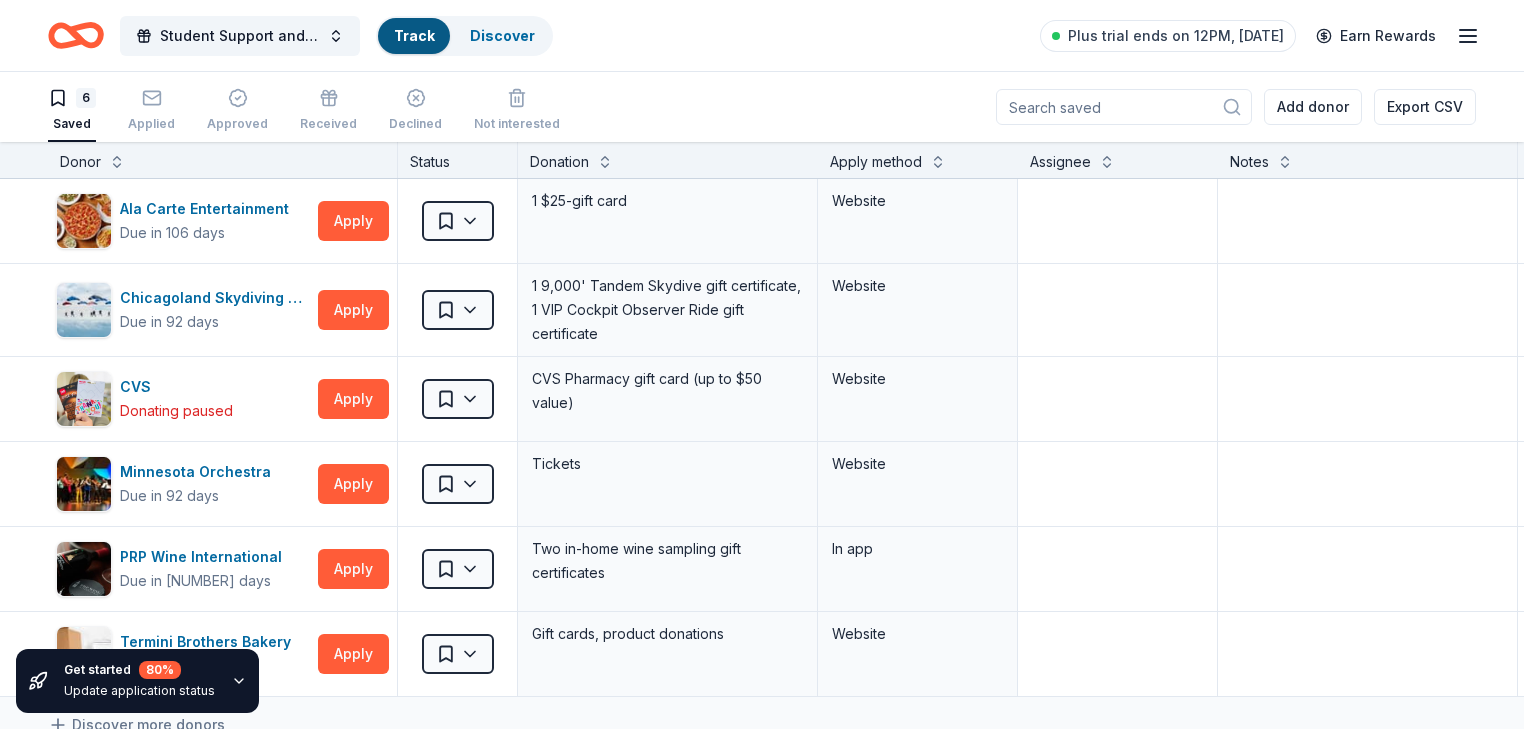 scroll, scrollTop: 0, scrollLeft: 0, axis: both 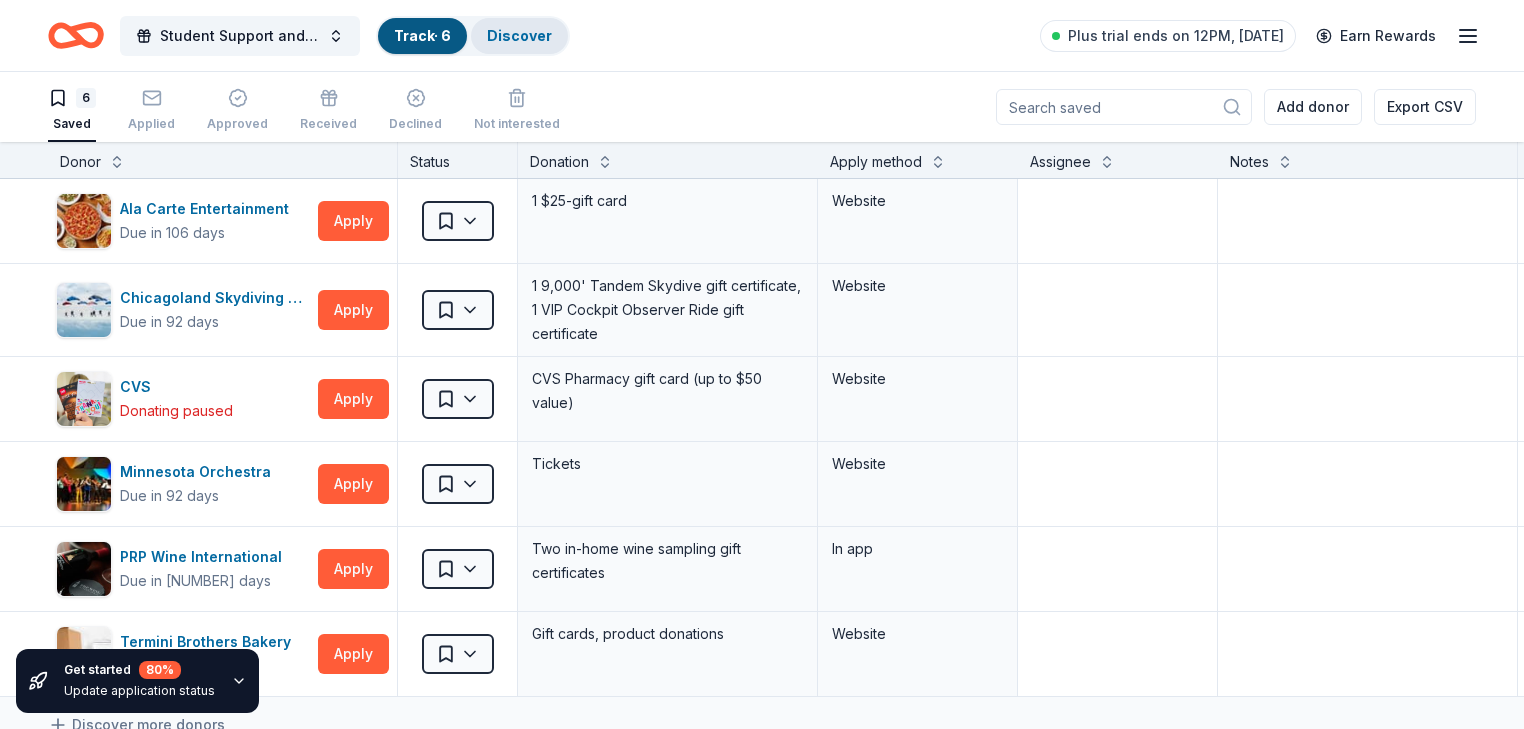 click on "Discover" at bounding box center (519, 36) 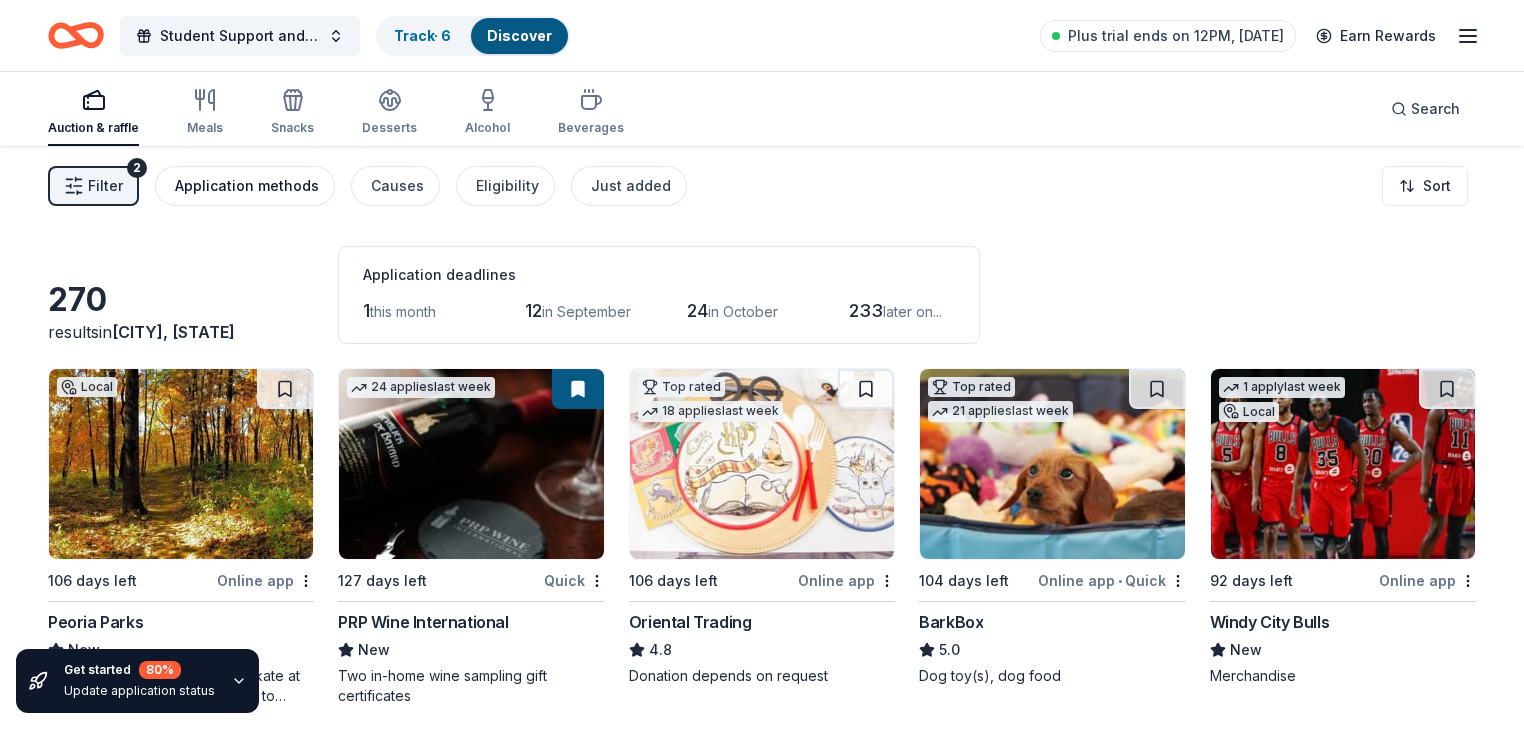 click on "Application methods" at bounding box center (247, 186) 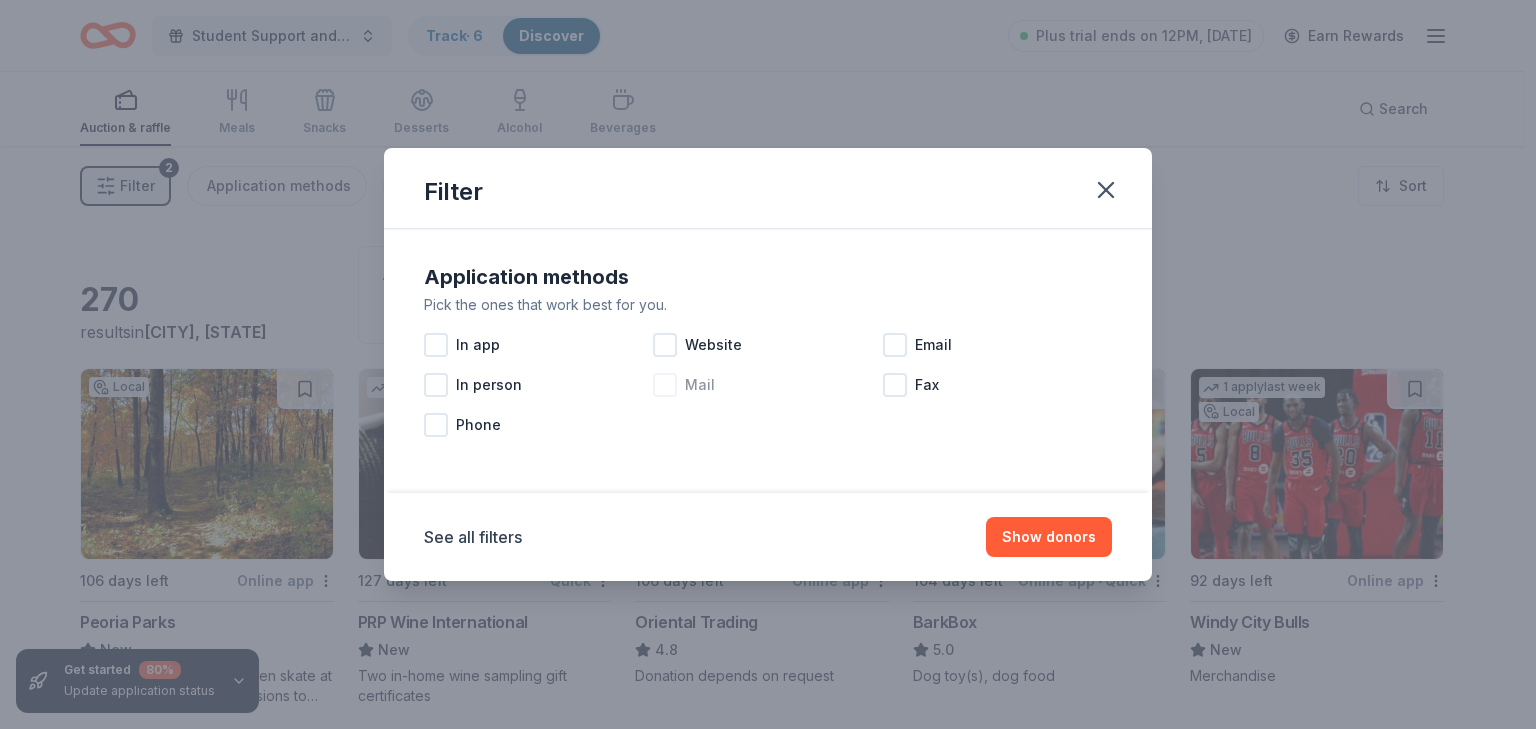 click on "Mail" at bounding box center [700, 385] 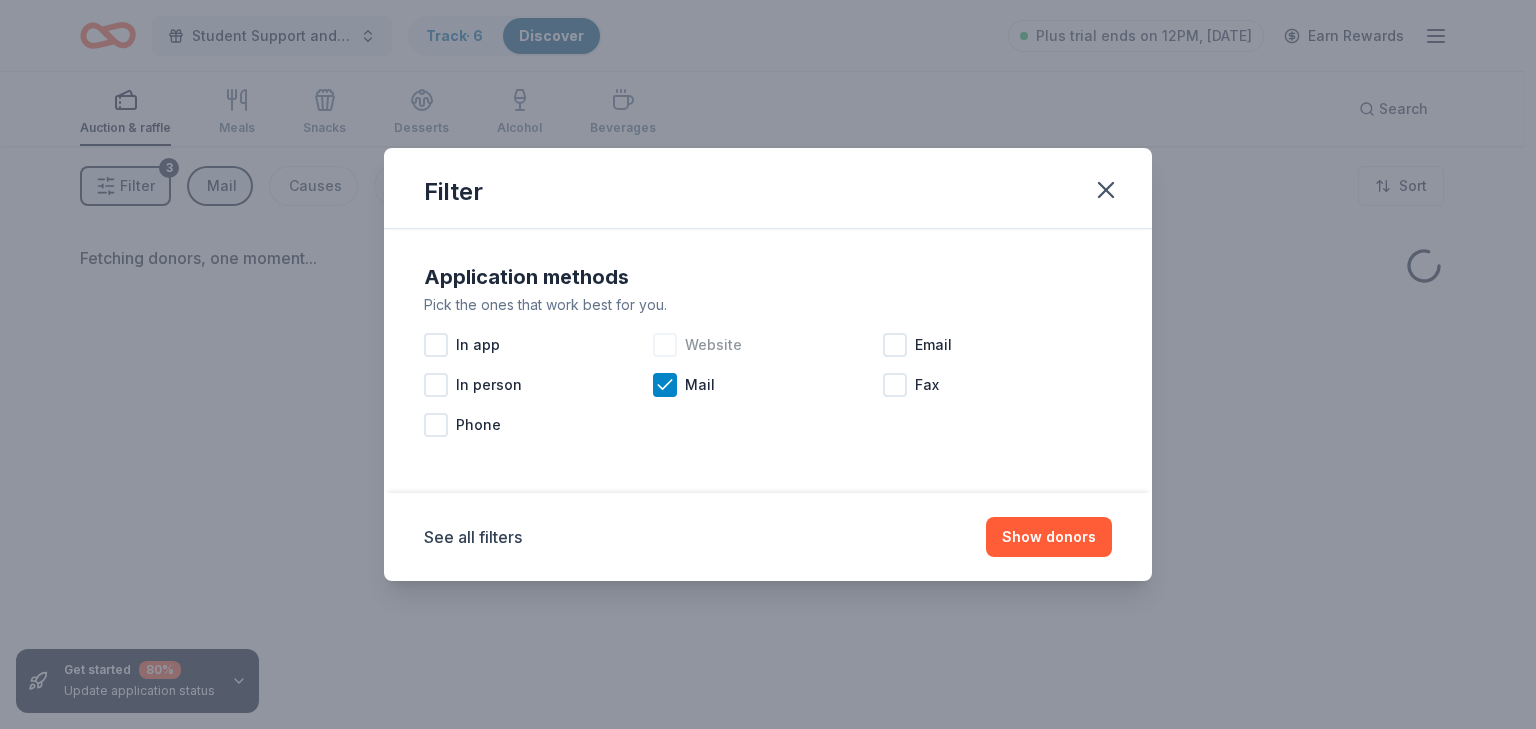 click on "Website" at bounding box center (713, 345) 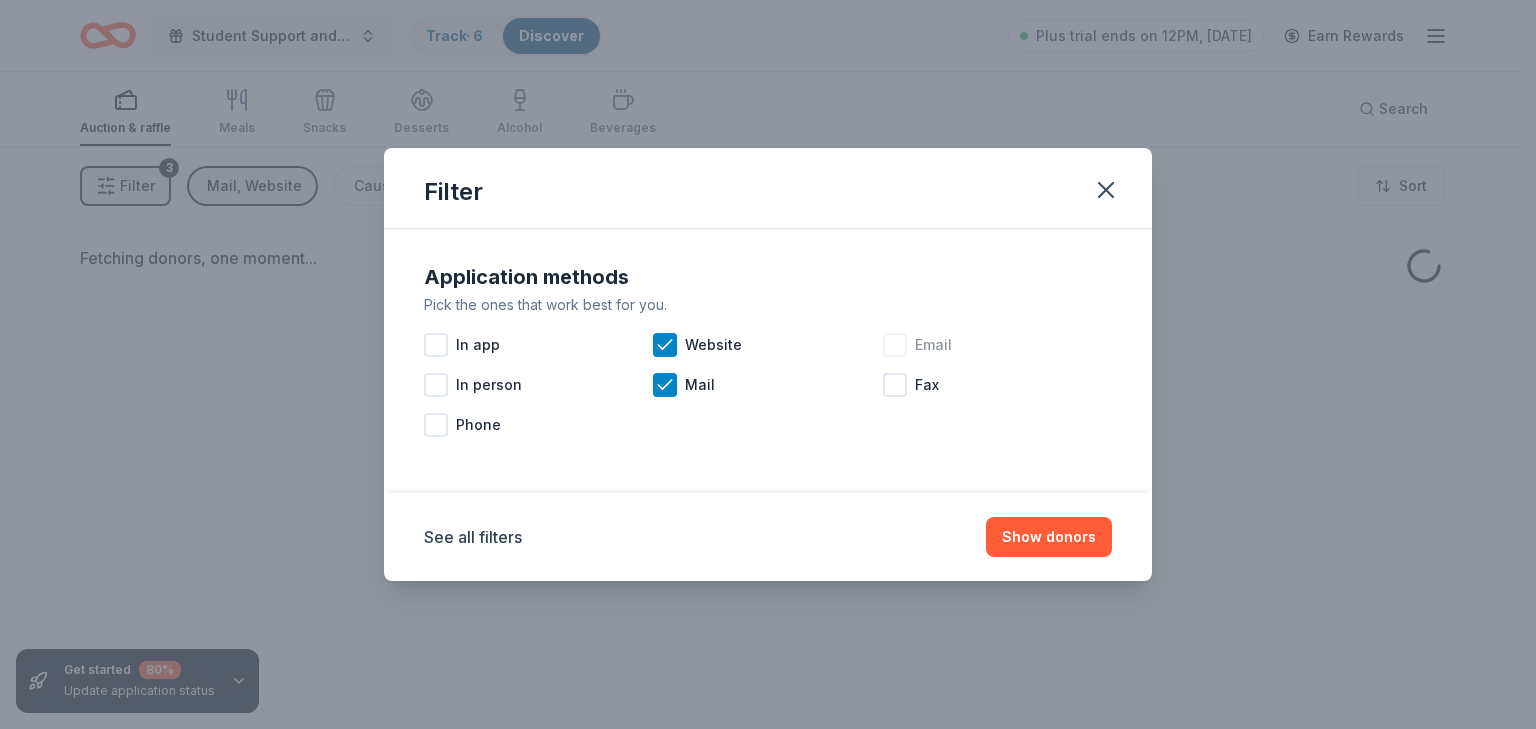 click at bounding box center [895, 345] 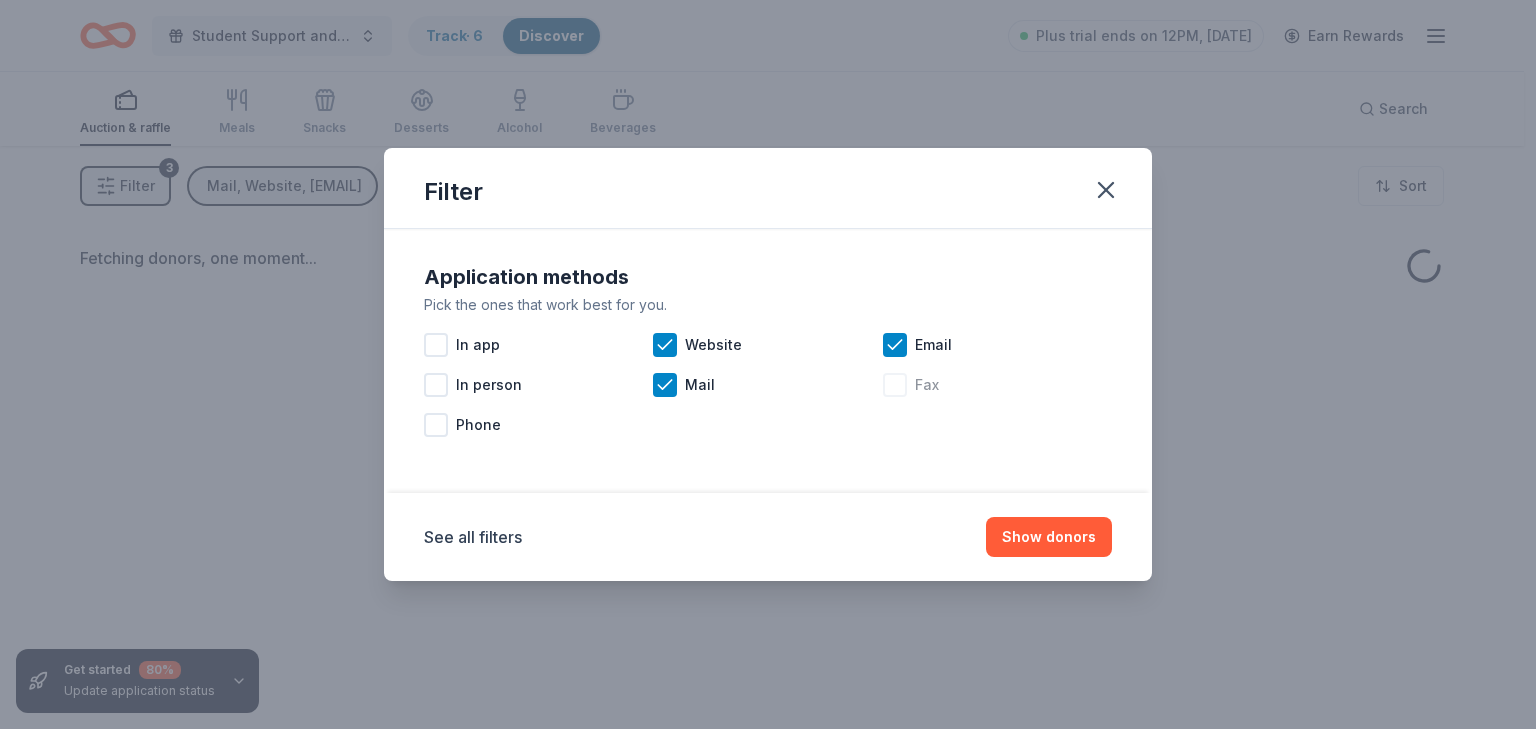 click at bounding box center (895, 385) 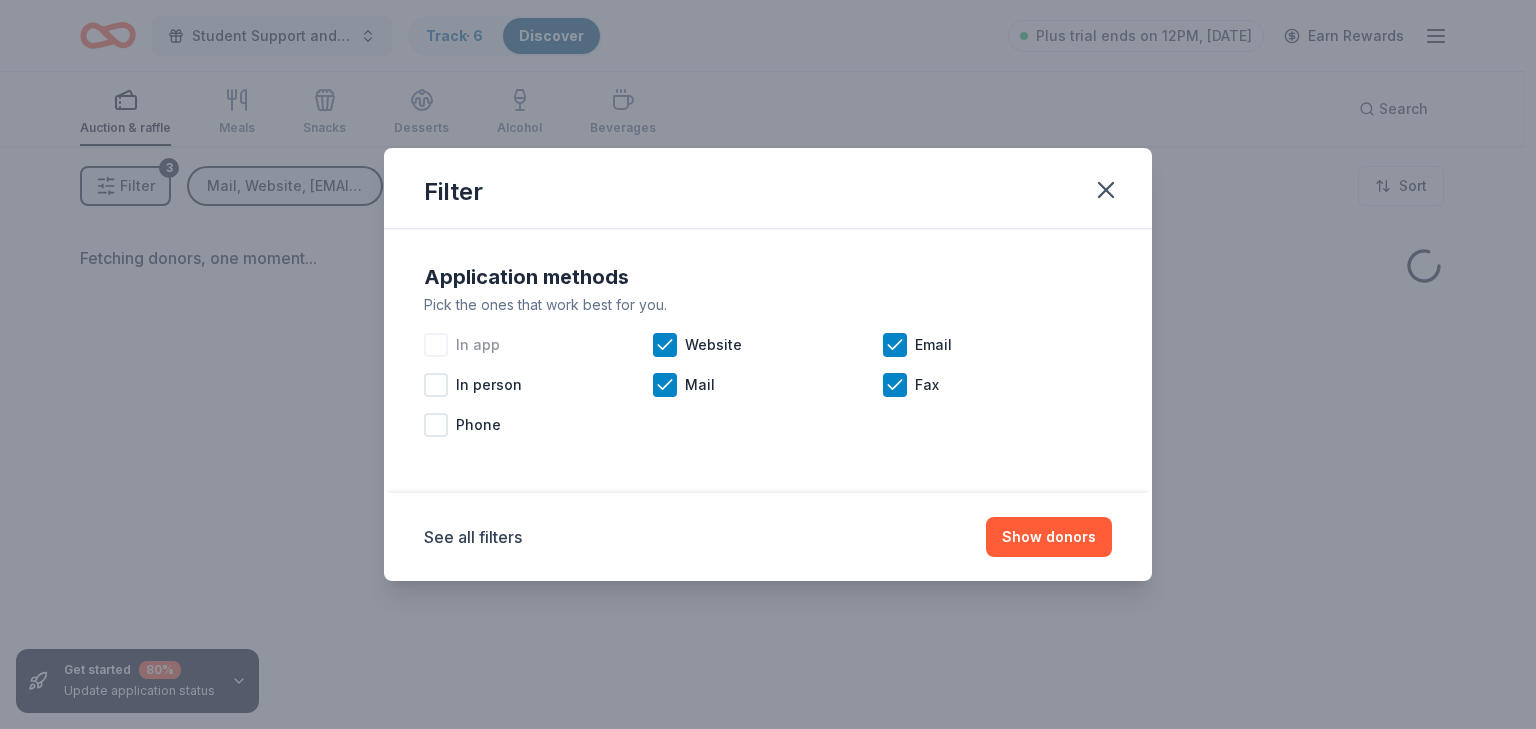 click on "In app" at bounding box center [538, 345] 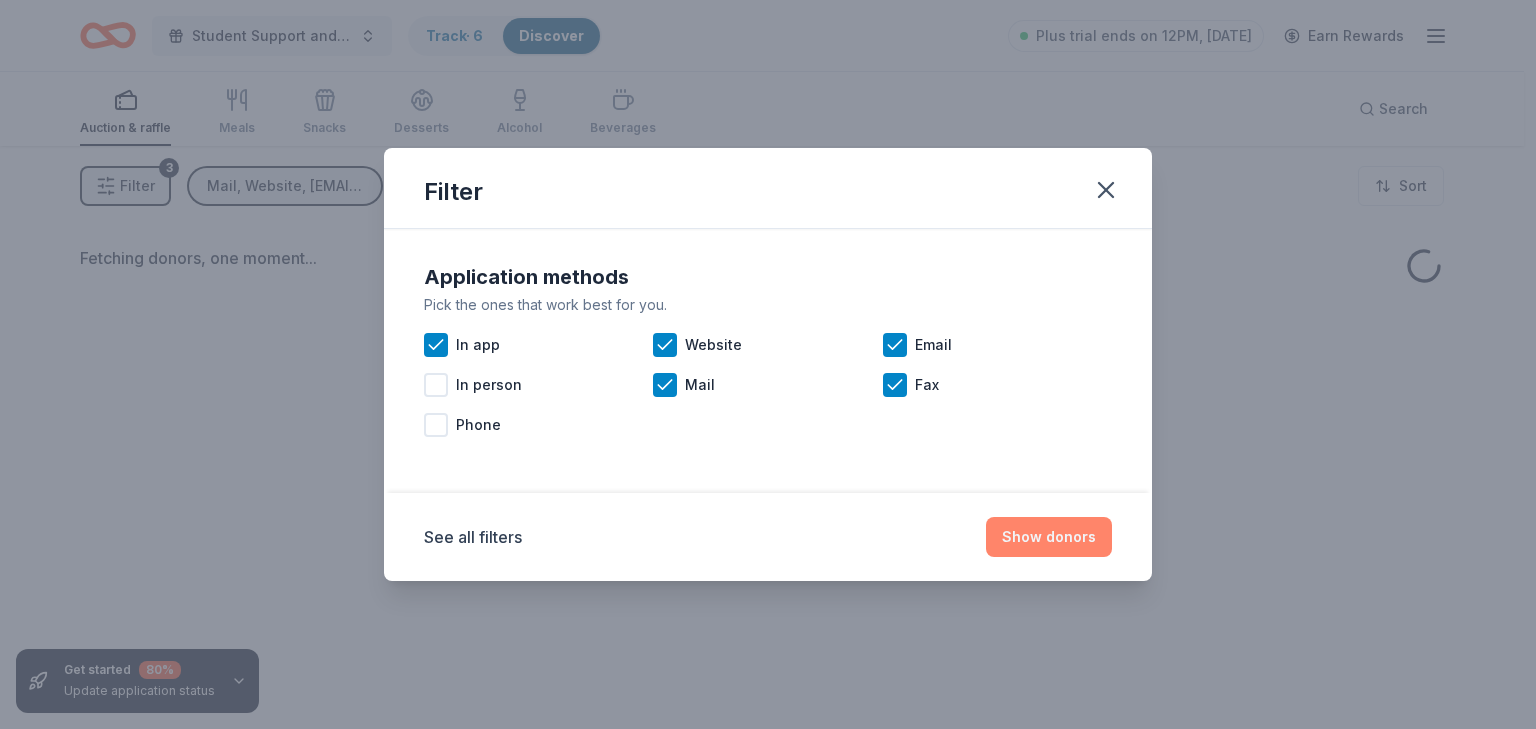 click on "Show    donors" at bounding box center [1049, 537] 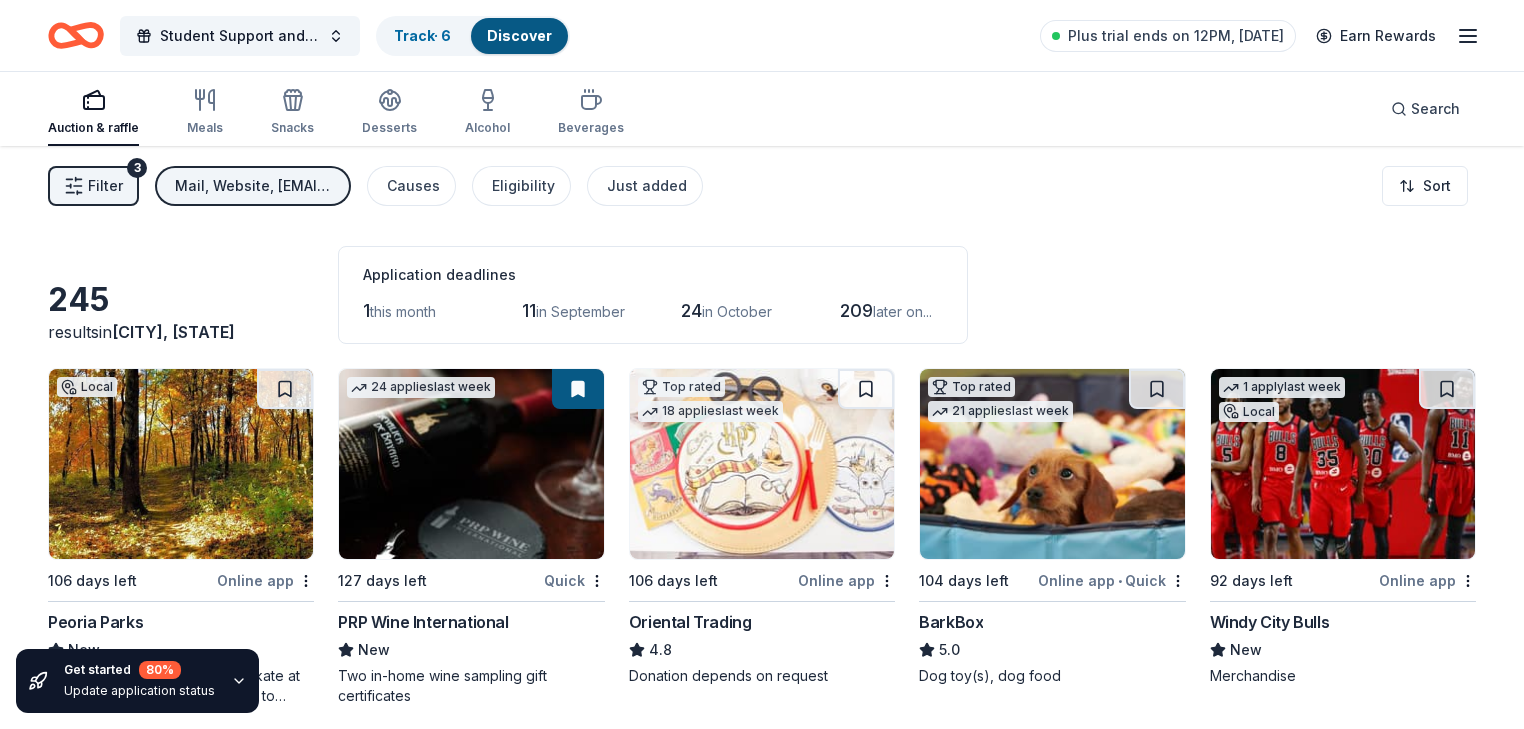scroll, scrollTop: 133, scrollLeft: 0, axis: vertical 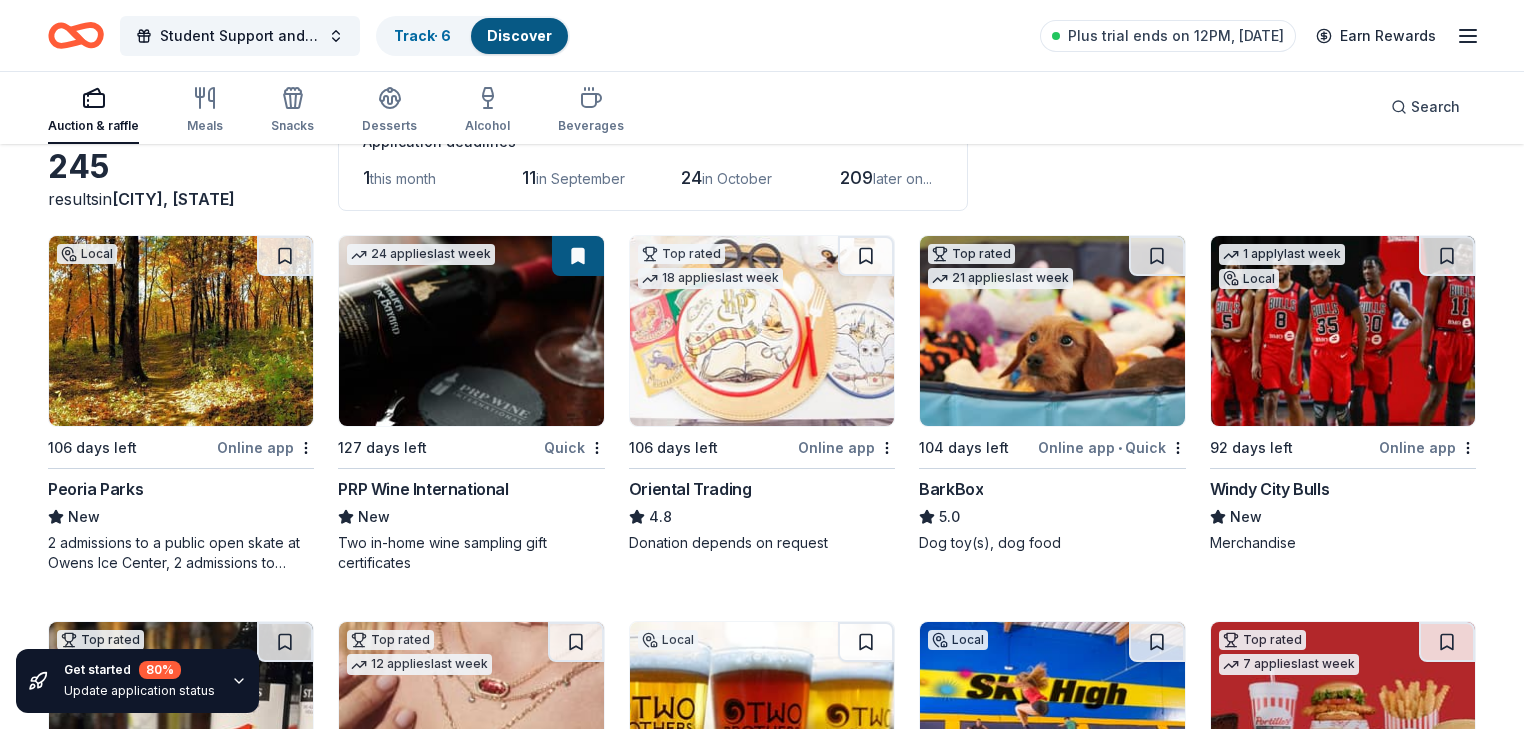 click on "Online app" at bounding box center (846, 447) 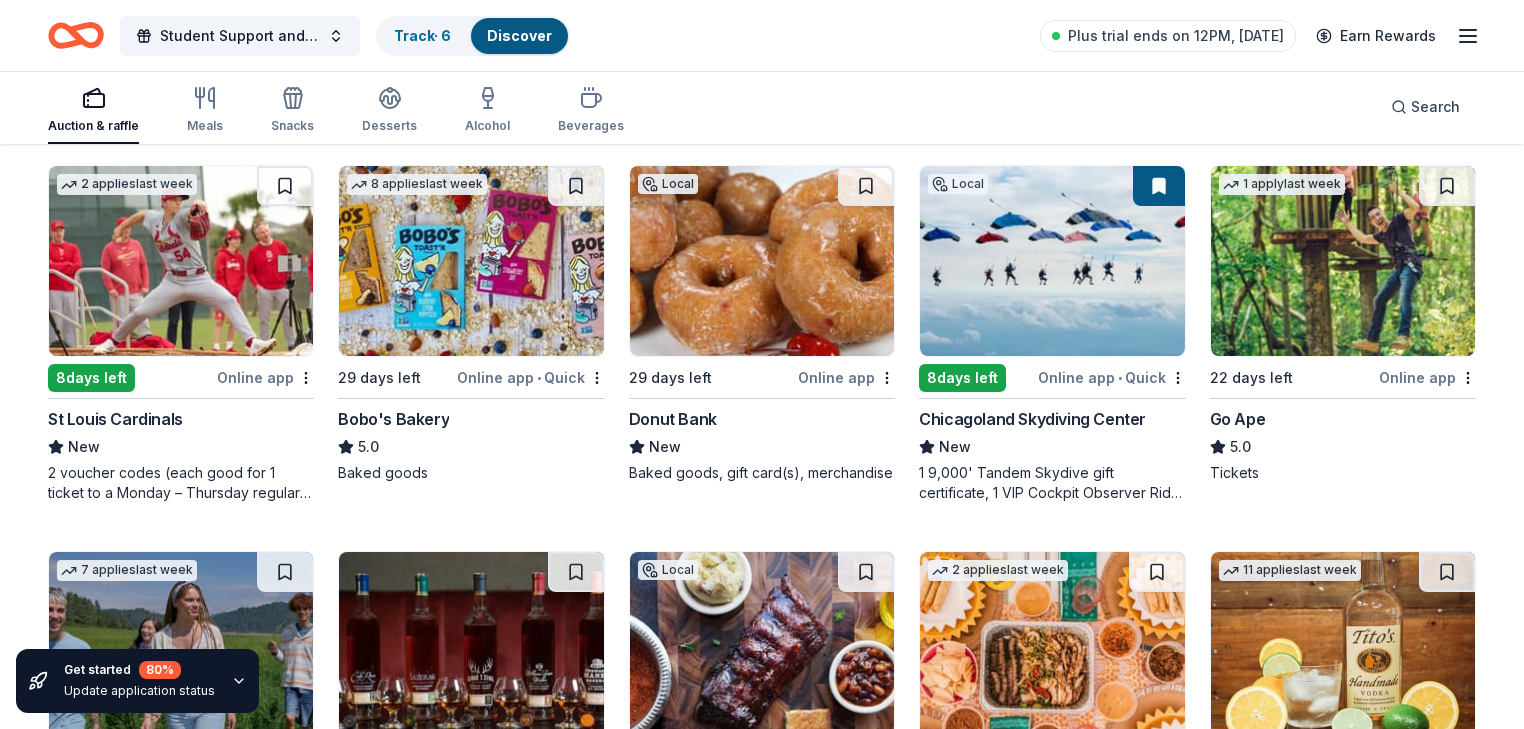 scroll, scrollTop: 2000, scrollLeft: 0, axis: vertical 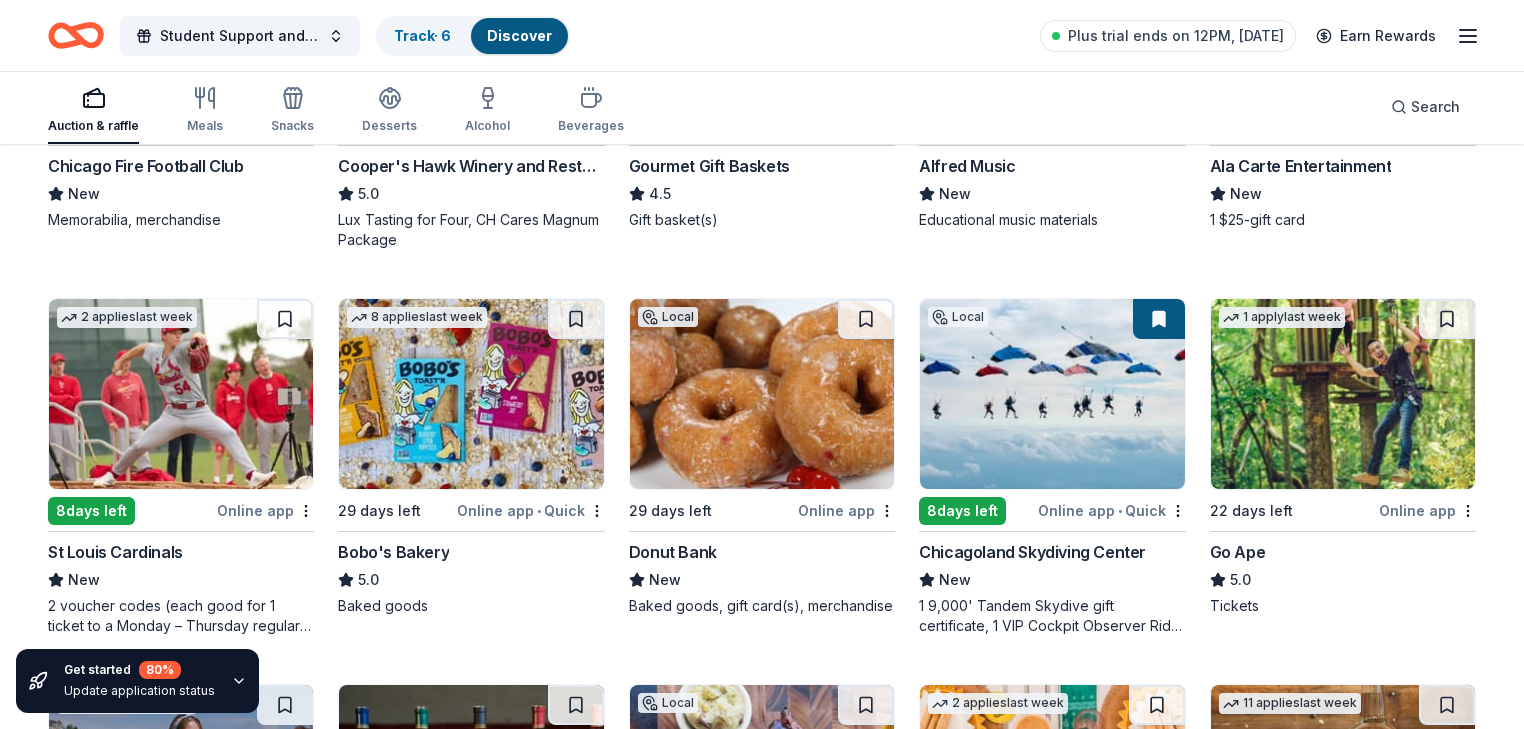 click on "8  days left" at bounding box center (91, 511) 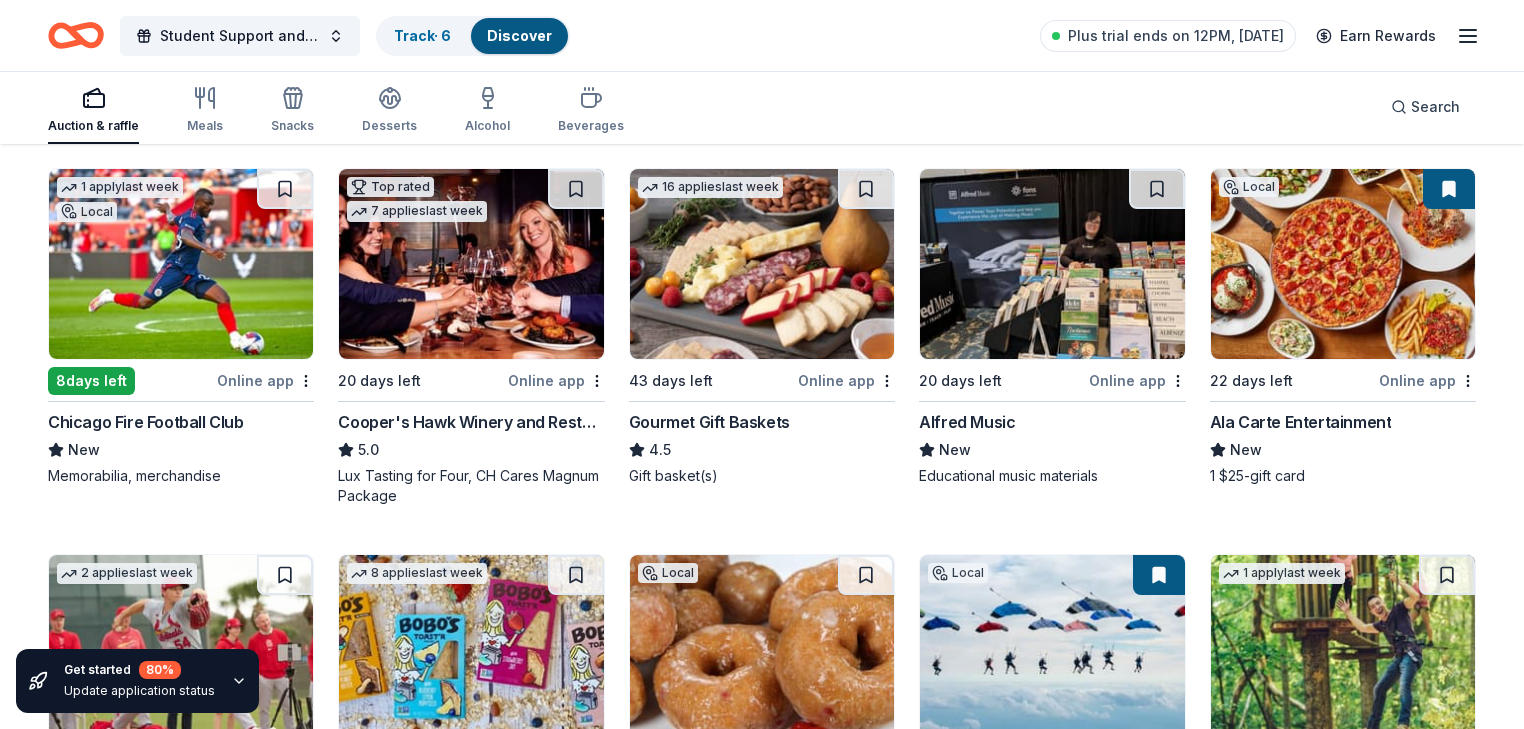 scroll, scrollTop: 1733, scrollLeft: 0, axis: vertical 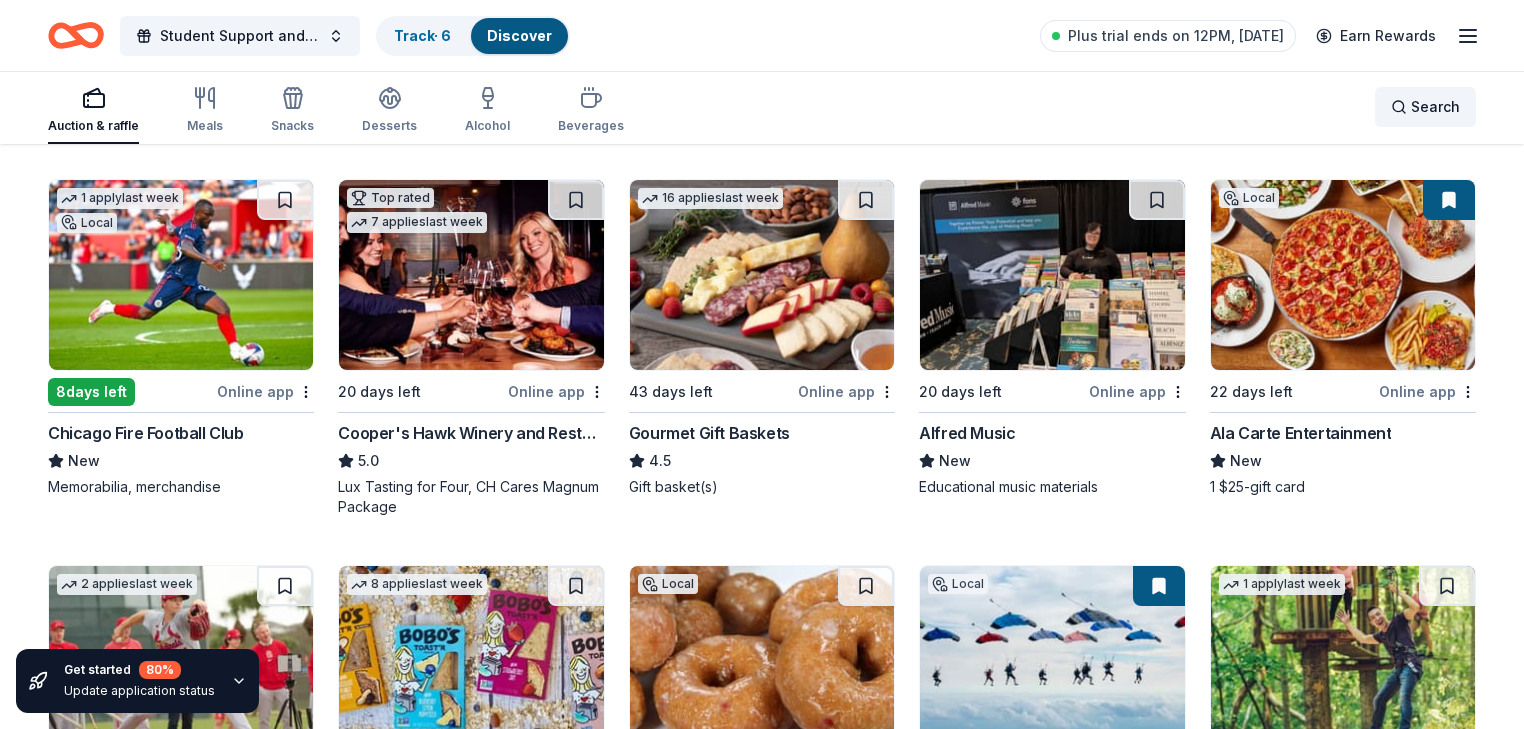 click on "Search" at bounding box center [1435, 107] 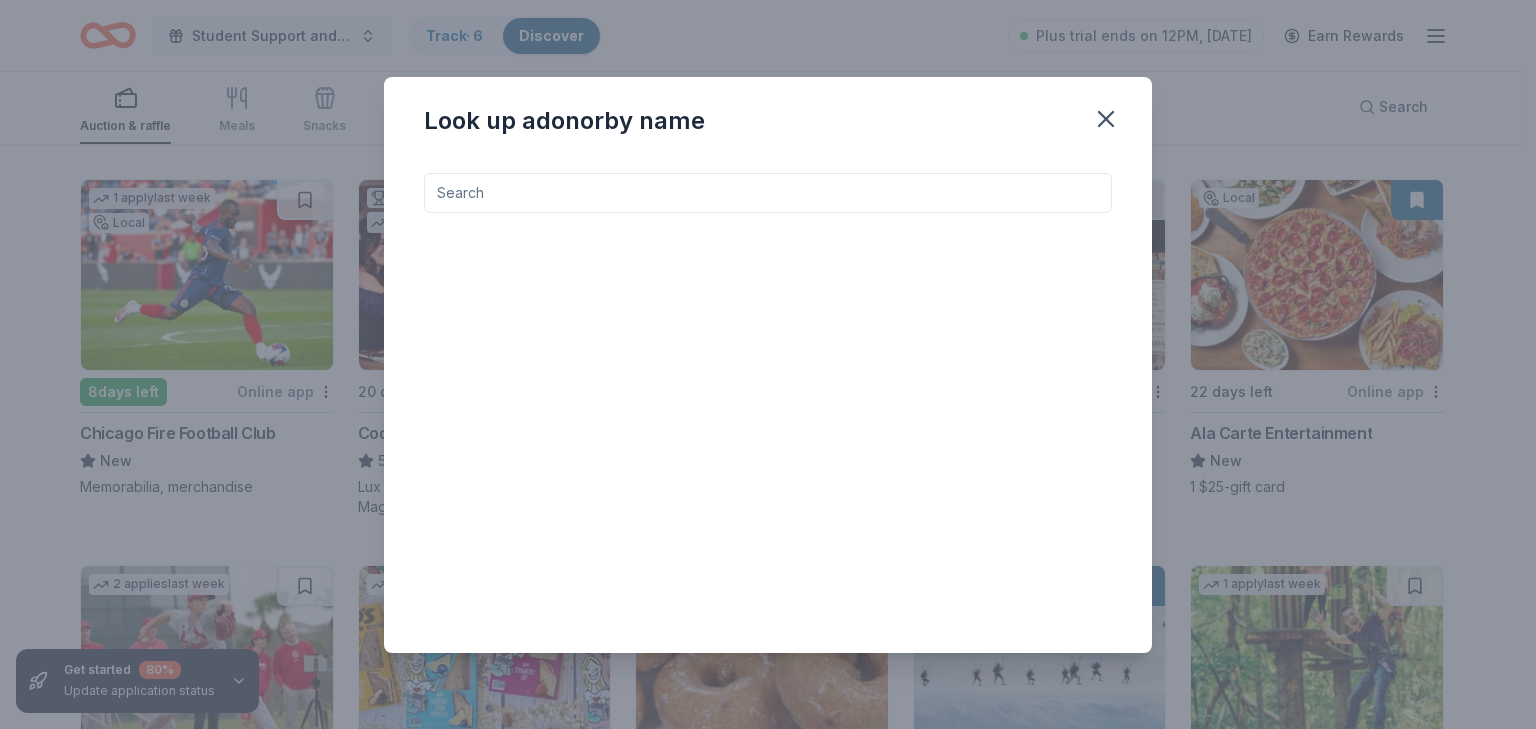 click at bounding box center (768, 193) 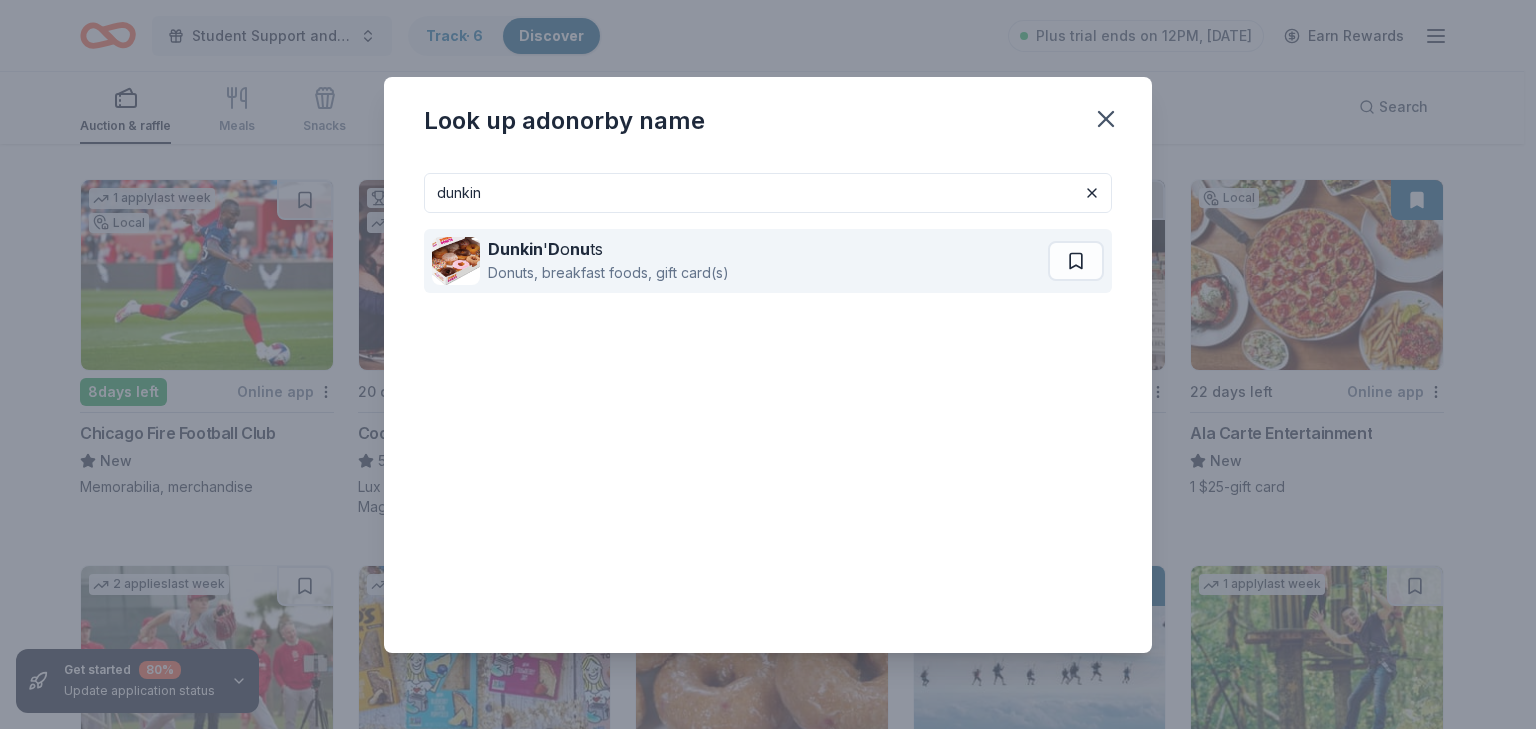 click on "Donuts, breakfast foods, gift card(s)" at bounding box center [608, 273] 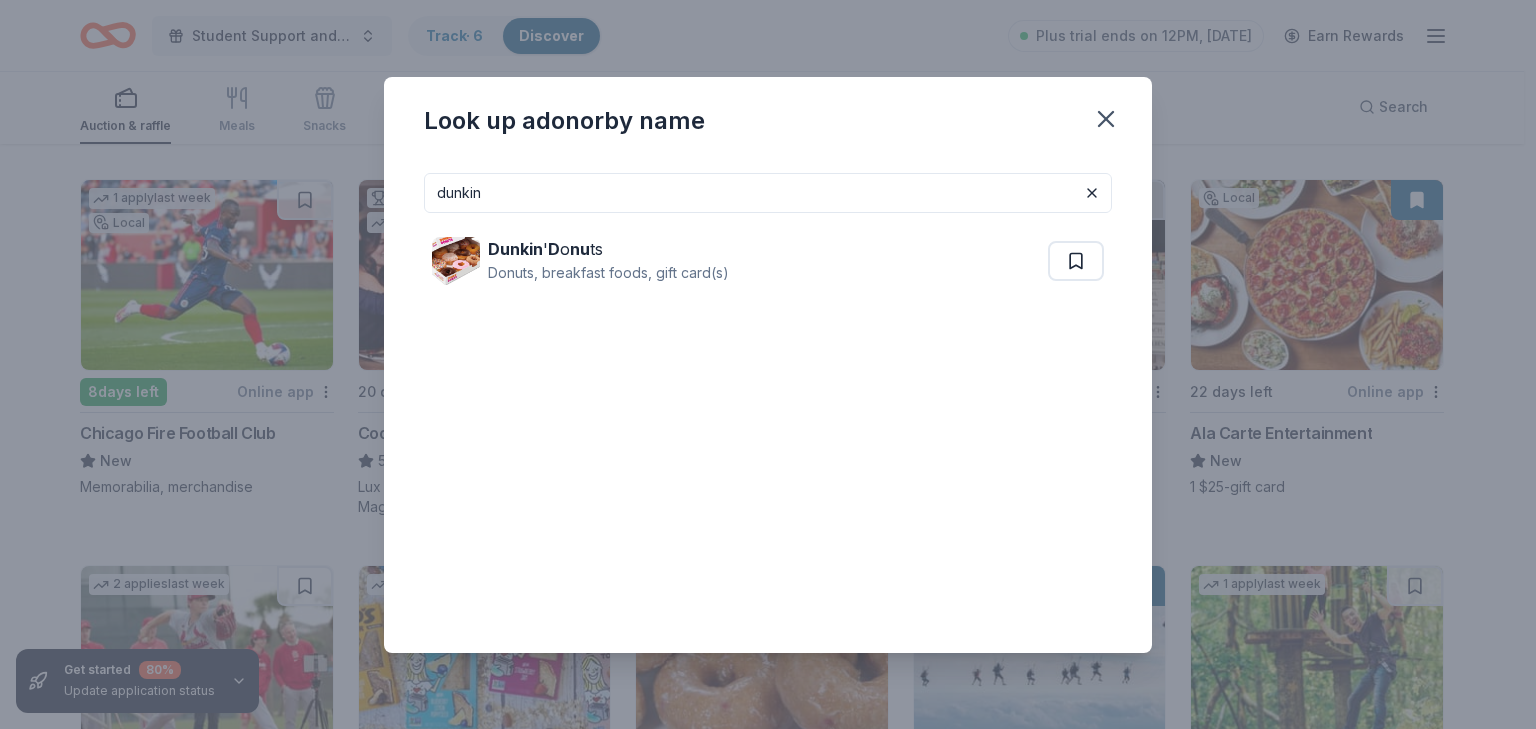 drag, startPoint x: 497, startPoint y: 192, endPoint x: 392, endPoint y: 196, distance: 105.076164 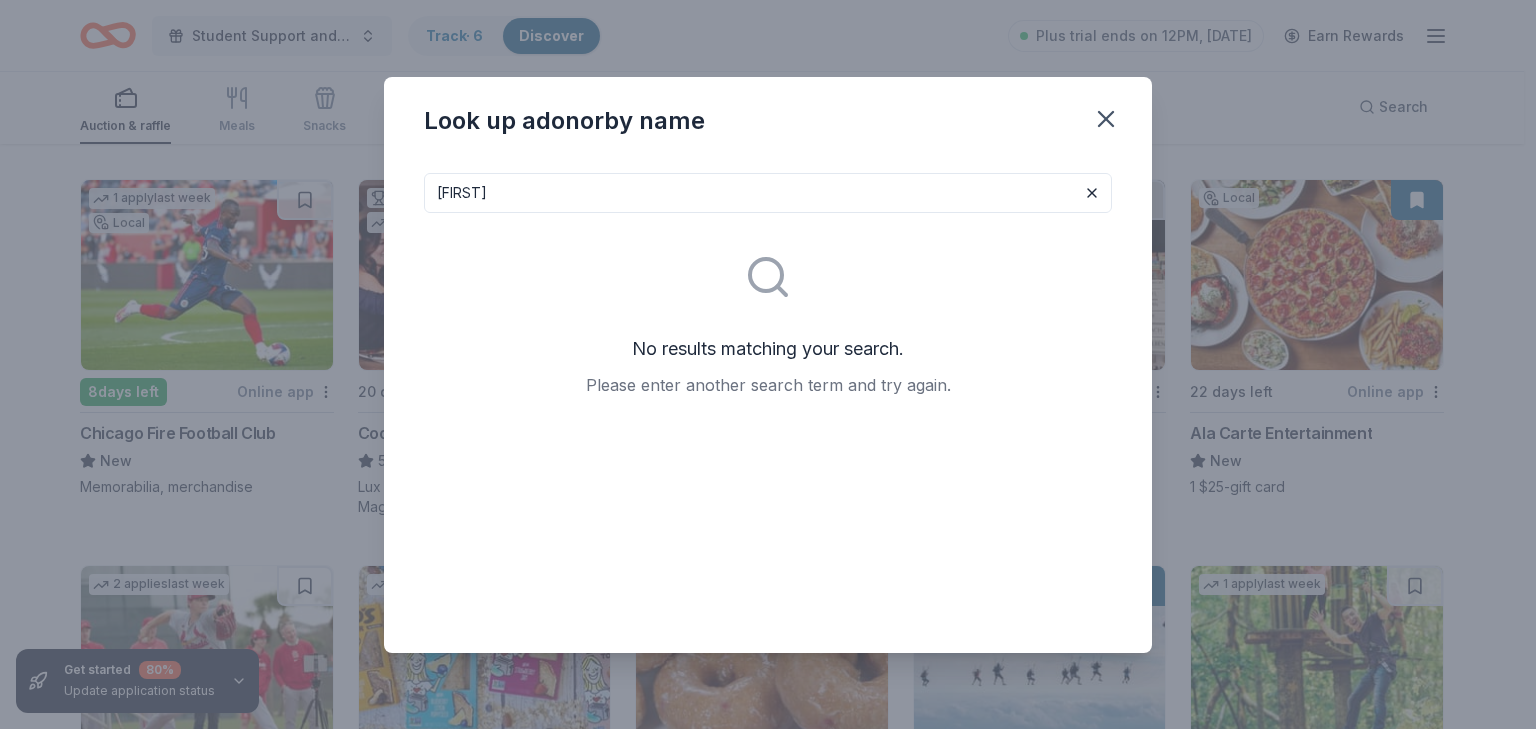 type on "monical" 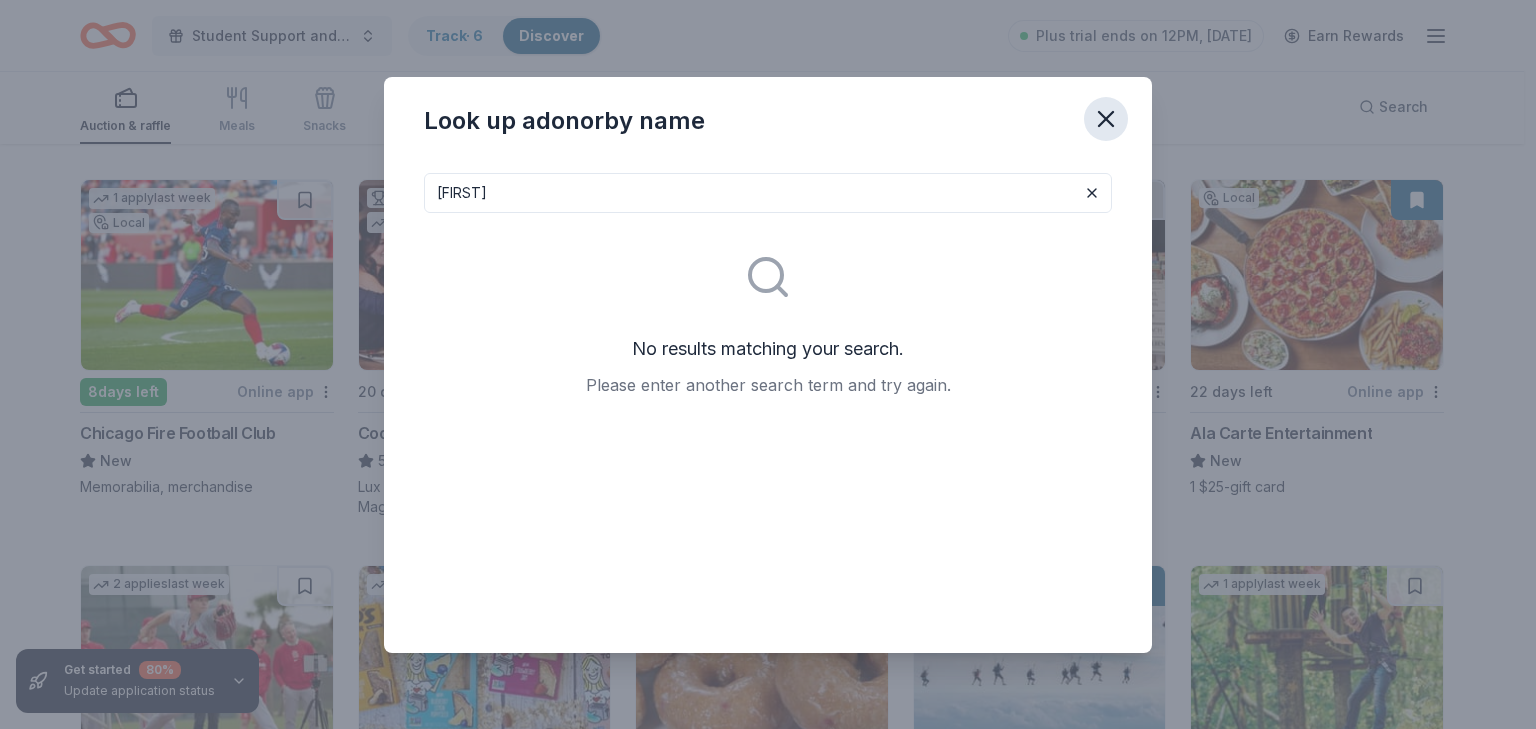 click 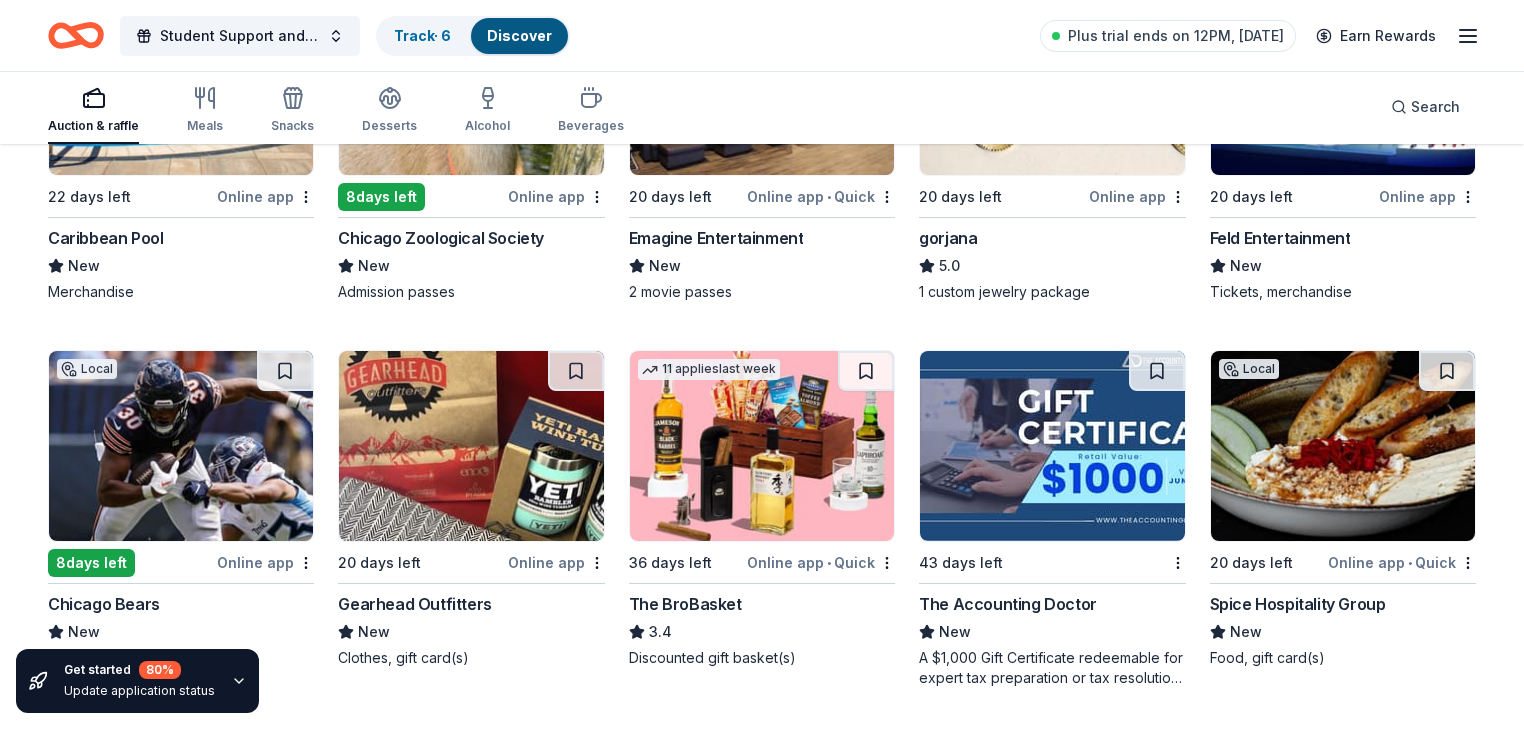 scroll, scrollTop: 3200, scrollLeft: 0, axis: vertical 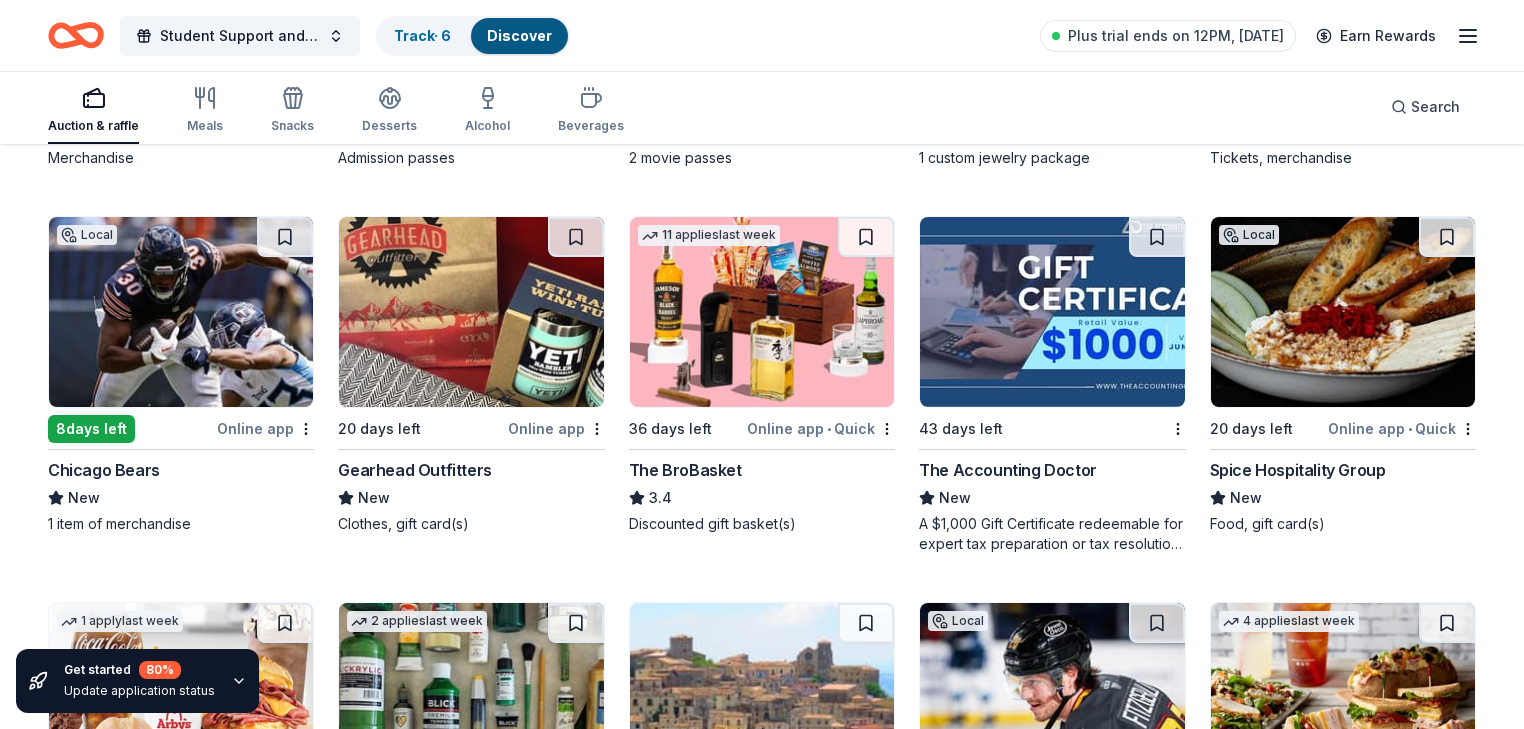 click on "The BroBasket" at bounding box center [685, 470] 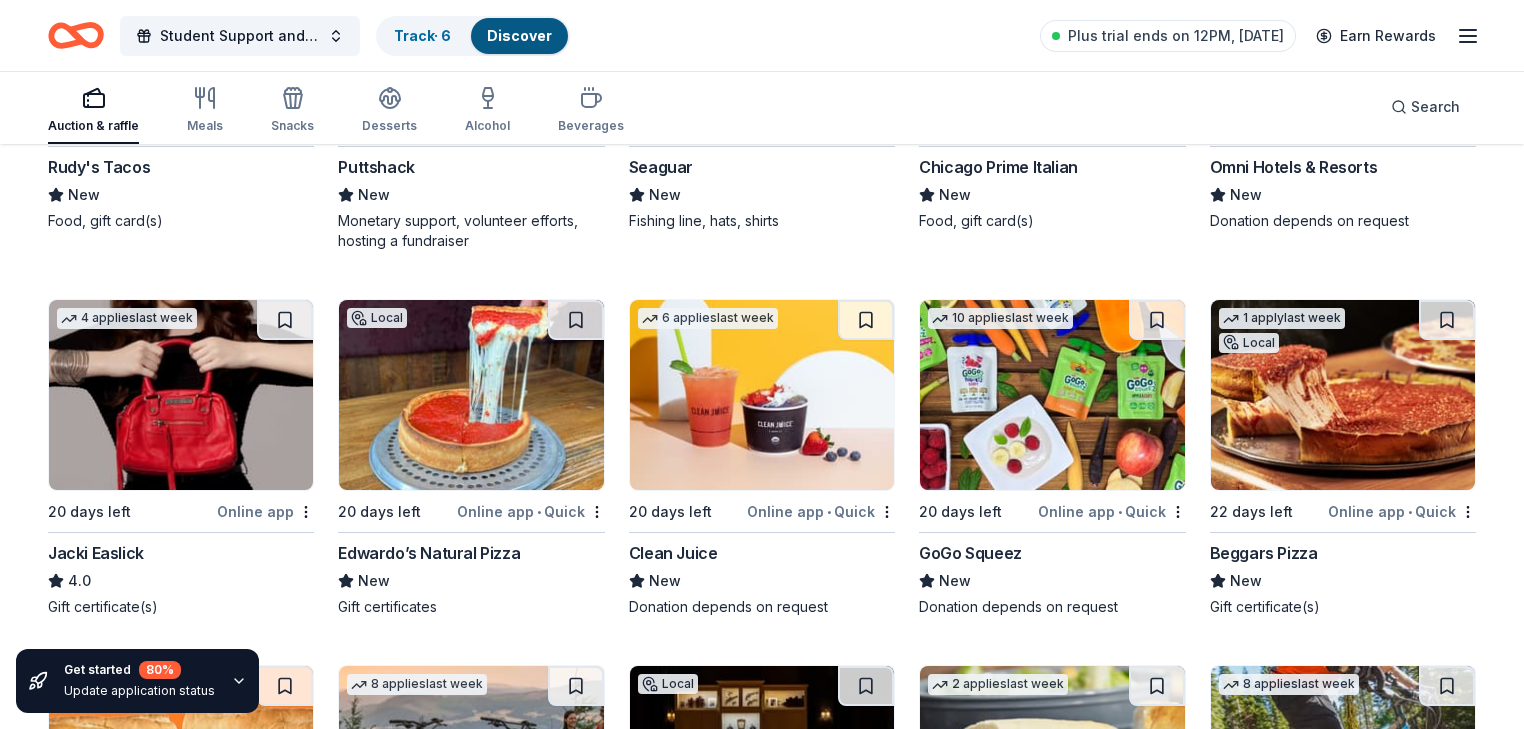 scroll, scrollTop: 10736, scrollLeft: 0, axis: vertical 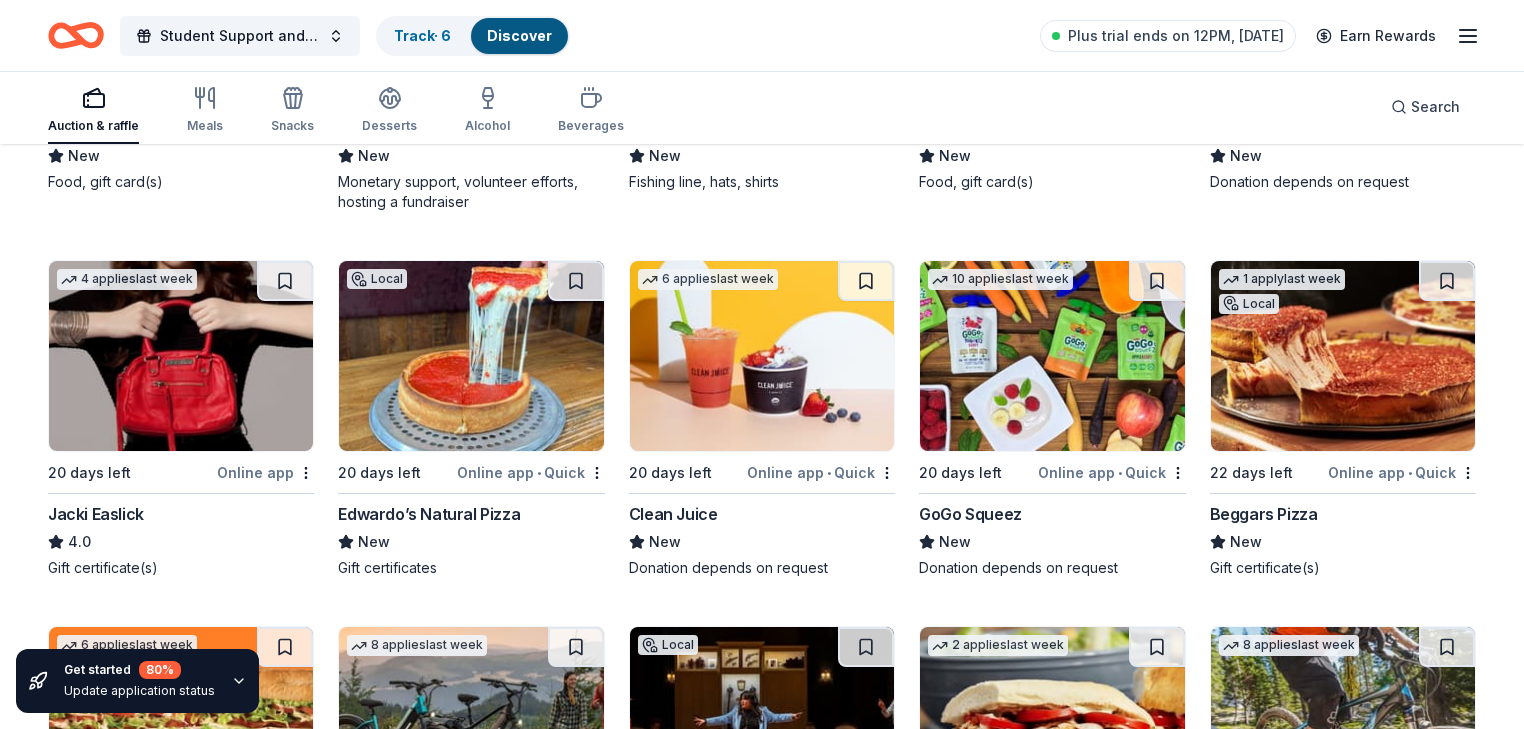 click on "GoGo Squeez" at bounding box center [970, 514] 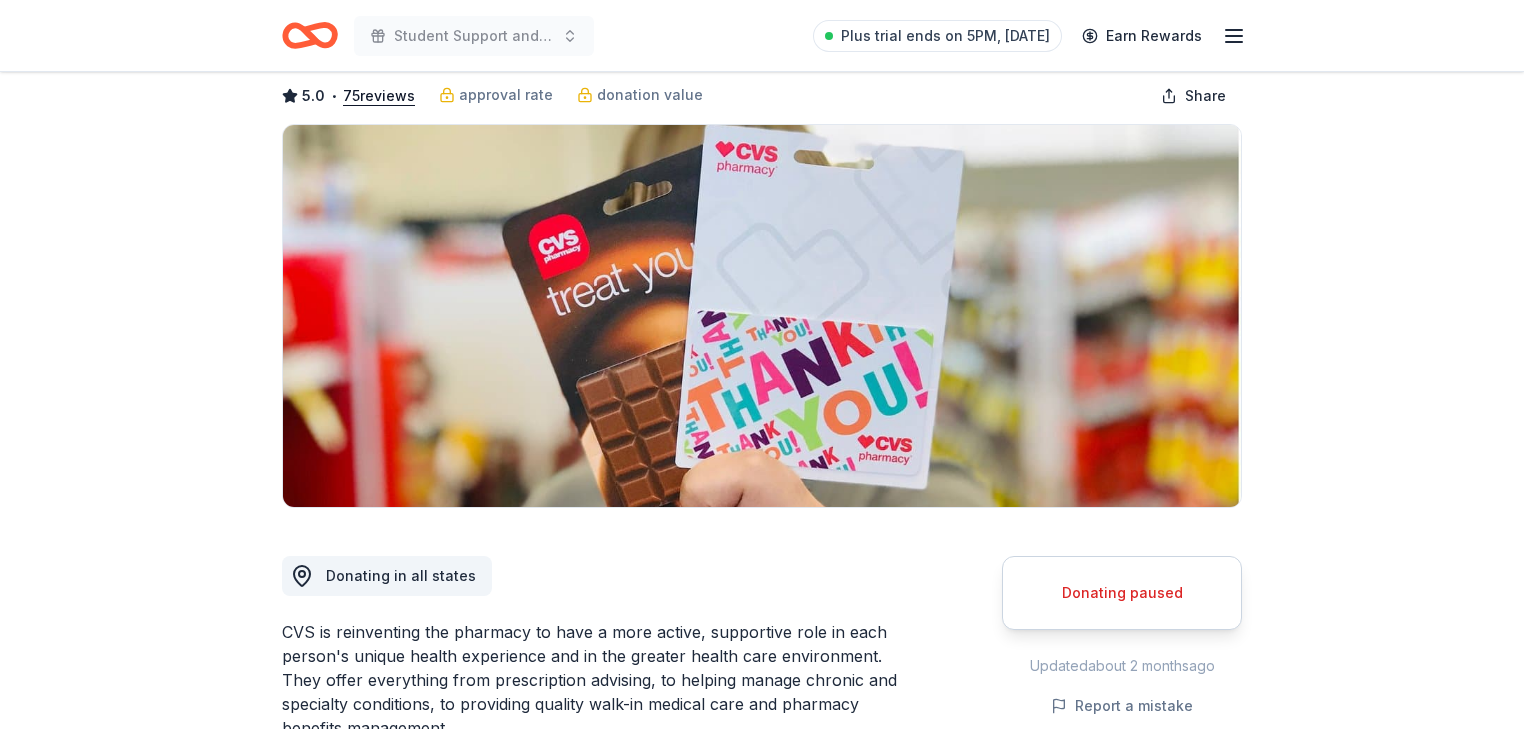 scroll, scrollTop: 266, scrollLeft: 0, axis: vertical 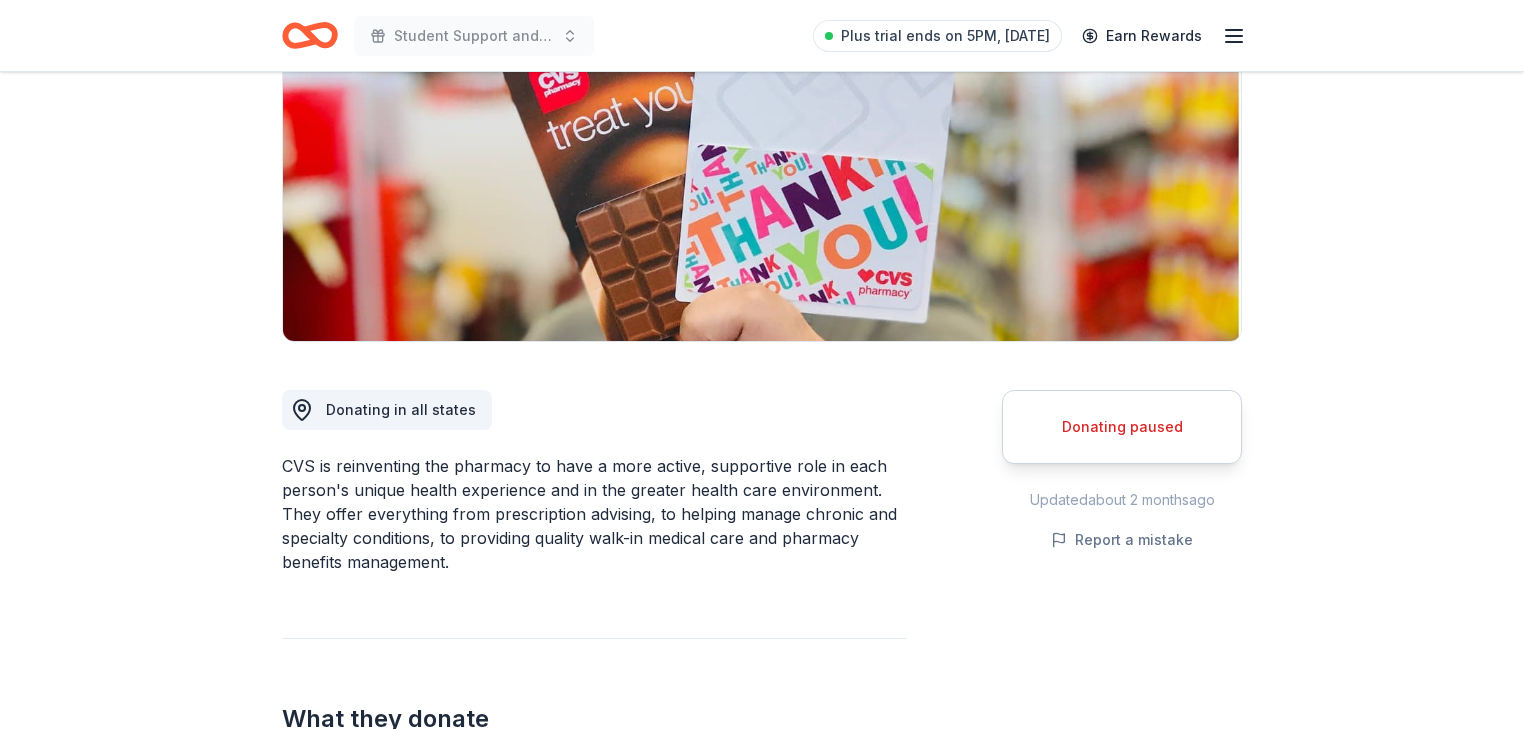 click on "Donating paused" at bounding box center [1122, 427] 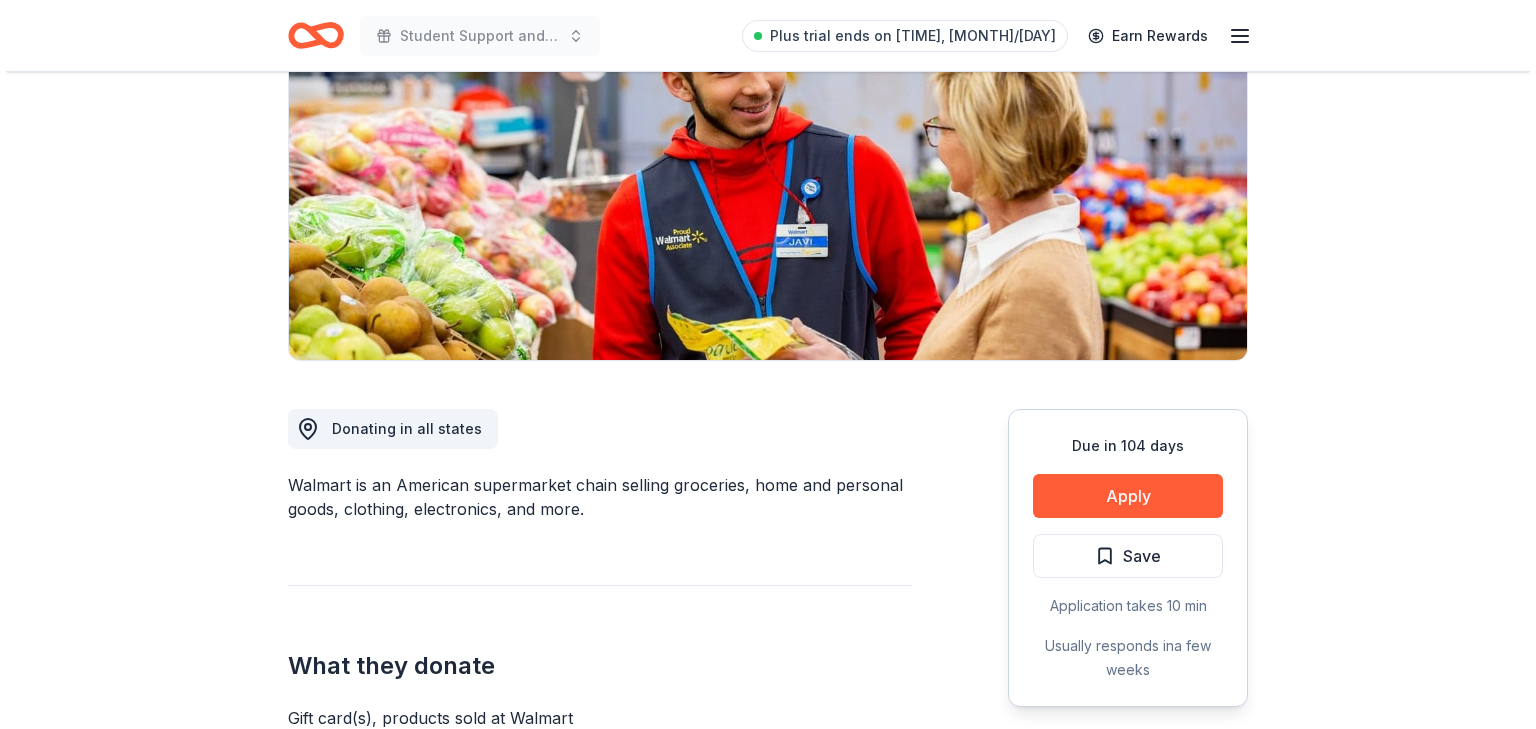 scroll, scrollTop: 266, scrollLeft: 0, axis: vertical 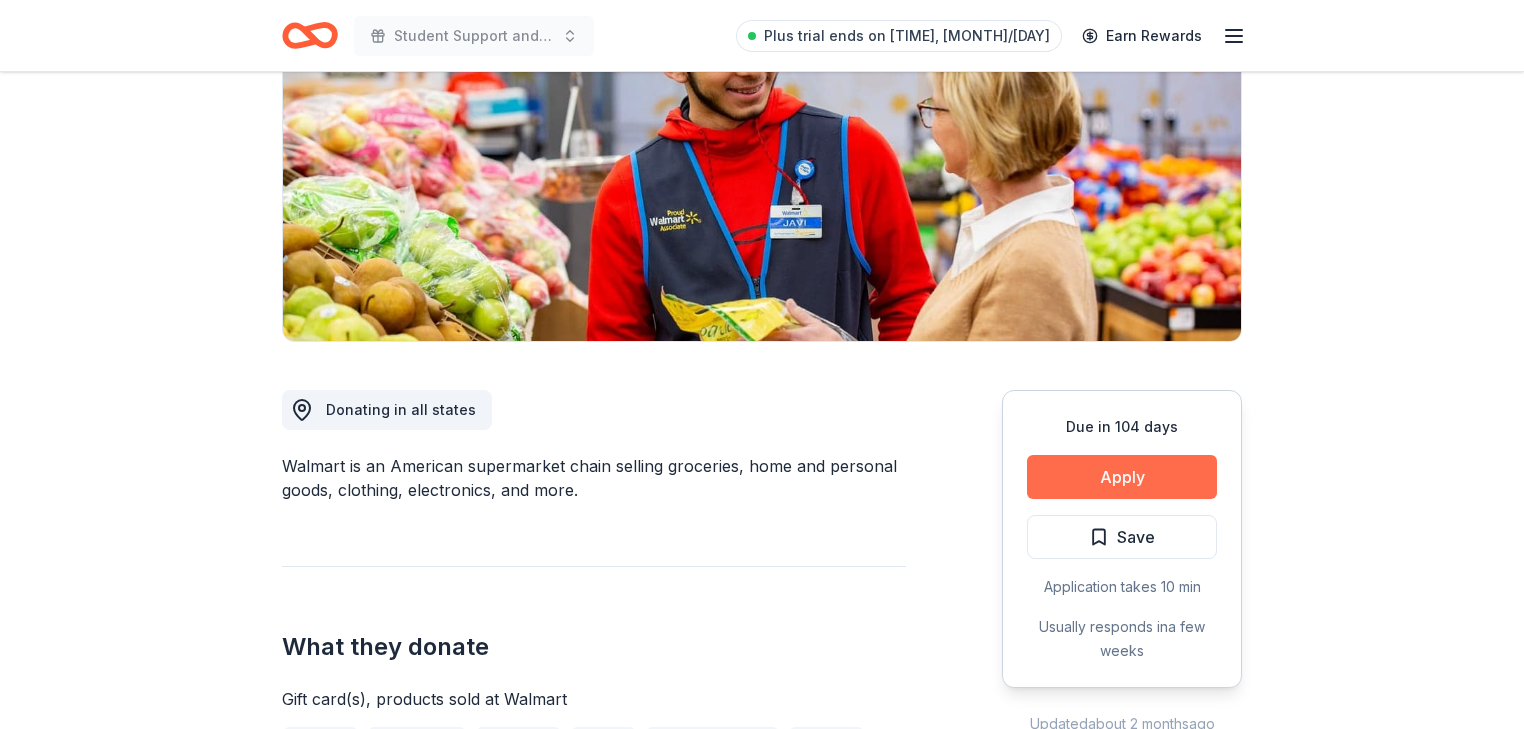click on "Apply" at bounding box center (1122, 477) 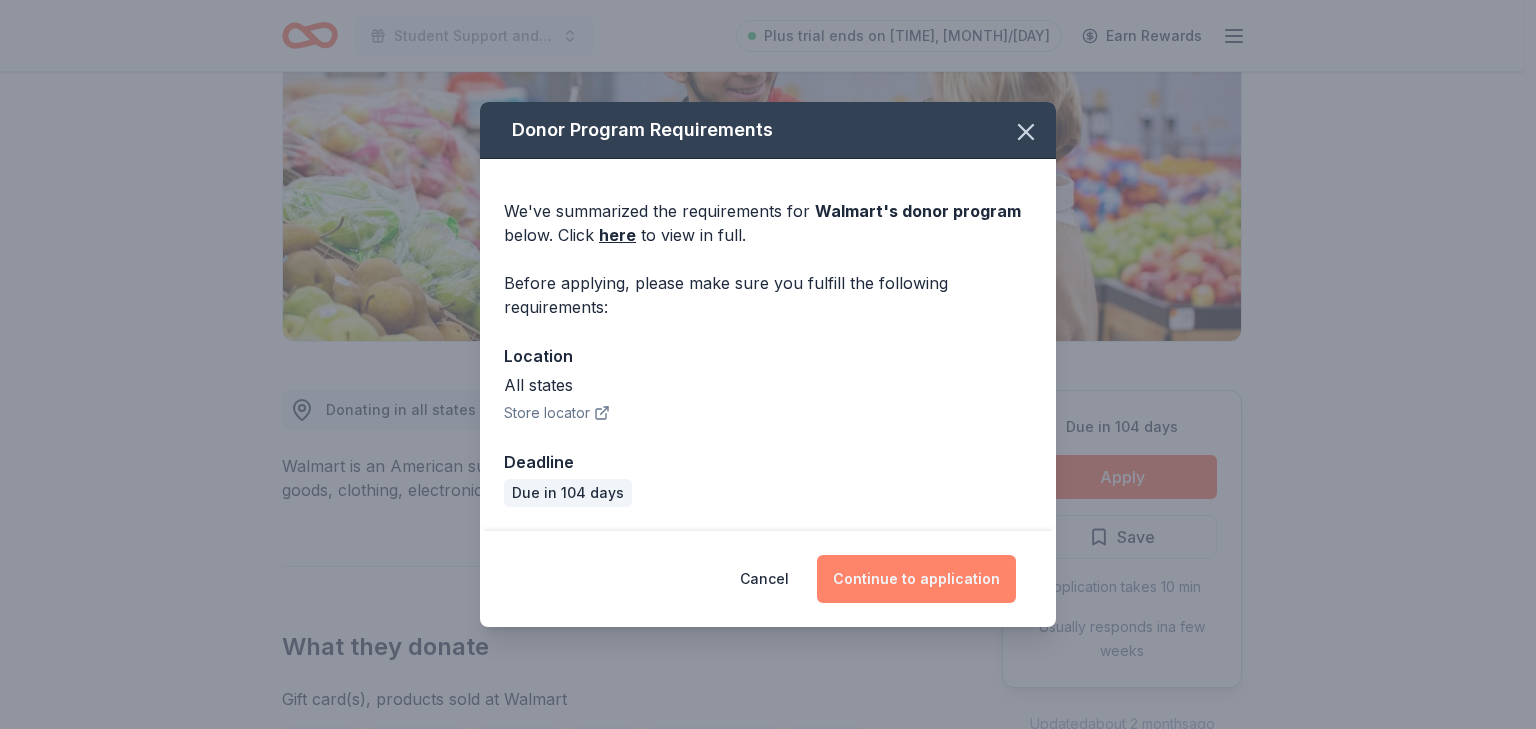 click on "Continue to application" at bounding box center [916, 579] 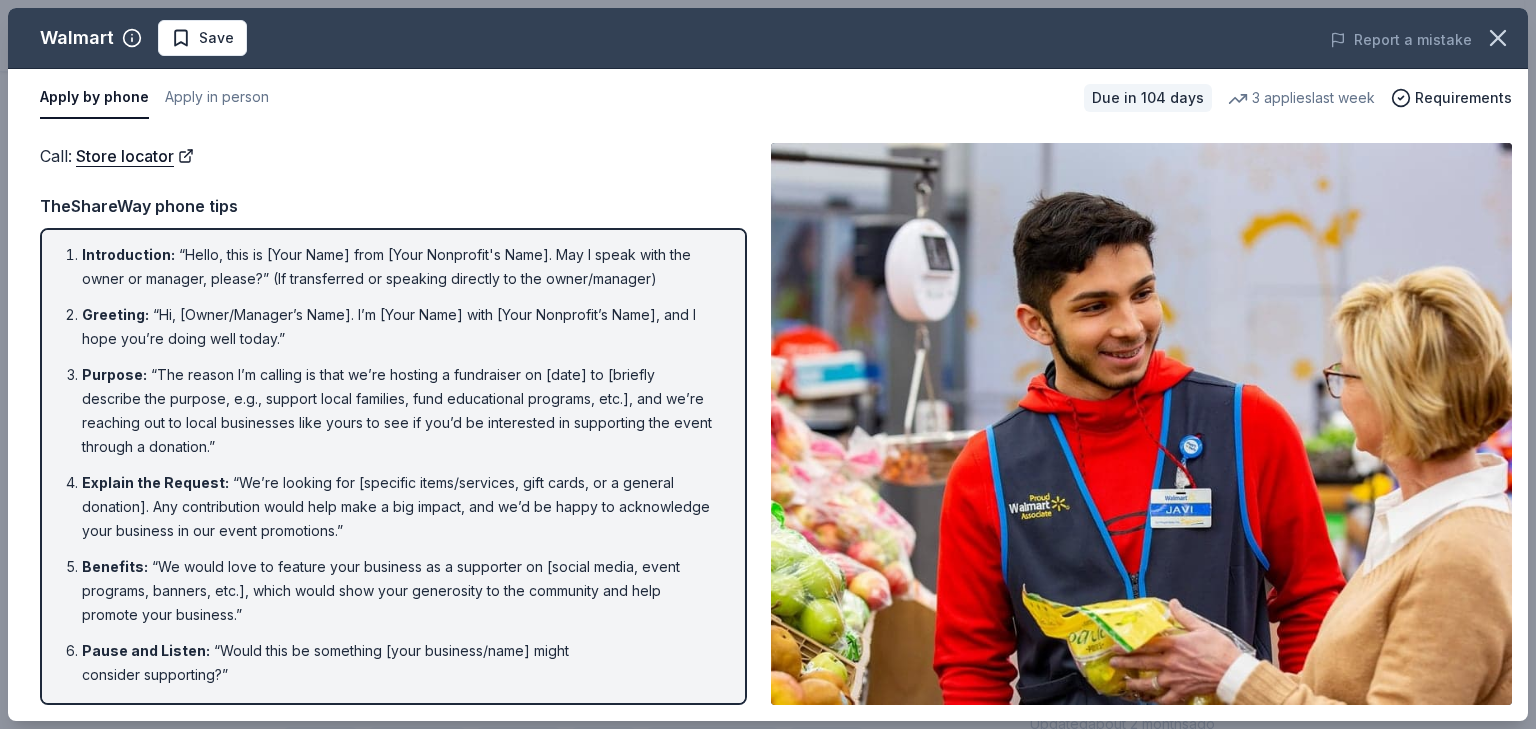 scroll, scrollTop: 0, scrollLeft: 0, axis: both 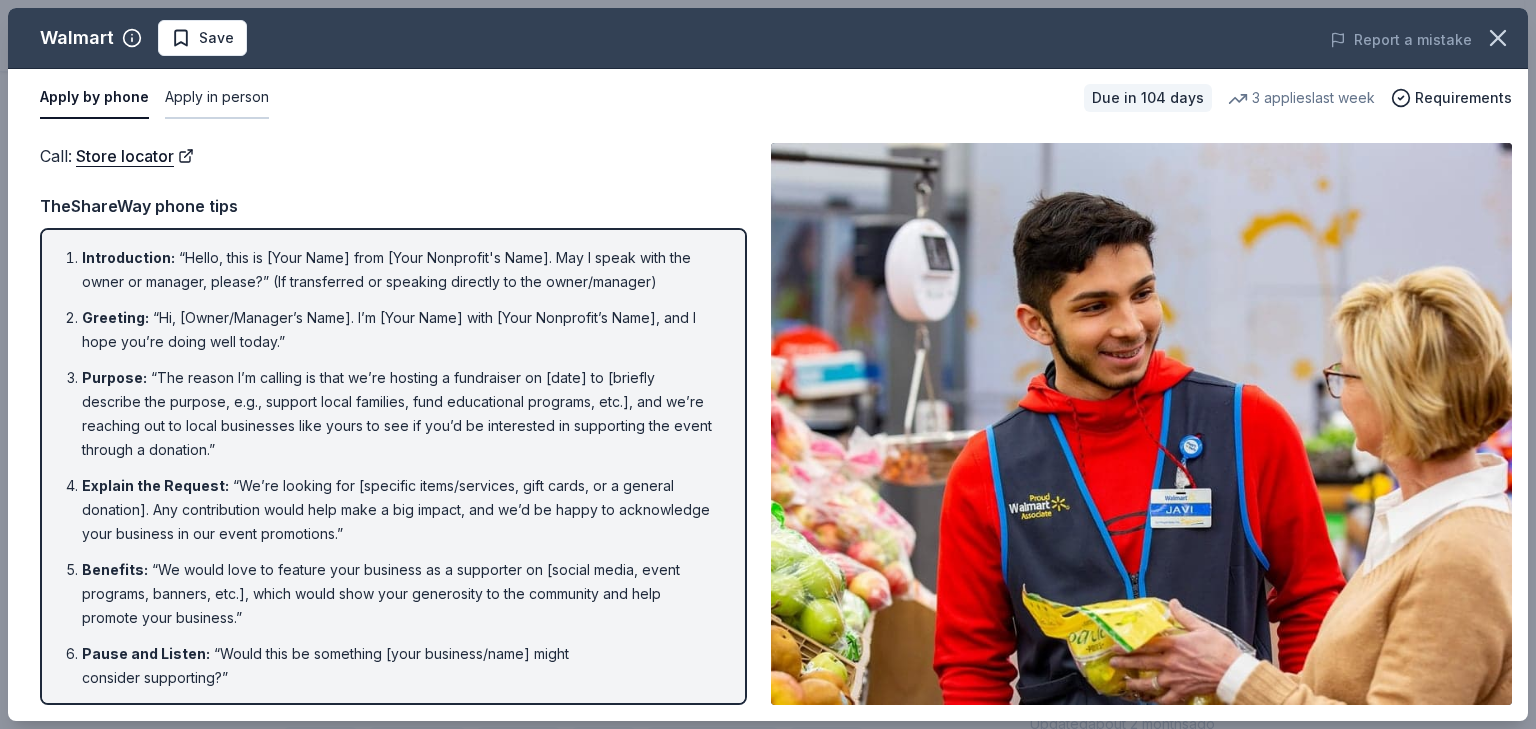 click on "Apply in person" at bounding box center (217, 98) 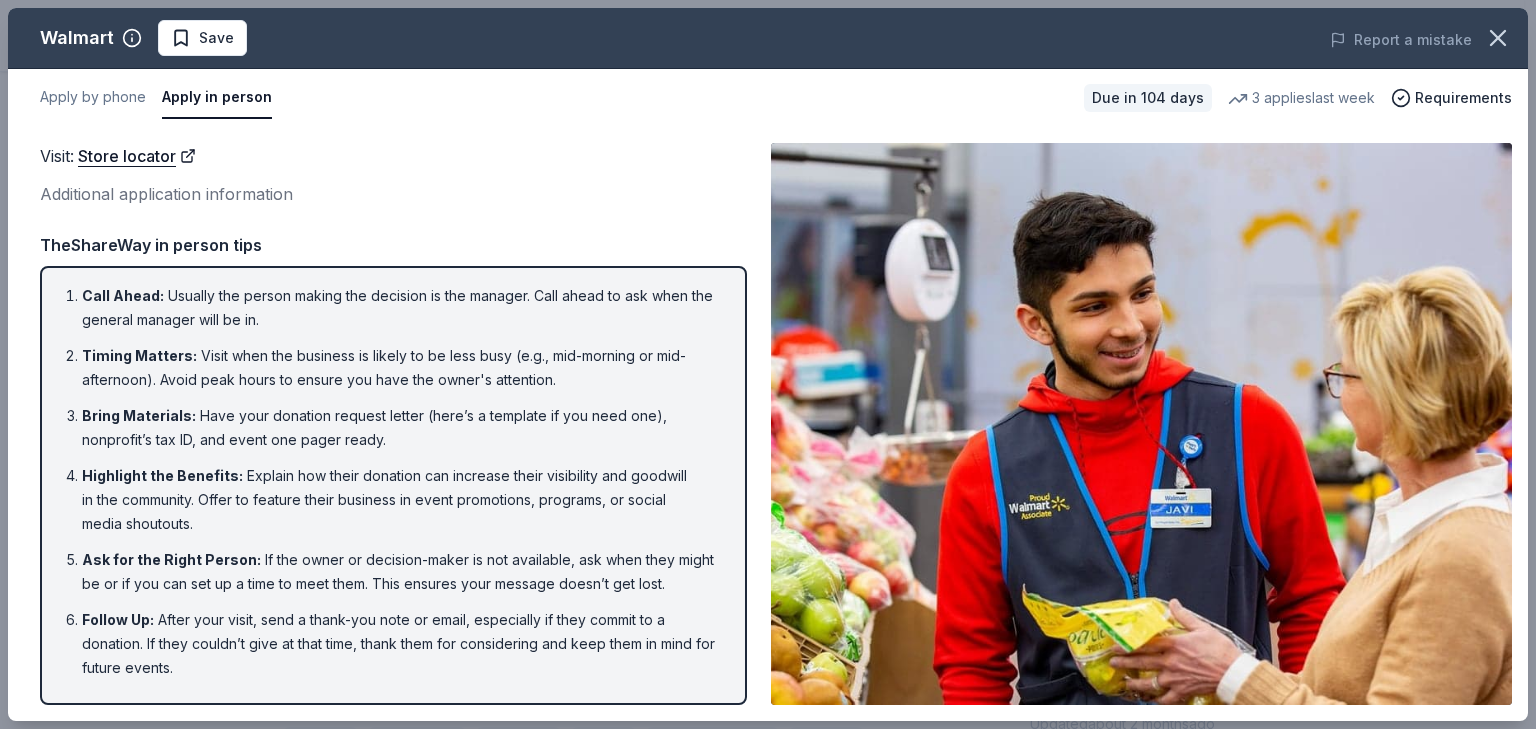 click on "Additional application information" at bounding box center [393, 194] 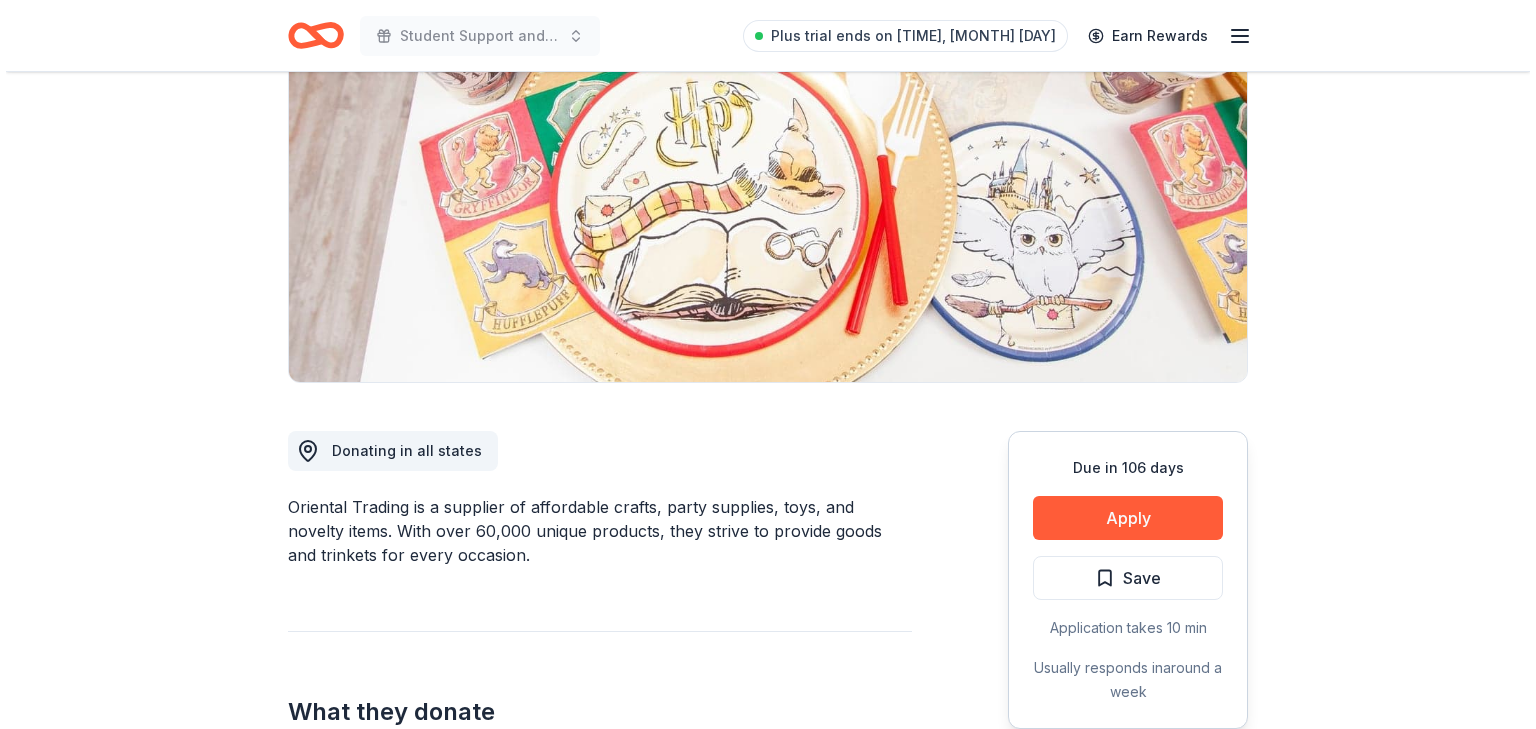 scroll, scrollTop: 400, scrollLeft: 0, axis: vertical 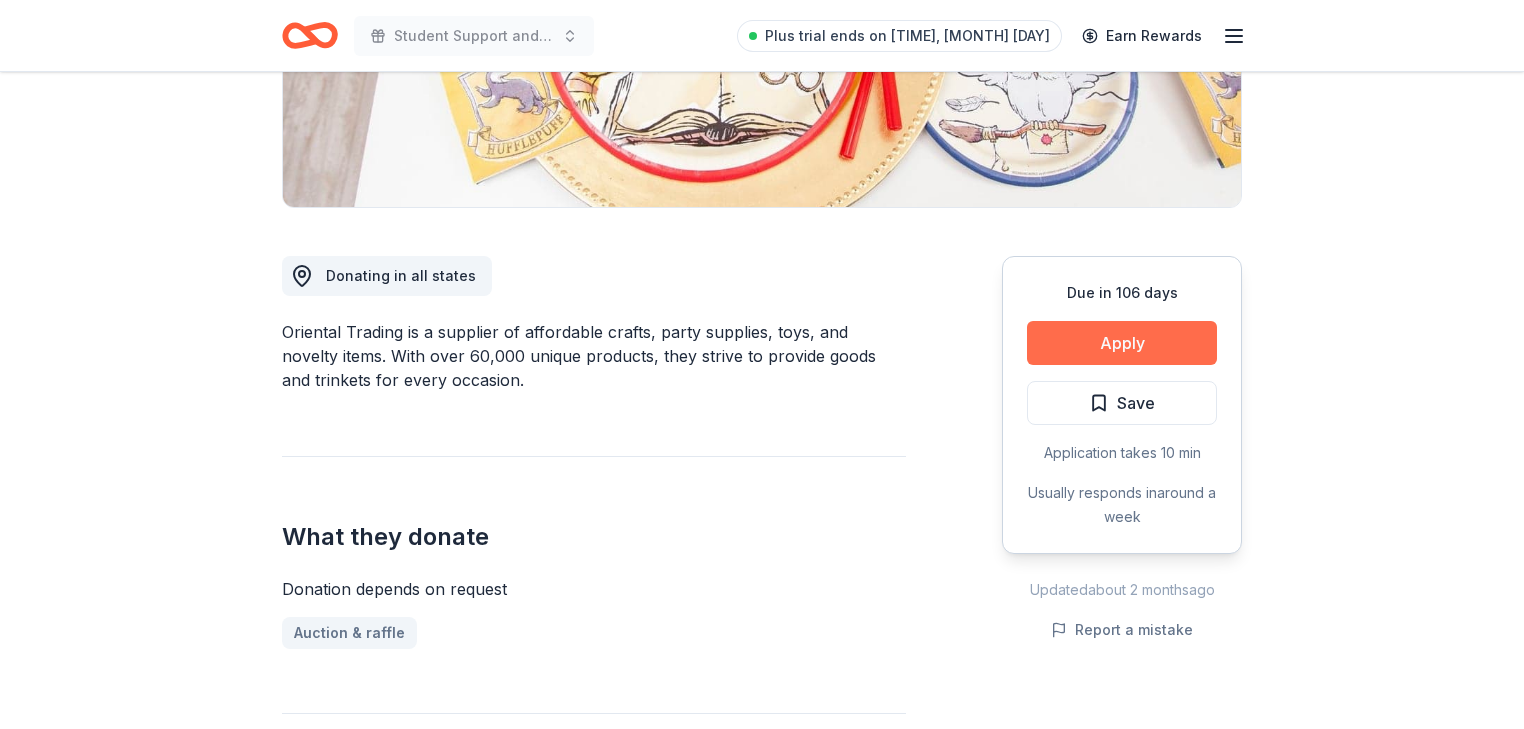 click on "Apply" at bounding box center (1122, 343) 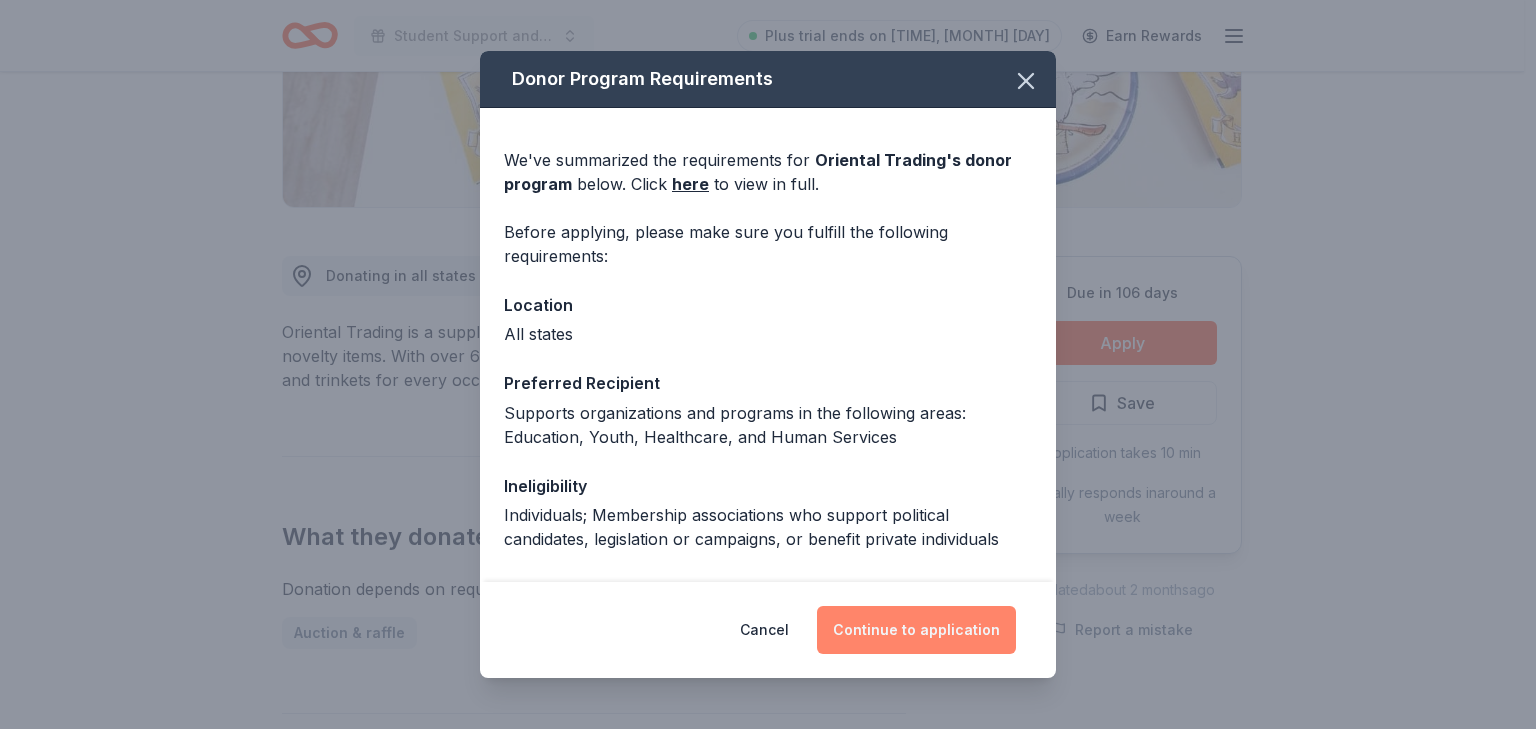 click on "Continue to application" at bounding box center (916, 630) 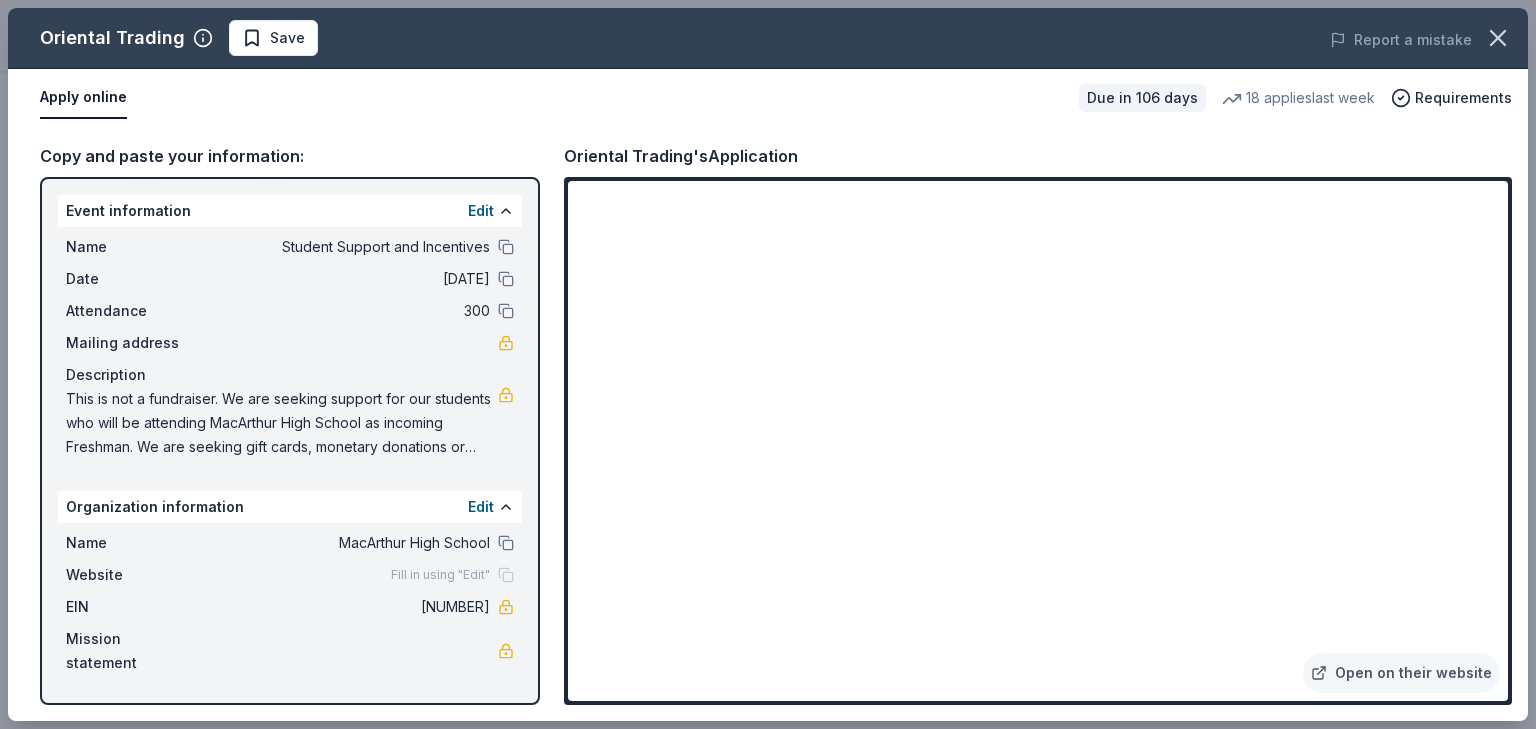 click on "This is not a fundraiser.  We are seeking support for our students who will be attending MacArthur High School as incoming Freshman.  We are seeking gift cards, monetary donations or product donations for around 300 freshmen students.  The gift cards would be presented to students through our Freshman Spotlight Program throughout the [YEAR]-[YEAR] school year.    The students selected (2-3 per month) receive a certificate, donated items, and gift cards.  The students who receive these rewards are those who demonstrate good character, kindness, respect and attend school regularly.  This will be our 4th year having Spotlight Students, an award many students strive for!
Monetary donations would be used to purchase healthy snacks and school supplies, and product donations such as school supplies or clothing would go directly to students in need." at bounding box center (282, 423) 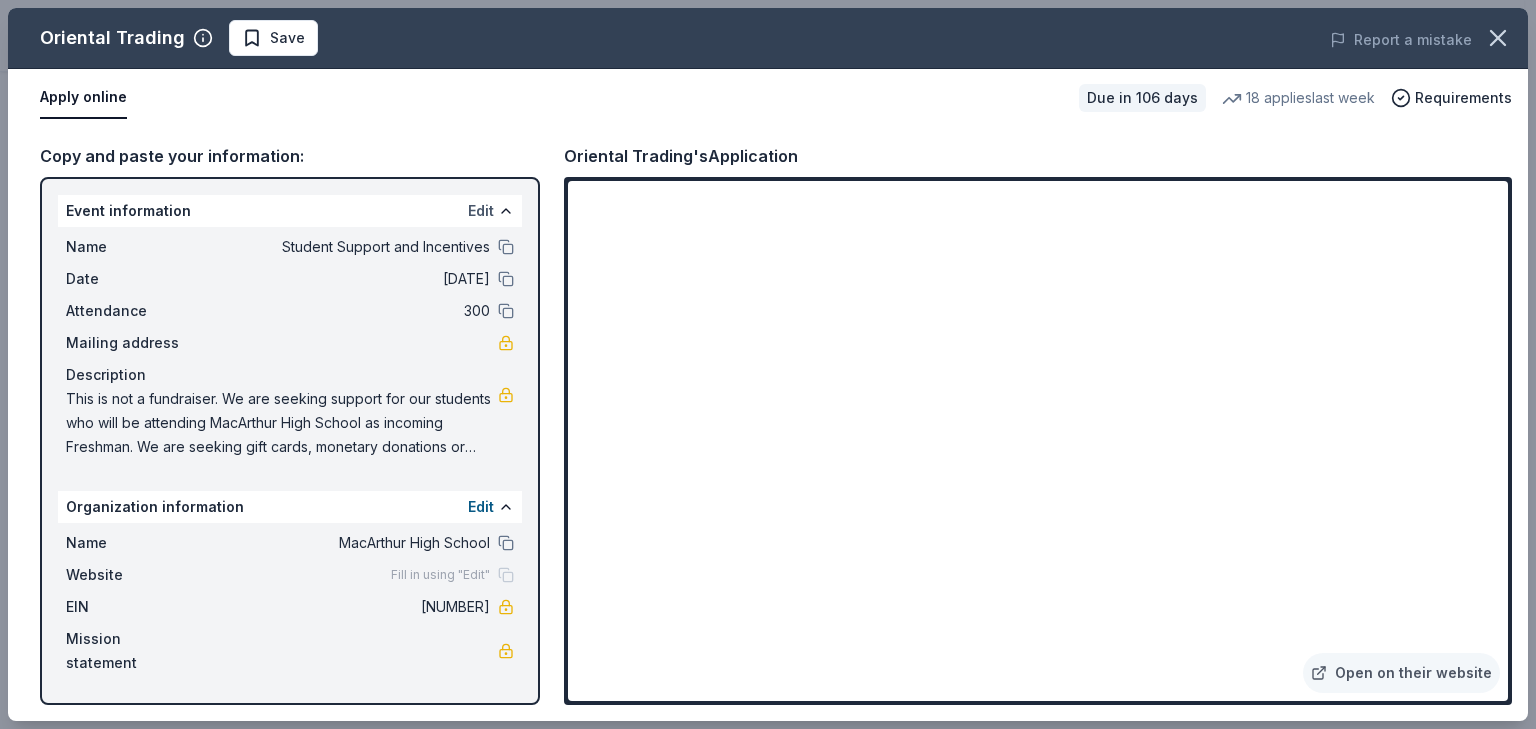 click on "Edit" at bounding box center [481, 211] 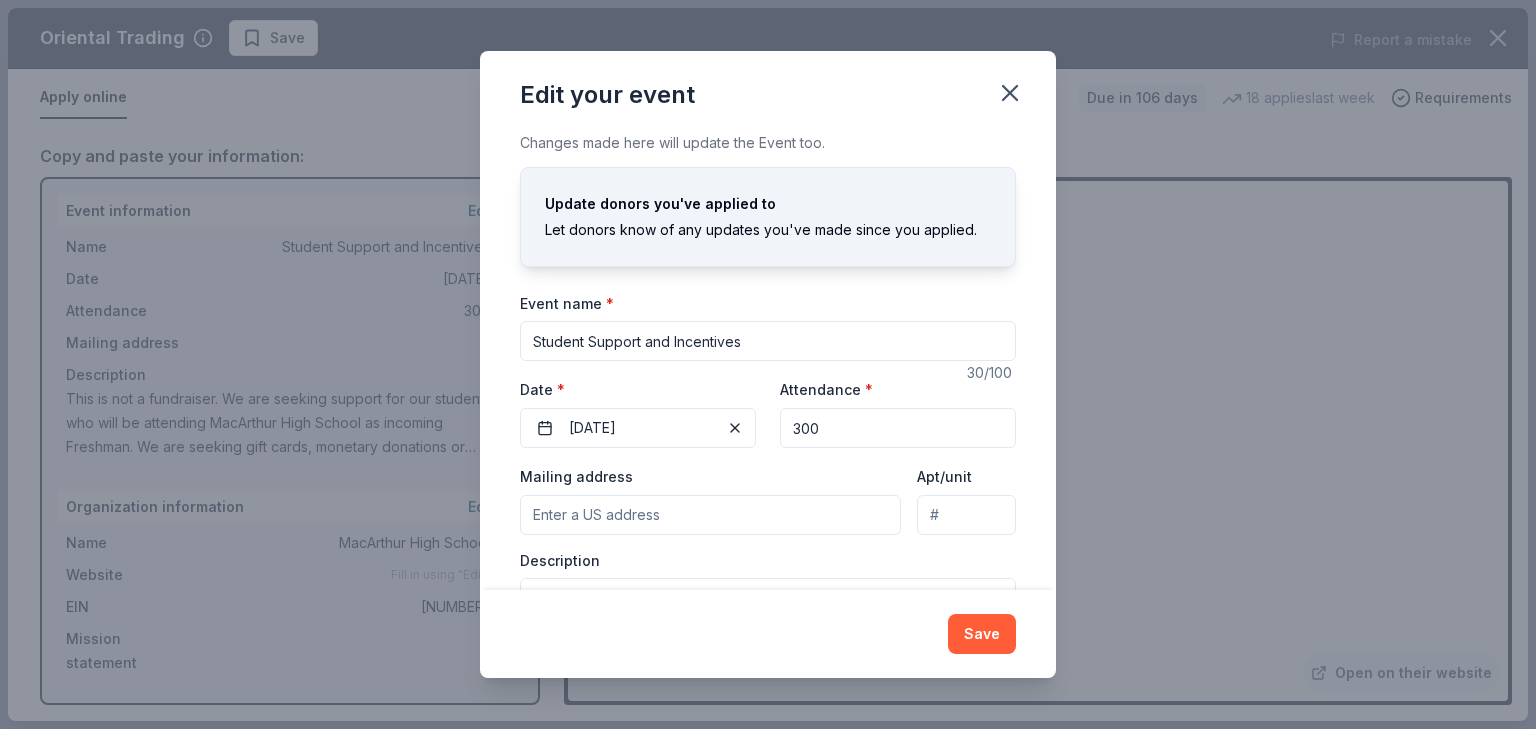 scroll, scrollTop: 110, scrollLeft: 0, axis: vertical 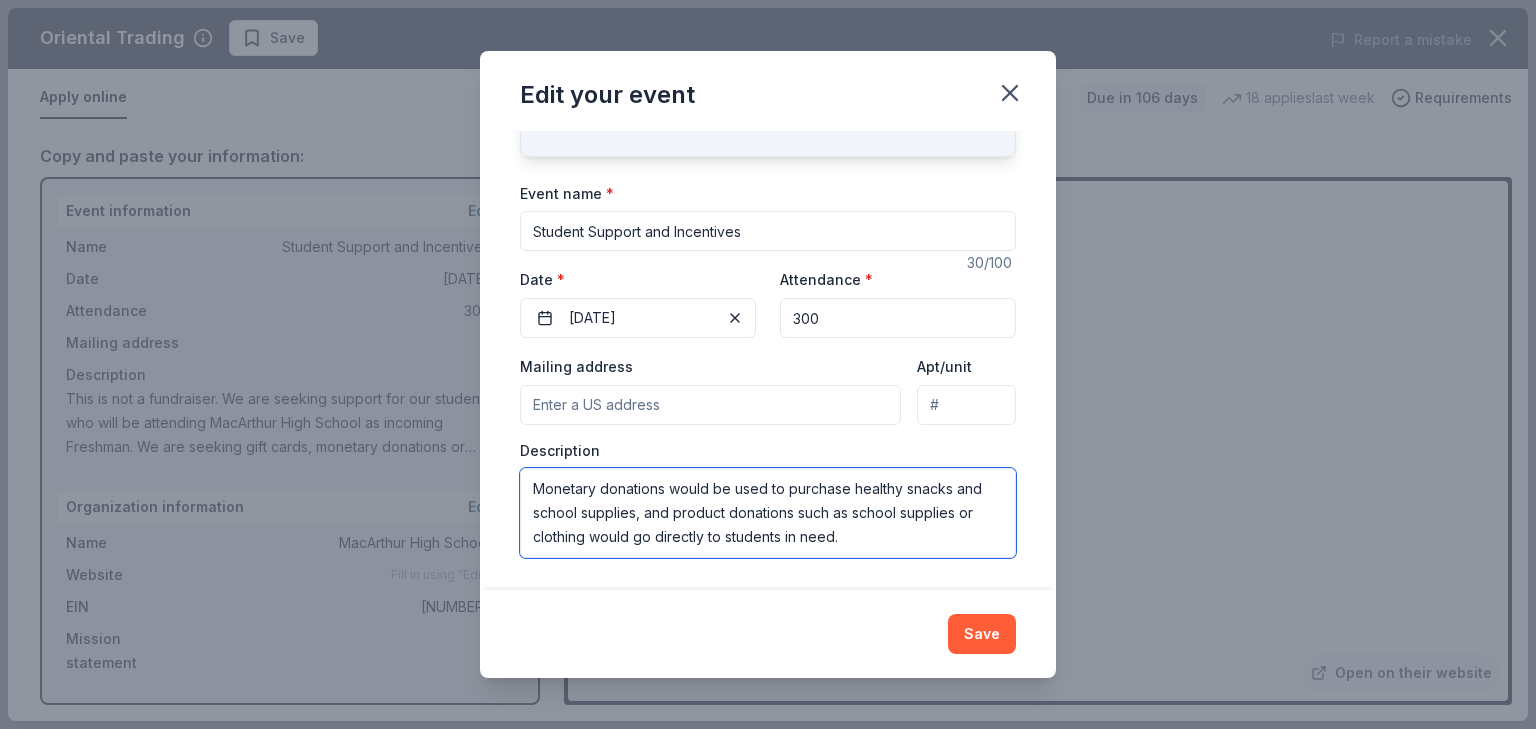 drag, startPoint x: 920, startPoint y: 535, endPoint x: 528, endPoint y: 488, distance: 394.80756 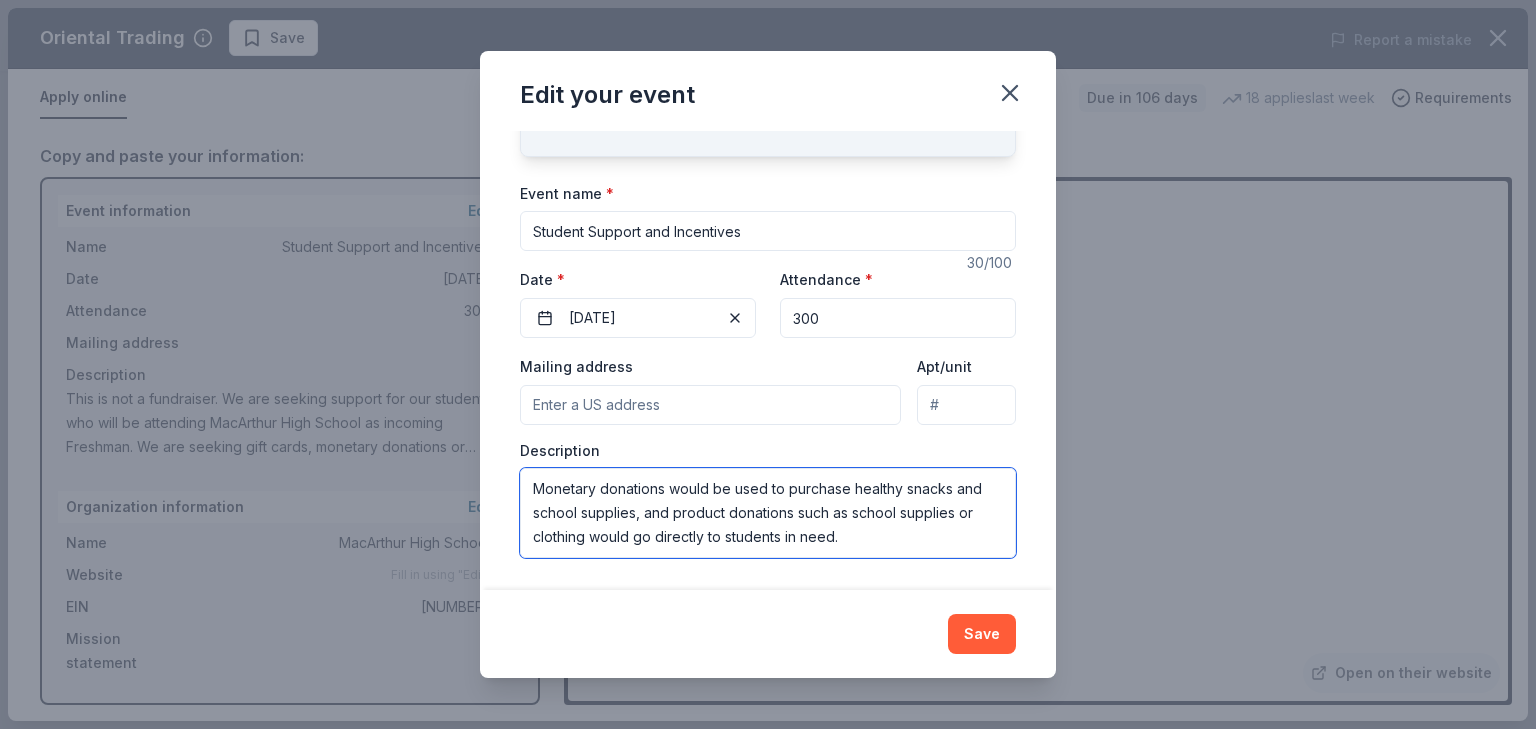 click on "This is not a fundraiser.  We are seeking support for our students who will be attending MacArthur High School as incoming Freshman.  We are seeking gift cards, monetary donations or product donations for around 300 freshmen students.  The gift cards would be presented to students through our Freshman Spotlight Program throughout the [YEAR]-[YEAR] school year.    The students selected (2-3 per month) receive a certificate, donated items, and gift cards.  The students who receive these rewards are those who demonstrate good character, kindness, respect and attend school regularly.  This will be our 4th year having Spotlight Students, an award many students strive for!
Monetary donations would be used to purchase healthy snacks and school supplies, and product donations such as school supplies or clothing would go directly to students in need." at bounding box center (768, 513) 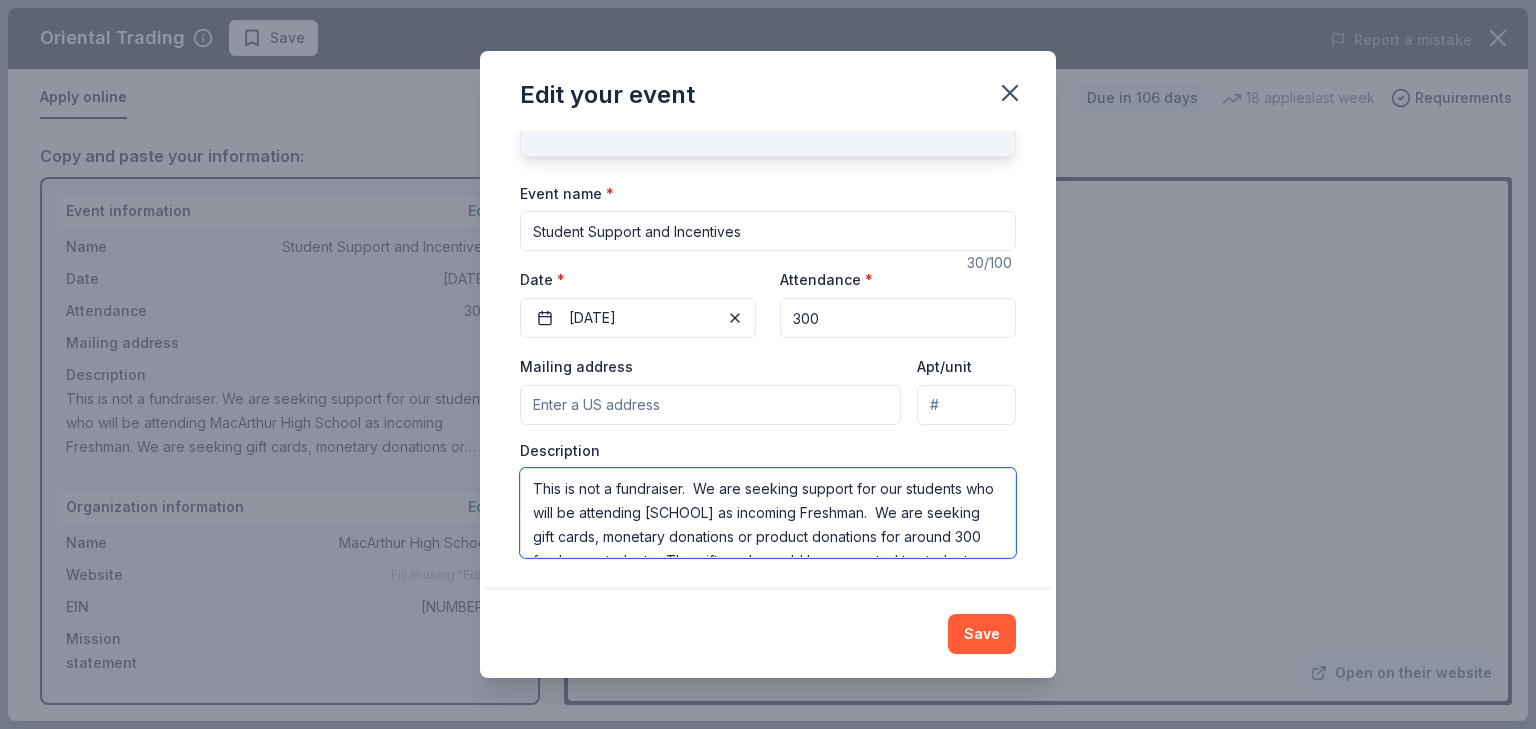 scroll, scrollTop: 133, scrollLeft: 0, axis: vertical 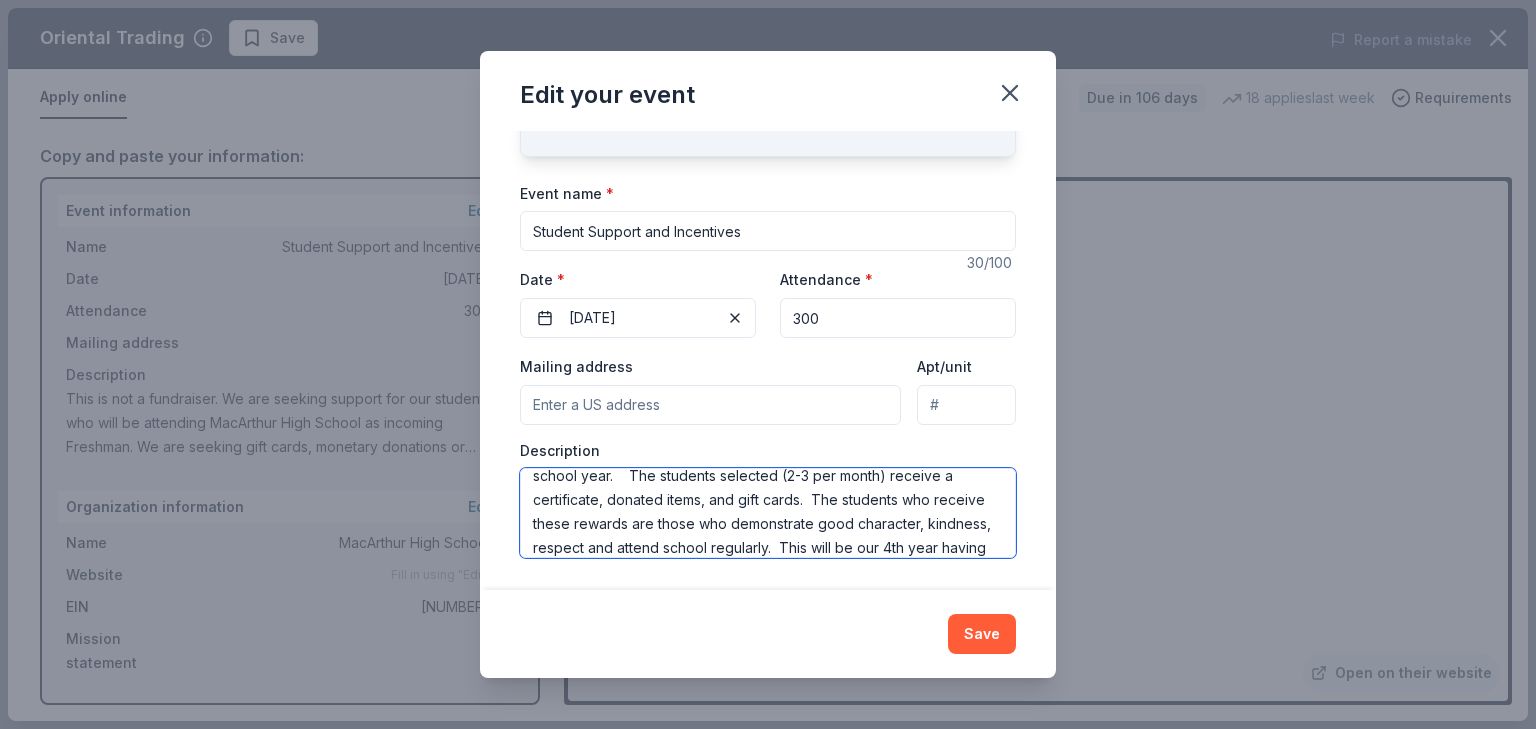 click on "This is not a fundraiser.  We are seeking support for our students who will be attending [SCHOOL] as incoming Freshman.  We are seeking gift cards, monetary donations or product donations for around 300 freshmen students.  The gift cards would be presented to students through our Freshman Spotlight Program throughout the [YEAR]-[YEAR] school year.    The students selected (2-3 per month) receive a certificate, donated items, and gift cards.  The students who receive these rewards are those who demonstrate good character, kindness, respect and attend school regularly.  This will be our 4th year having Spotlight Students, an award many students strive for!" at bounding box center [768, 513] 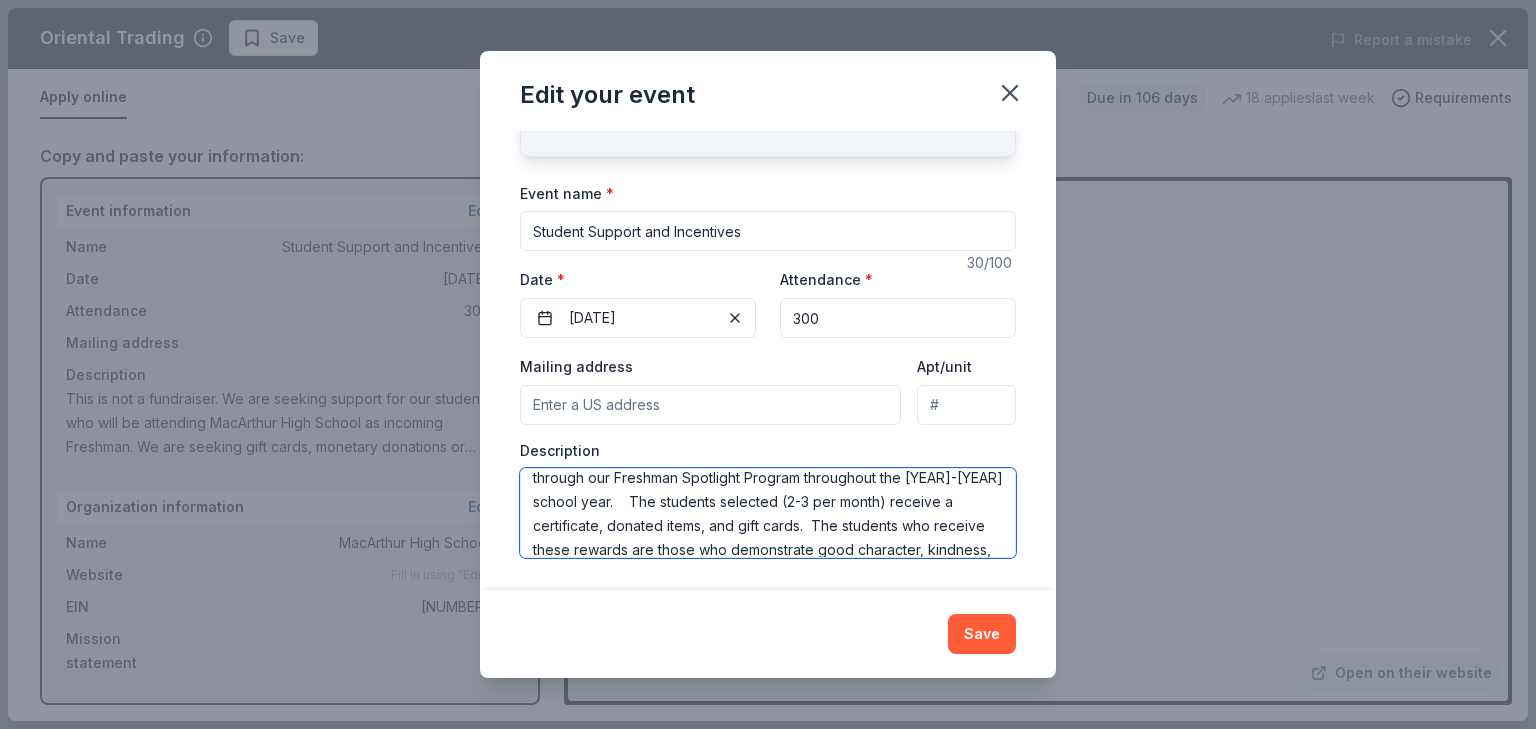 scroll, scrollTop: 83, scrollLeft: 0, axis: vertical 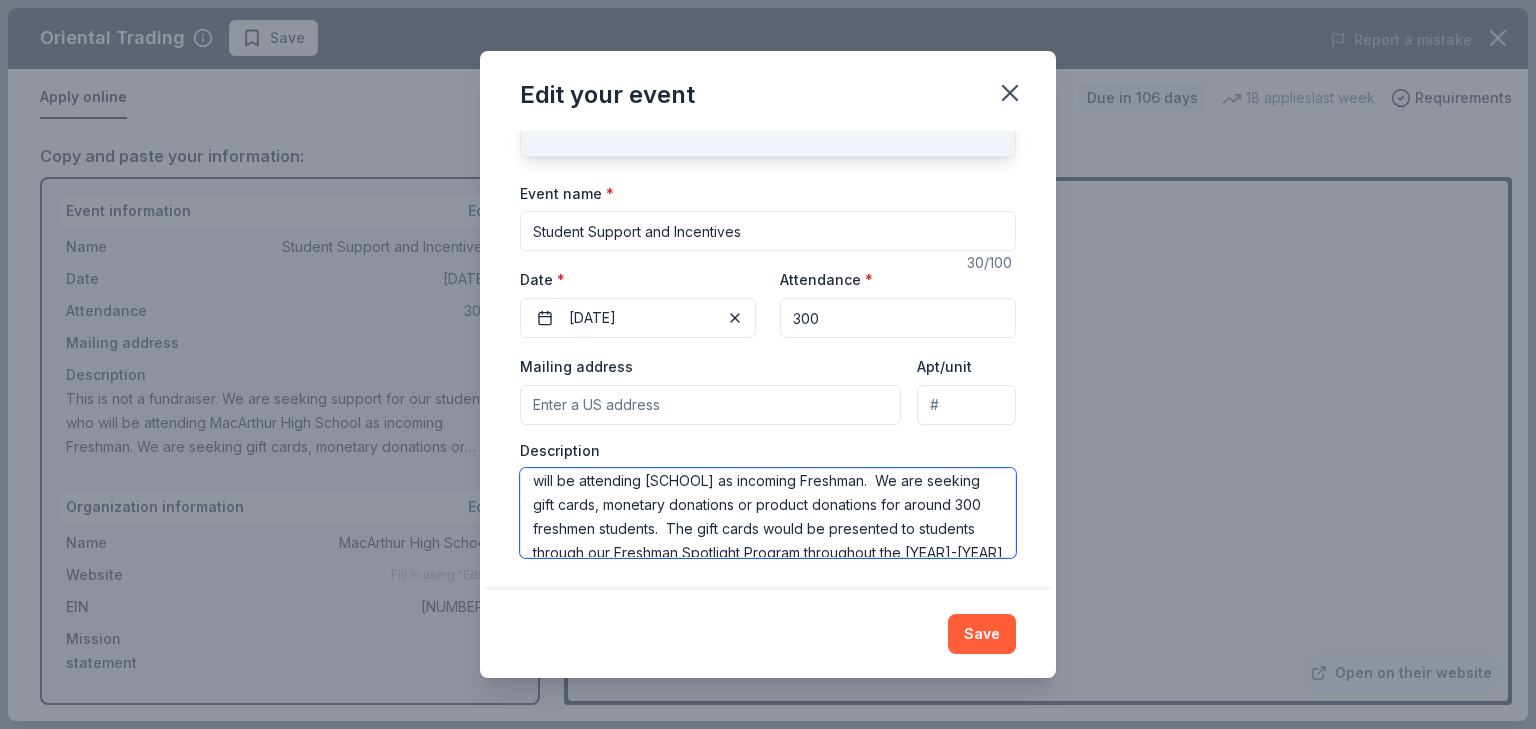 drag, startPoint x: 883, startPoint y: 480, endPoint x: 658, endPoint y: 524, distance: 229.26186 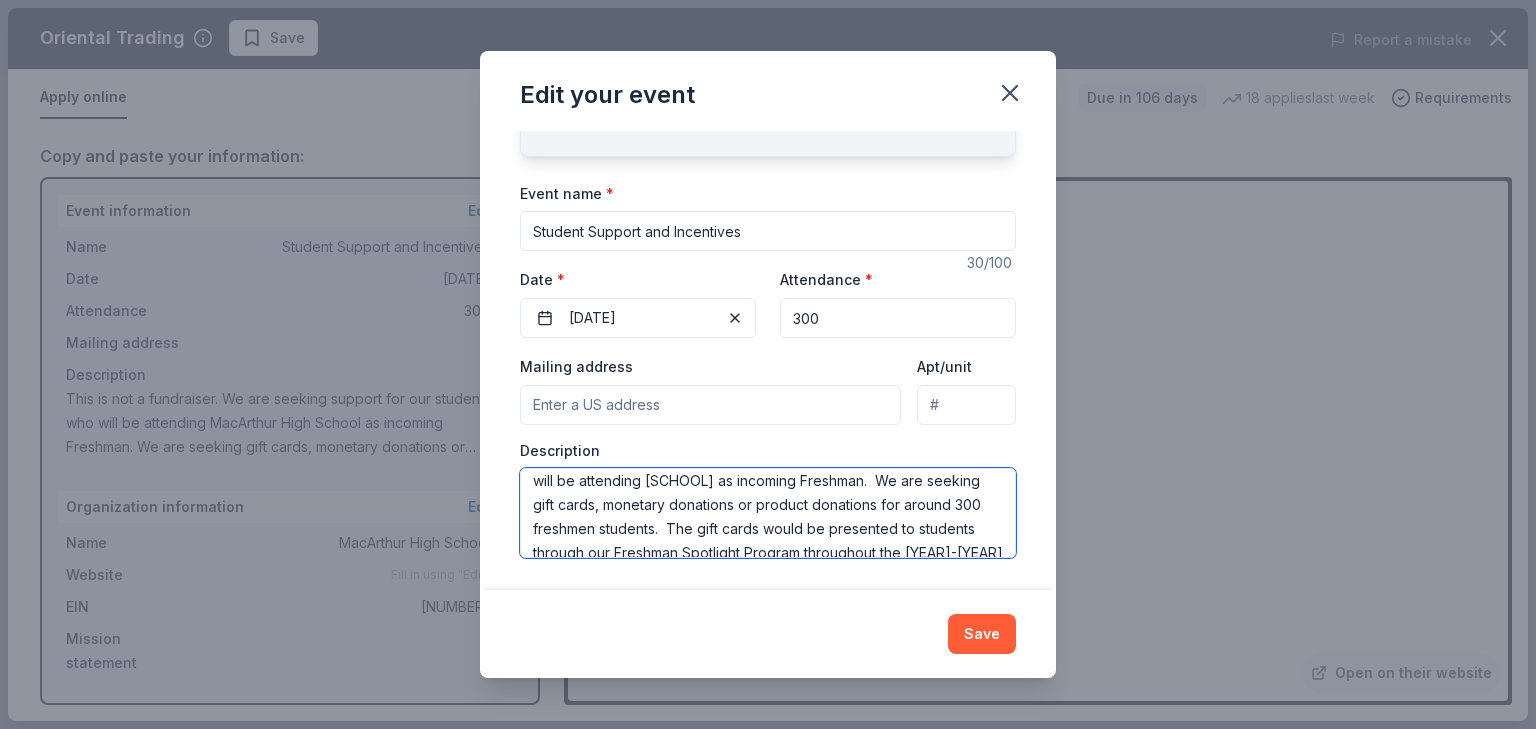 click on "This is not a fundraiser.  We are seeking support for our students who will be attending [SCHOOL] as incoming Freshman.  We are seeking gift cards, monetary donations or product donations for around 300 freshmen students.  The gift cards would be presented to students through our Freshman Spotlight Program throughout the [YEAR]-[YEAR] school year.    The students selected (2-3 per month) receive a certificate, donated items, and gift cards.  The students who receive these rewards are those who demonstrate good character, kindness, respect and attend school regularly.  This will be our 4th year having Spotlight Students, an award many students strive for!" at bounding box center (768, 513) 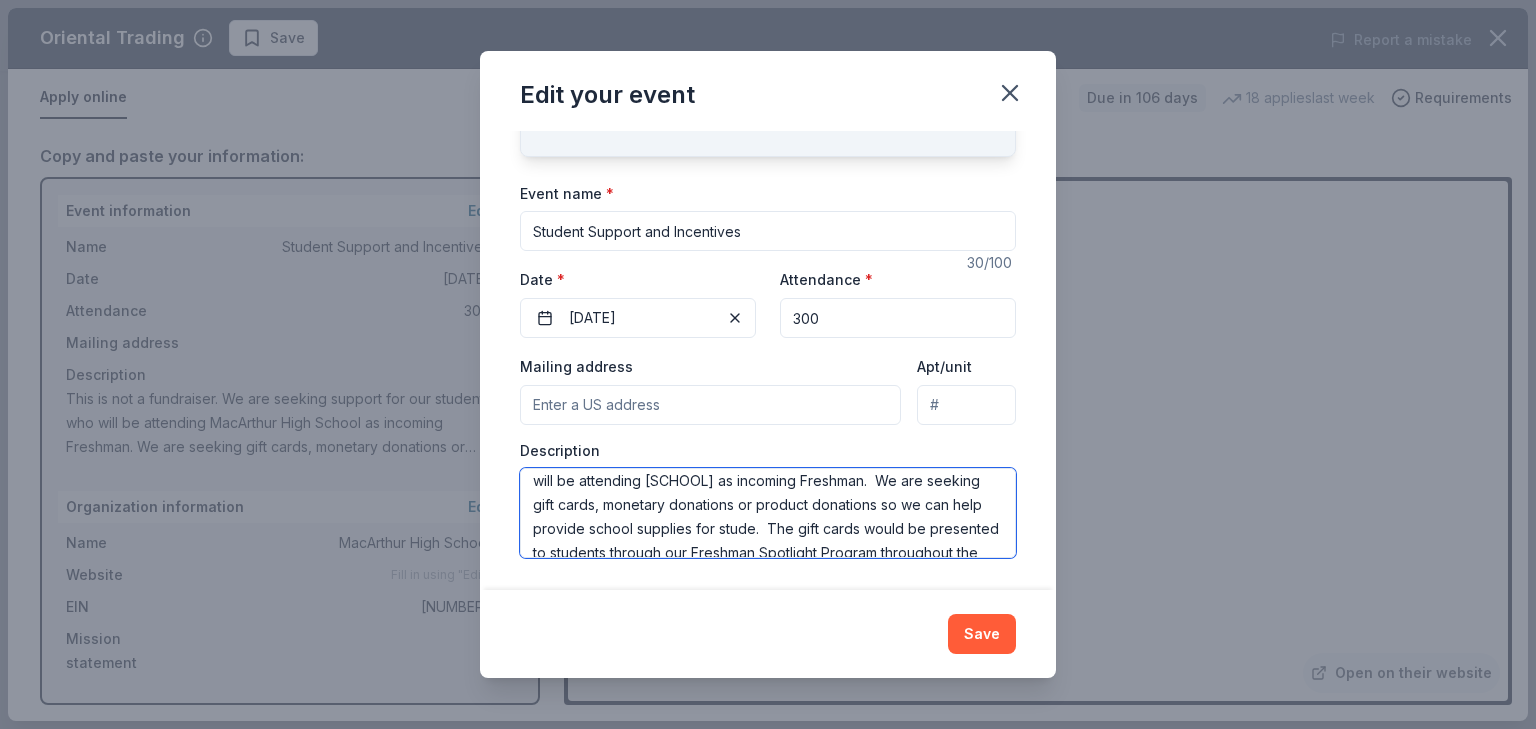 scroll, scrollTop: 36, scrollLeft: 0, axis: vertical 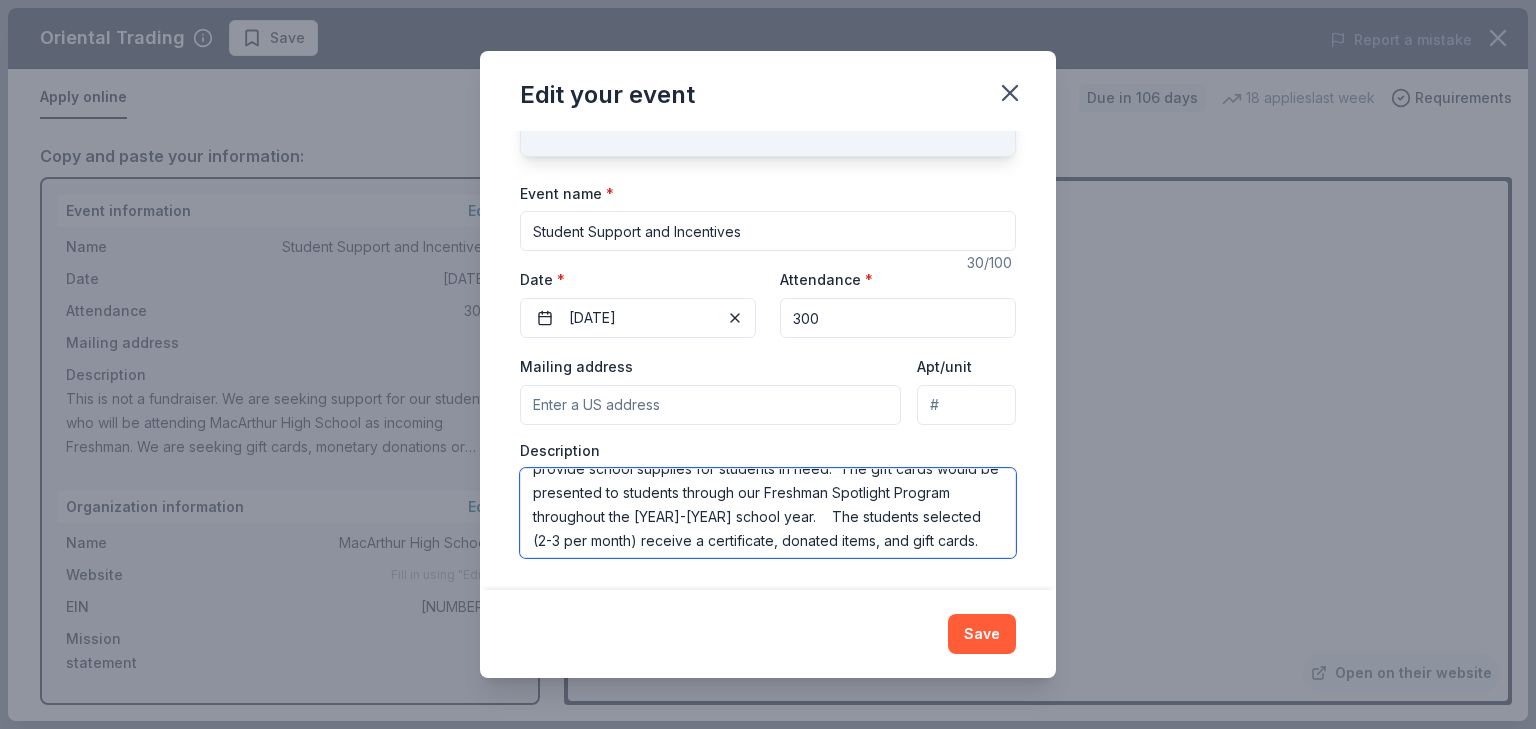 drag, startPoint x: 654, startPoint y: 544, endPoint x: 684, endPoint y: 523, distance: 36.619667 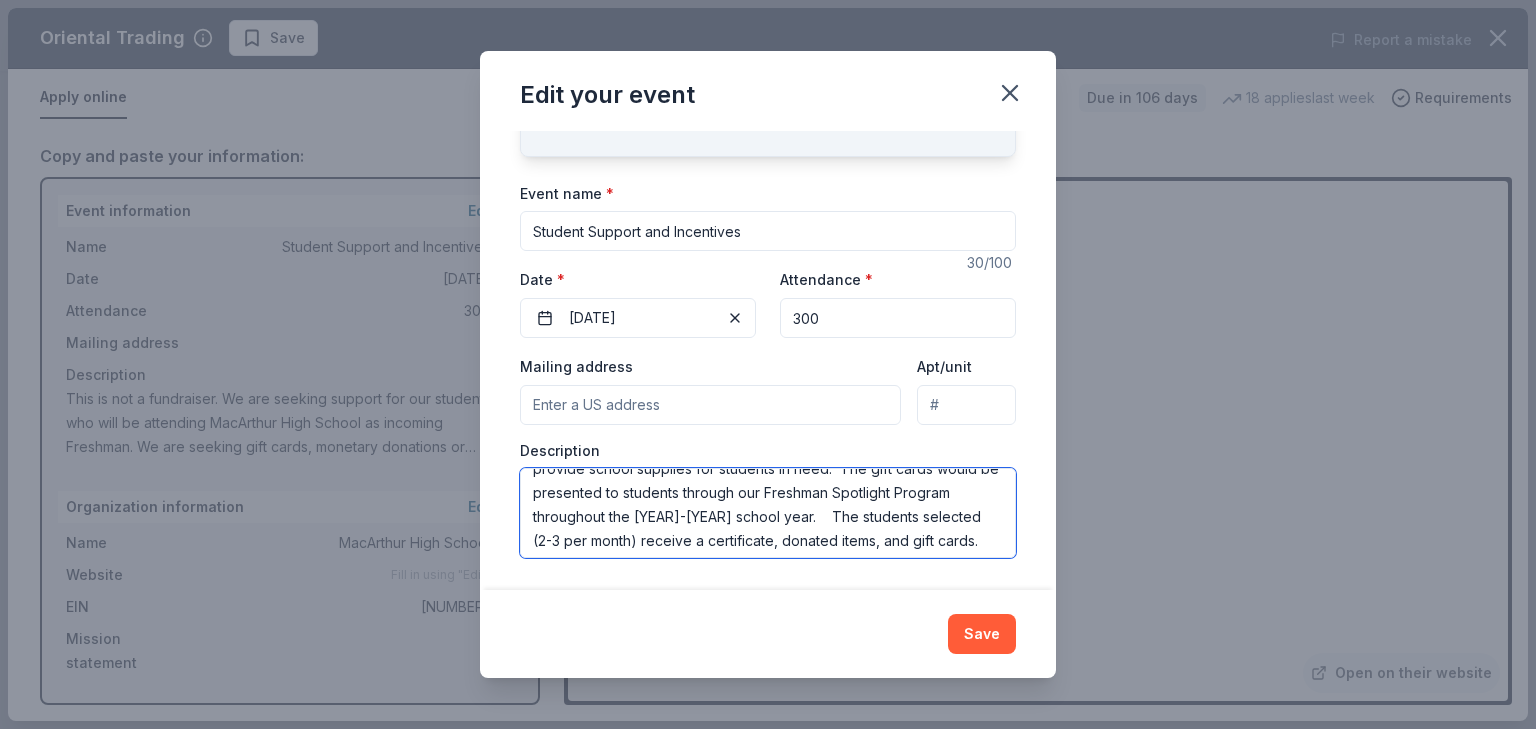 click on "This is not a fundraiser.  We are seeking support for our students who will be attending [SCHOOL] as incoming Freshman.  We are seeking gift cards, monetary donations or product donations so we can help provide school supplies for students in need.  The gift cards would be presented to students through our Freshman Spotlight Program throughout the [YEAR]-[YEAR] school year.    The students selected (2-3 per month) receive a certificate, donated items, and gift cards.  The students who receive these rewards are those who demonstrate good character, kindness, respect and attend school regularly.  This will be our 4th year having Spotlight Students, an award many students strive for!" at bounding box center [768, 513] 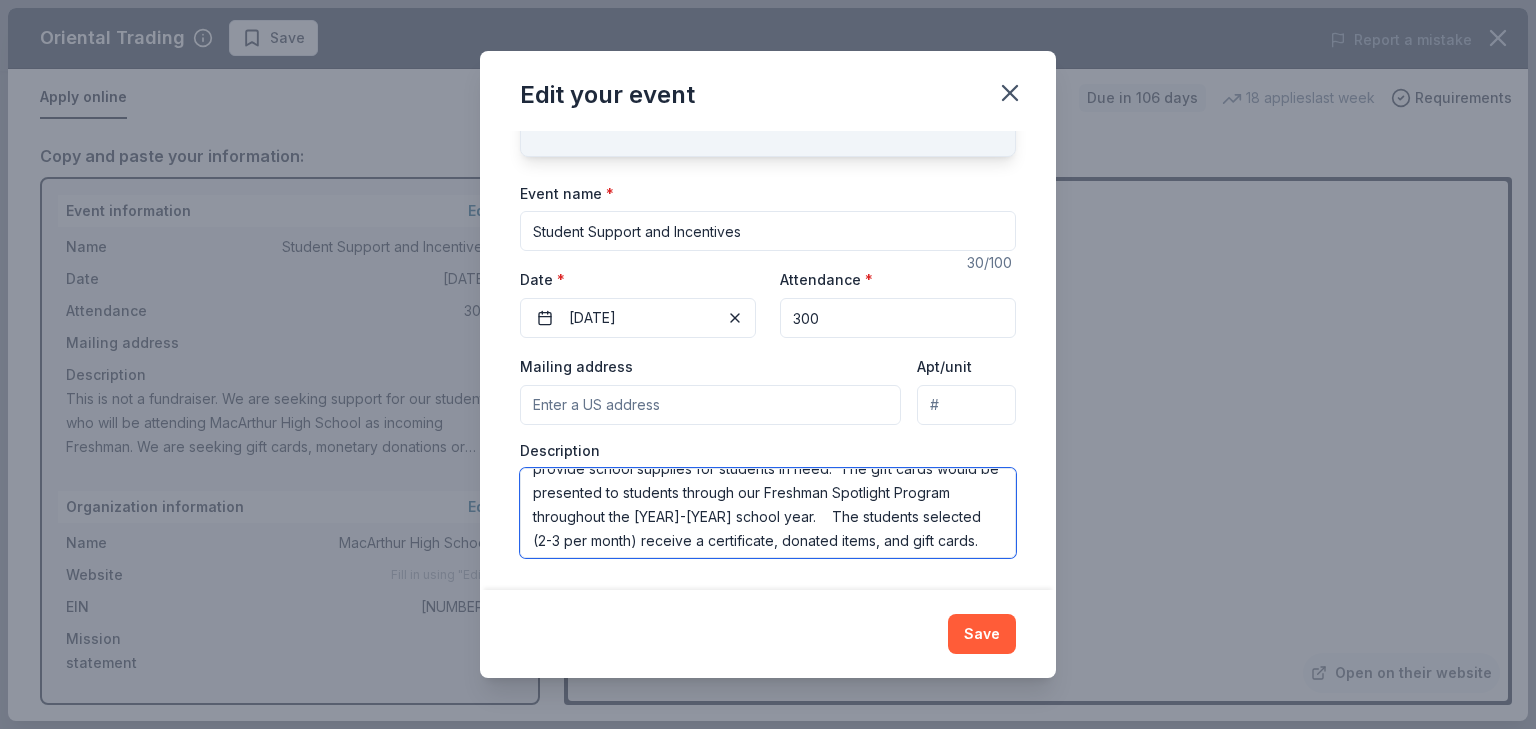 click on "This is not a fundraiser.  We are seeking support for our students who will be attending [SCHOOL] as incoming Freshman.  We are seeking gift cards, monetary donations or product donations so we can help provide school supplies for students in need.  The gift cards would be presented to students through our Freshman Spotlight Program throughout the [YEAR]-[YEAR] school year.    The students selected (2-3 per month) receive a certificate, donated items, and gift cards.  The students who receive these rewards are those who demonstrate good character, kindness, respect and attend school regularly.  This will be our 4th year having Spotlight Students, an award many students strive for!" at bounding box center (768, 513) 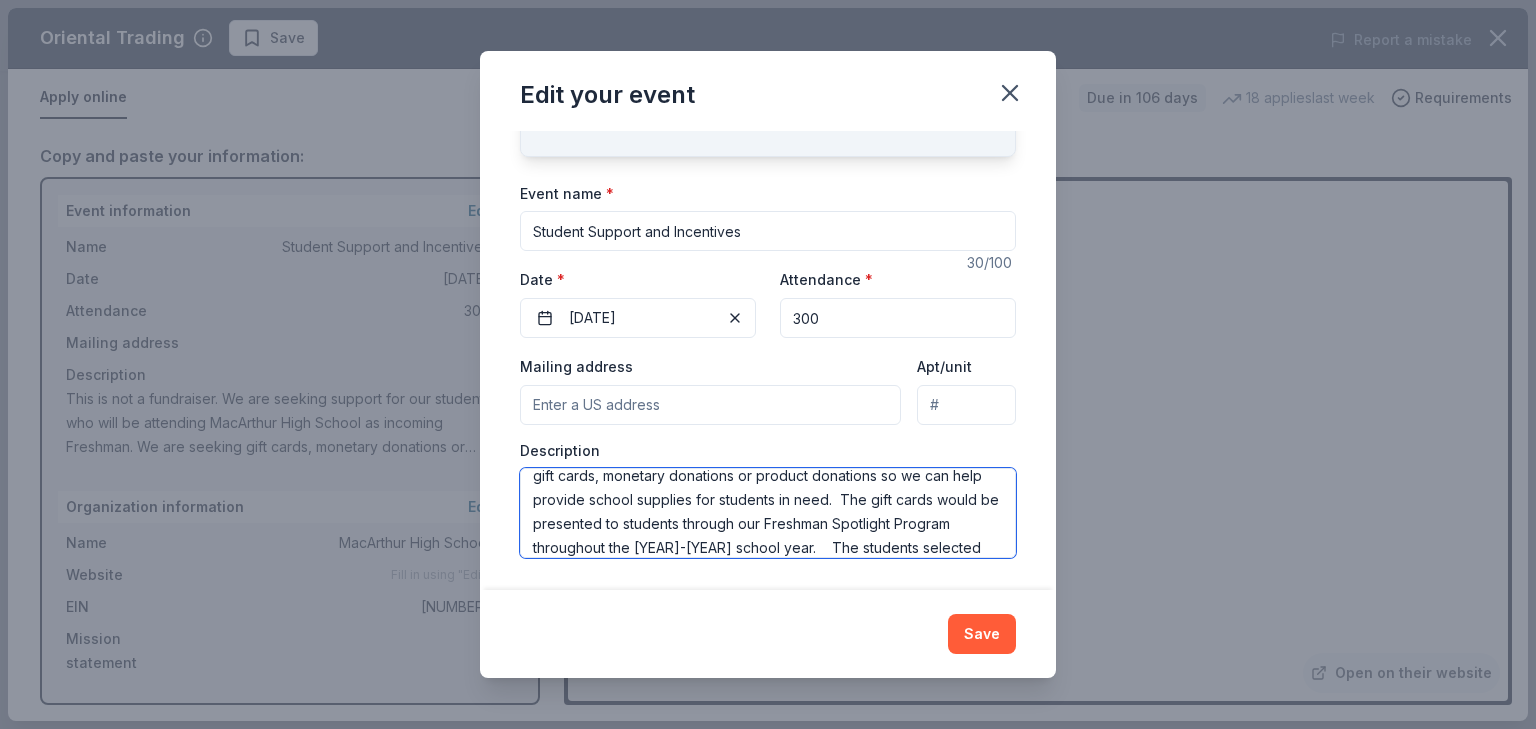 scroll, scrollTop: 52, scrollLeft: 0, axis: vertical 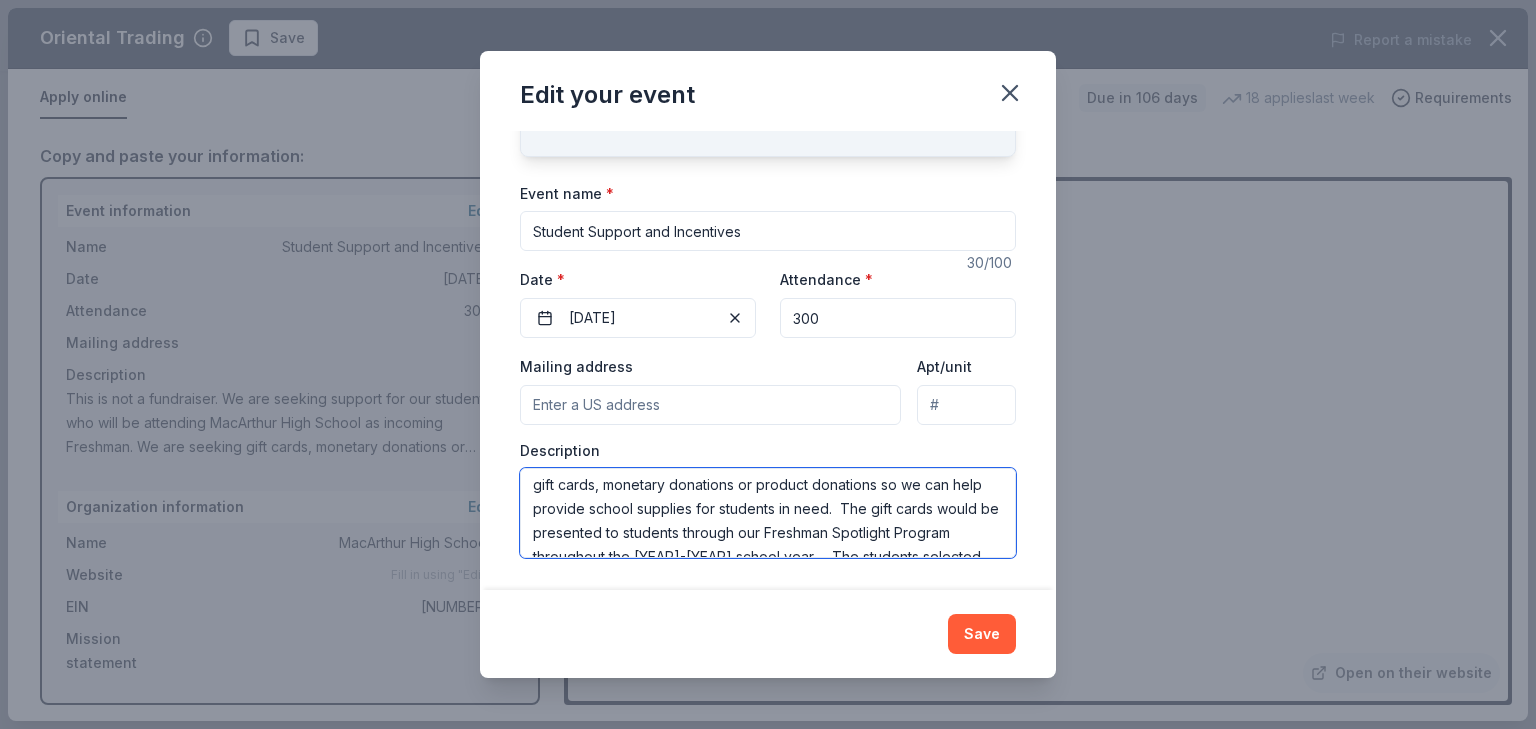 click on "This is not a fundraiser.  We are seeking support for our students who will be attending MacArthur High School as incoming Freshman.  We are seeking gift cards, monetary donations or product donations so we can help provide school supplies for students in need.  The gift cards would be presented to students through our Freshman Spotlight Program throughout the 2025-26 school year.    The students selected (2-3 per month) receive a certificate, donated items, and gift cards.  The students who receive these rewards are those who demonstrate good character, kindness, respect and attend school regularly.  This will be our 4th year having Spotlight Students, an award many students strive for!" at bounding box center [768, 513] 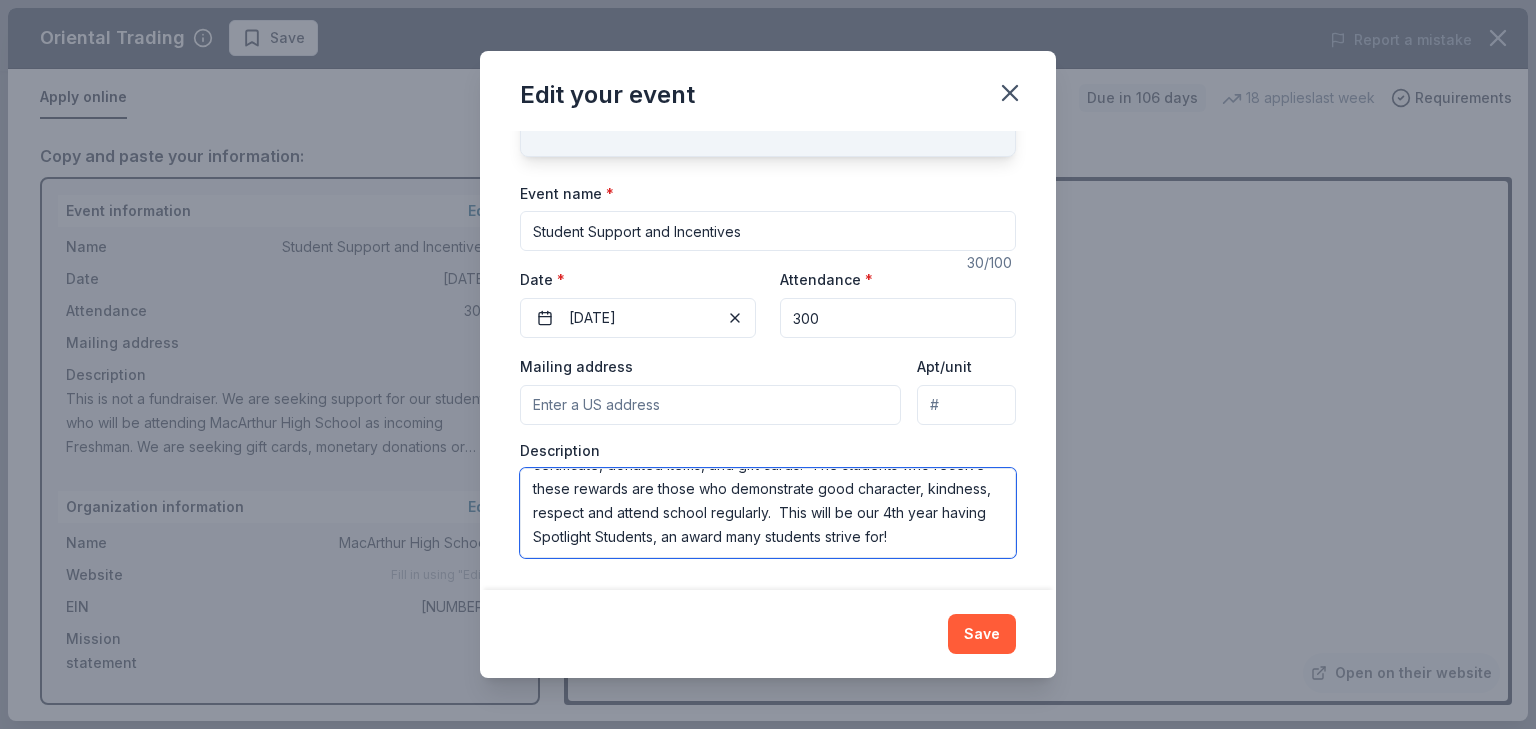 scroll, scrollTop: 270, scrollLeft: 0, axis: vertical 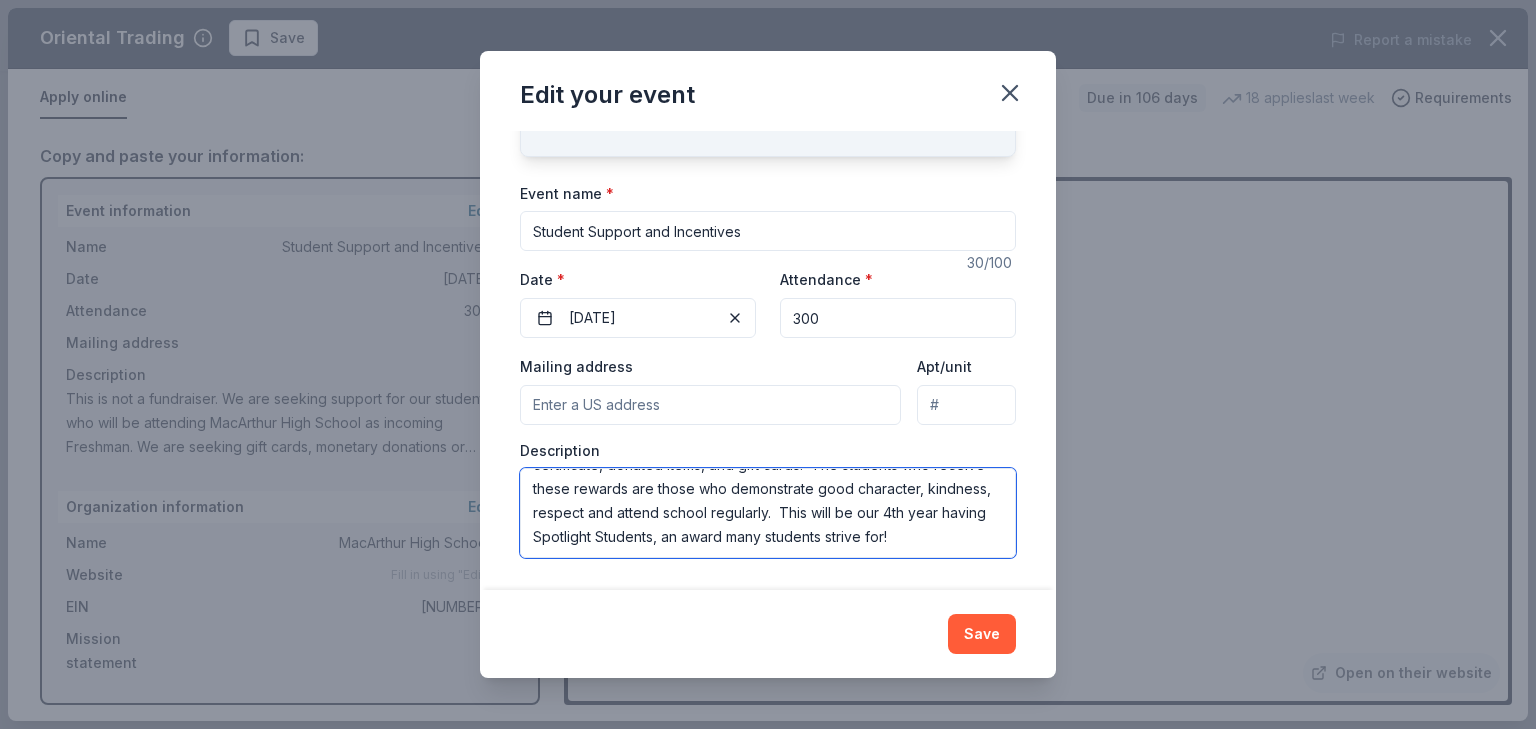 click on "This is not a fundraiser.  We are seeking support for our students who will be attending MacArthur High School as incoming Freshman.  We are seeking gift cards that would allow us to provide awards or rock star trophies to our deserving students., monetary donations or product donations so we can help provide school supplies for students in need.  The gift cards would be presented to students through our Freshman Spotlight Program throughout the 2025-26 school year.    The students selected (2-3 per month) receive a certificate, donated items, and gift cards.  The students who receive these rewards are those who demonstrate good character, kindness, respect and attend school regularly.  This will be our 4th year having Spotlight Students, an award many students strive for!" at bounding box center (768, 513) 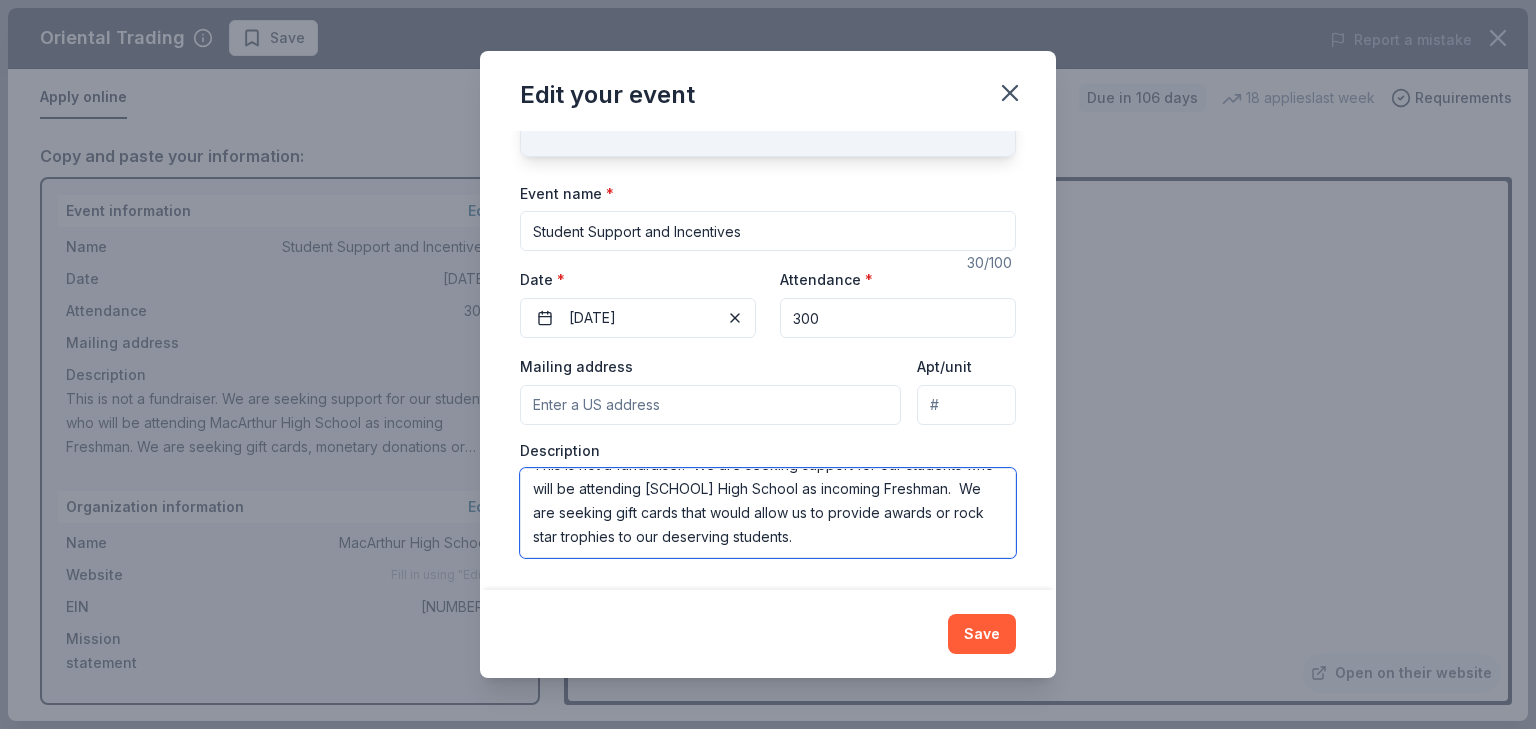 scroll, scrollTop: 0, scrollLeft: 0, axis: both 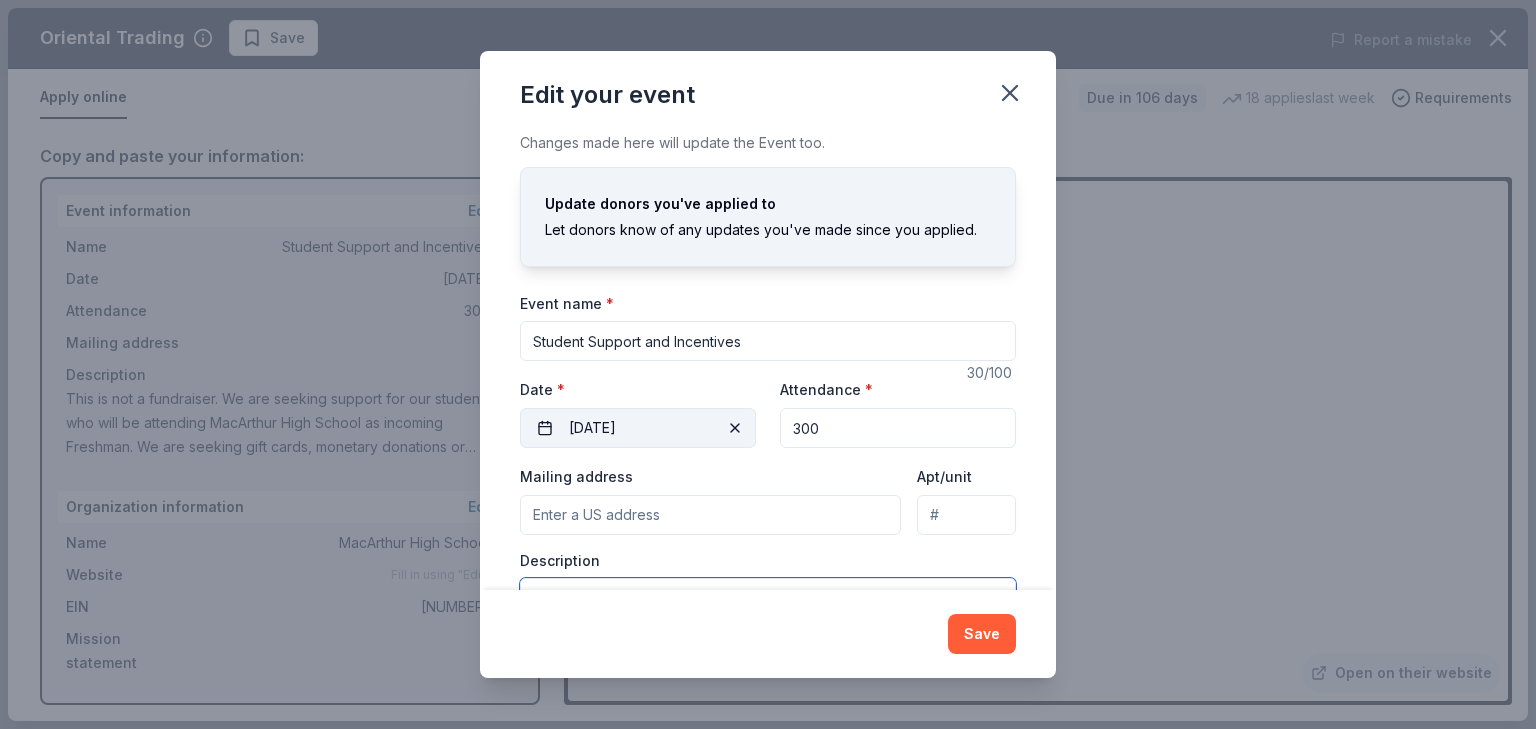 type on "This is not a fundraiser.  We are seeking support for our students who will be attending MacArthur High School as incoming Freshman.  We are seeking gift cards that would allow us to provide awards or rock star trophies to our deserving students." 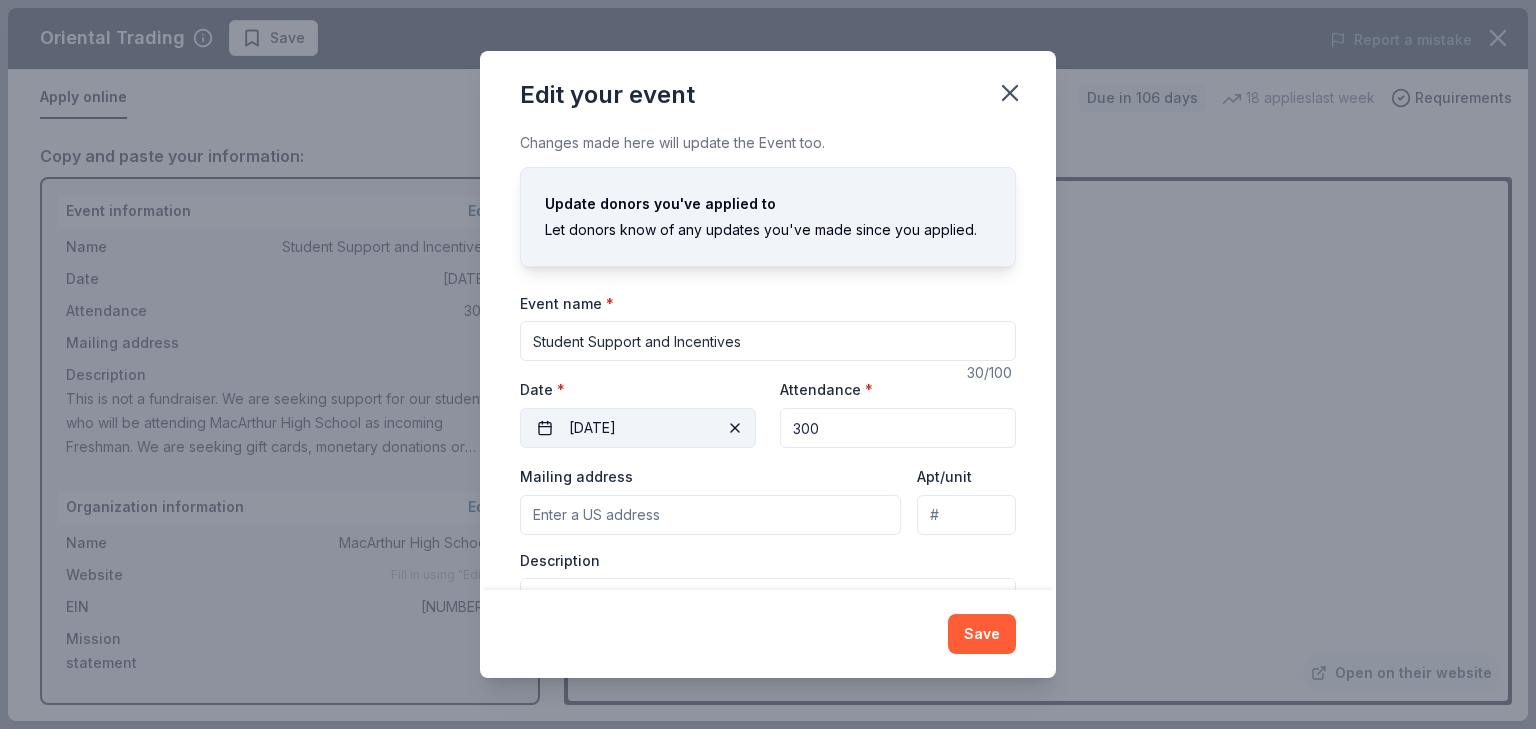 click at bounding box center [735, 428] 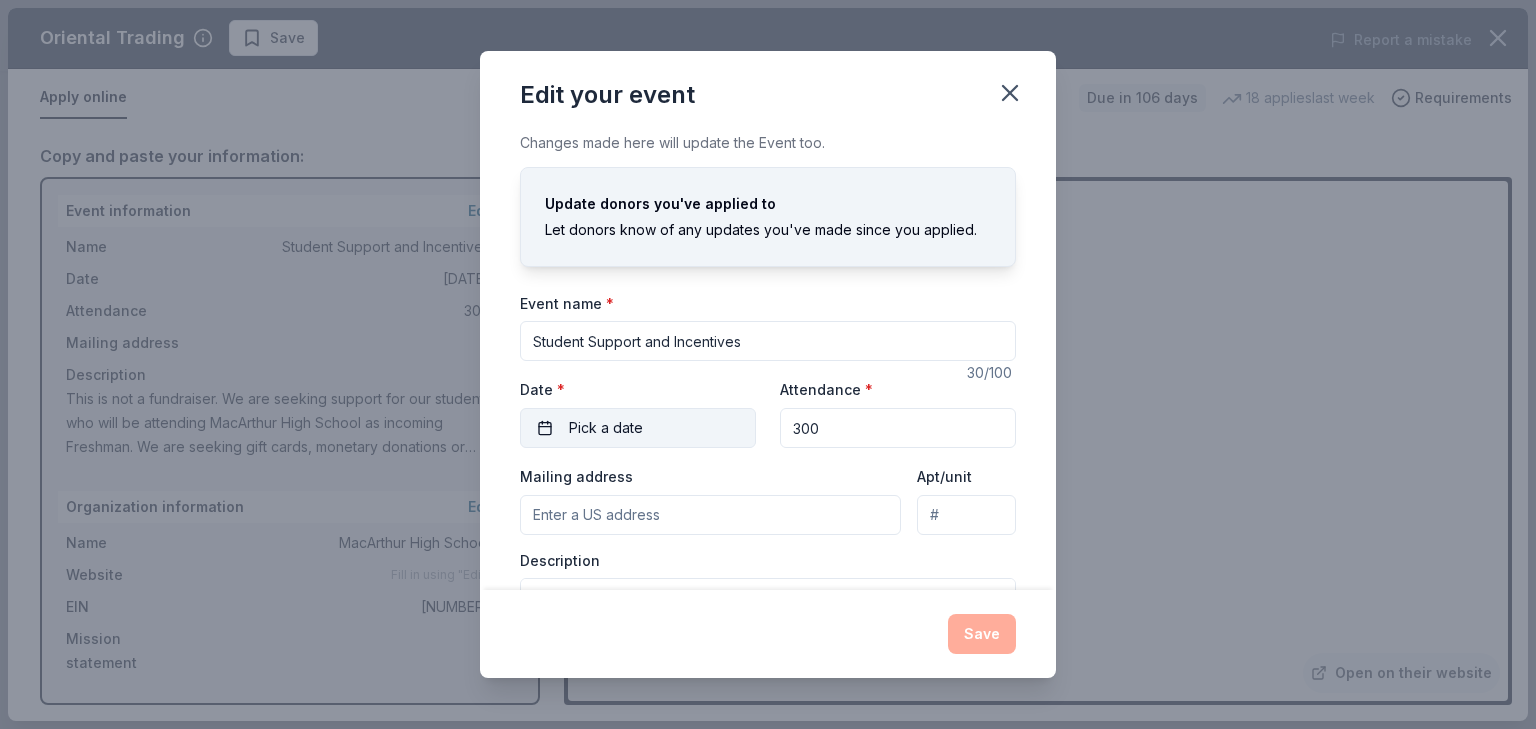 click on "Pick a date" at bounding box center [638, 428] 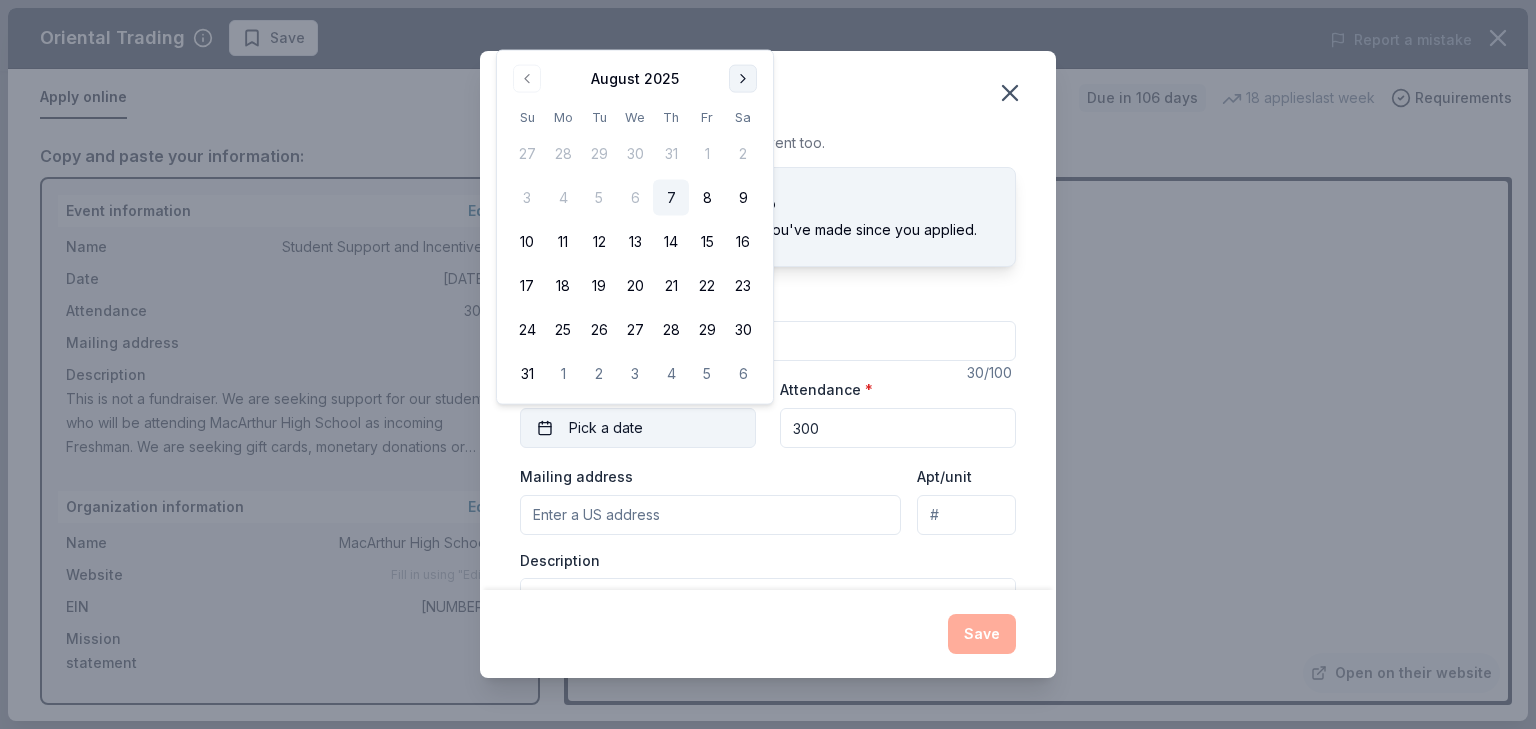 click at bounding box center (743, 79) 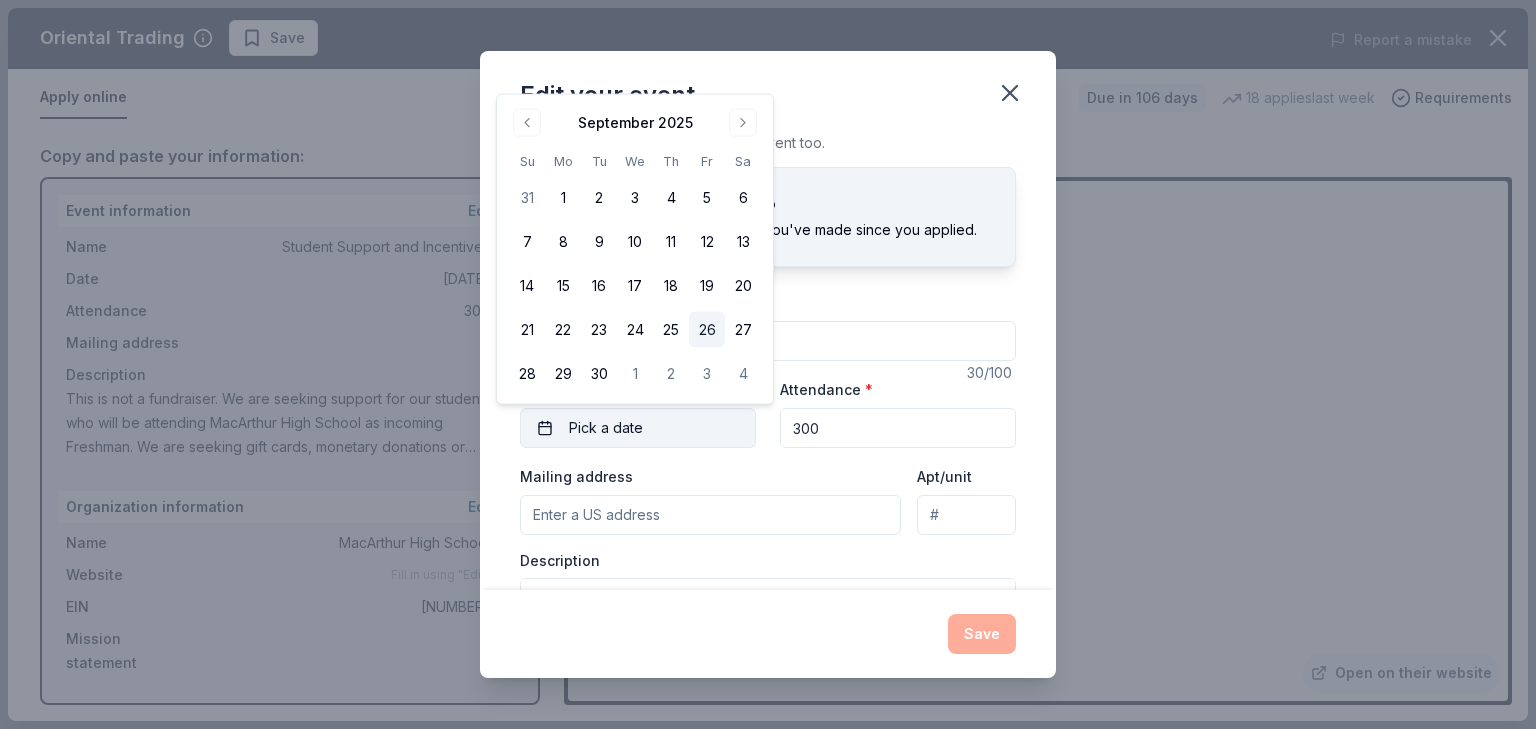click on "26" at bounding box center (707, 330) 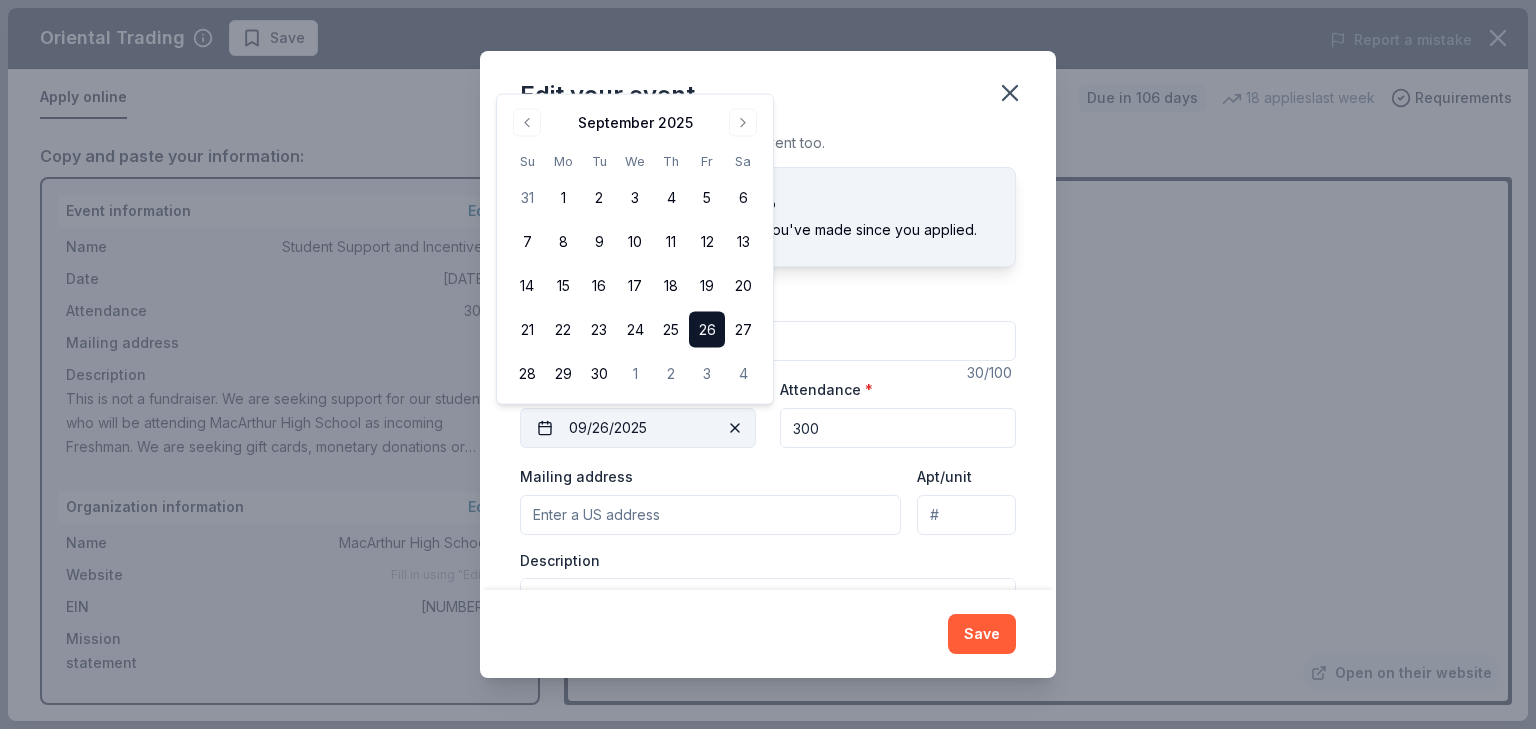 click on "Mailing address" at bounding box center [710, 499] 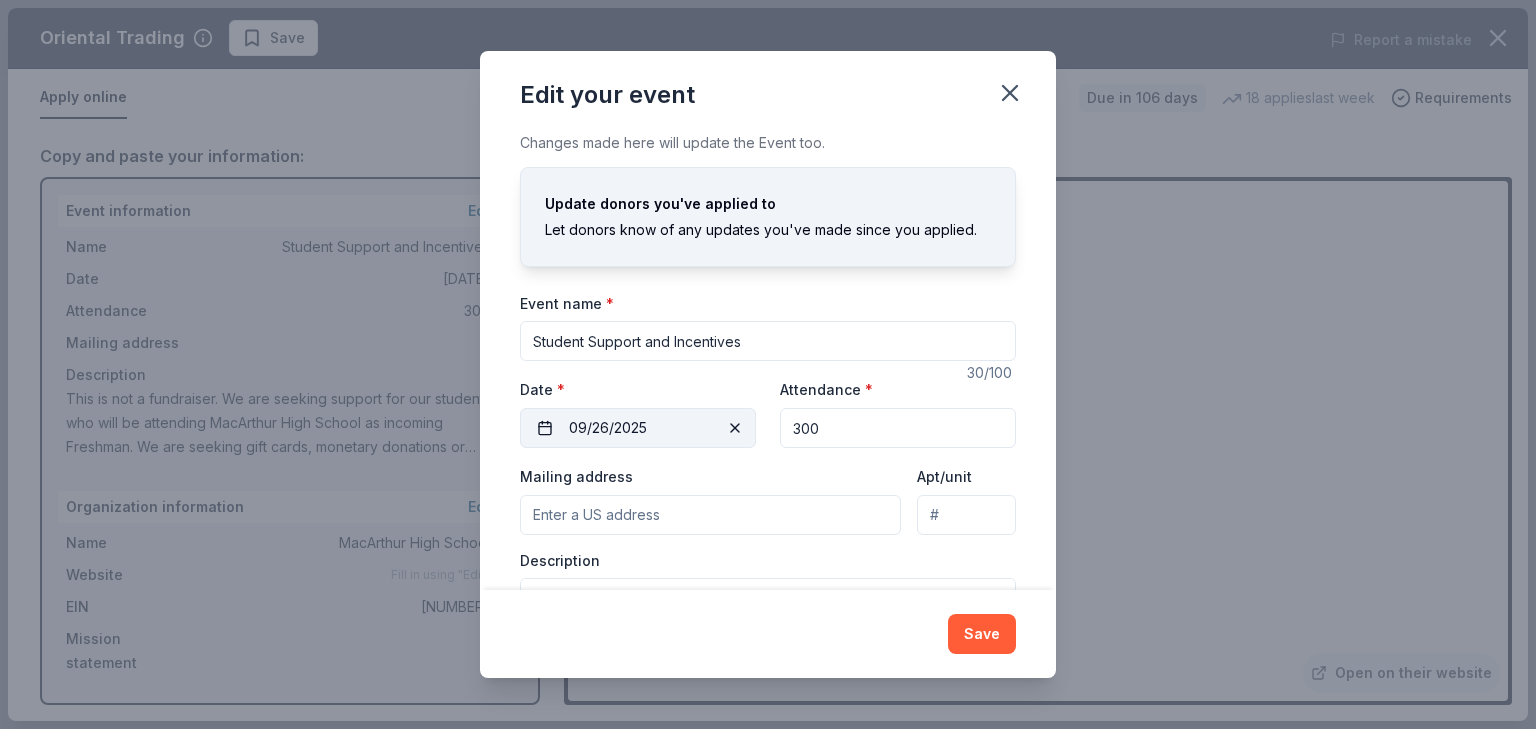 drag, startPoint x: 829, startPoint y: 439, endPoint x: 781, endPoint y: 431, distance: 48.6621 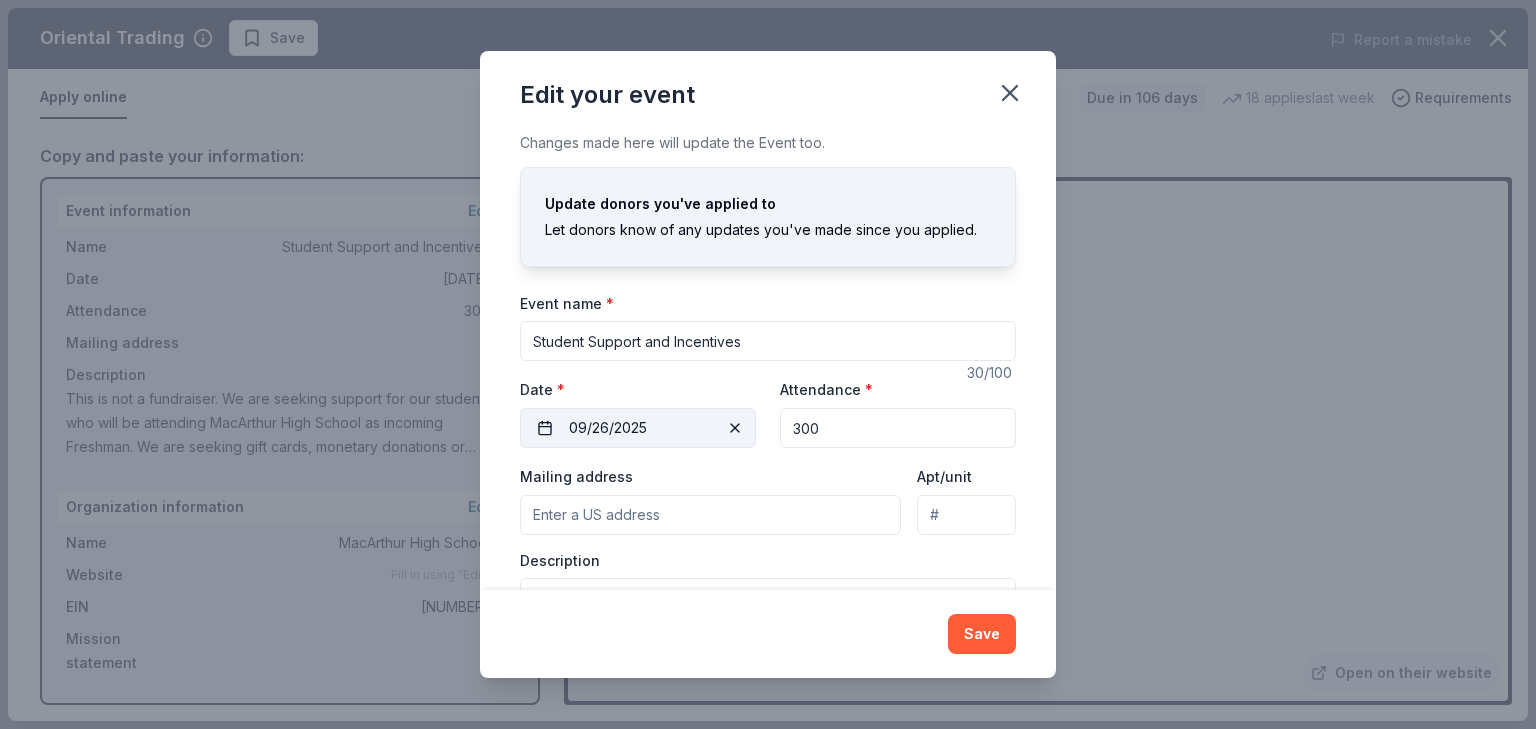 click on "Mailing address" at bounding box center [710, 515] 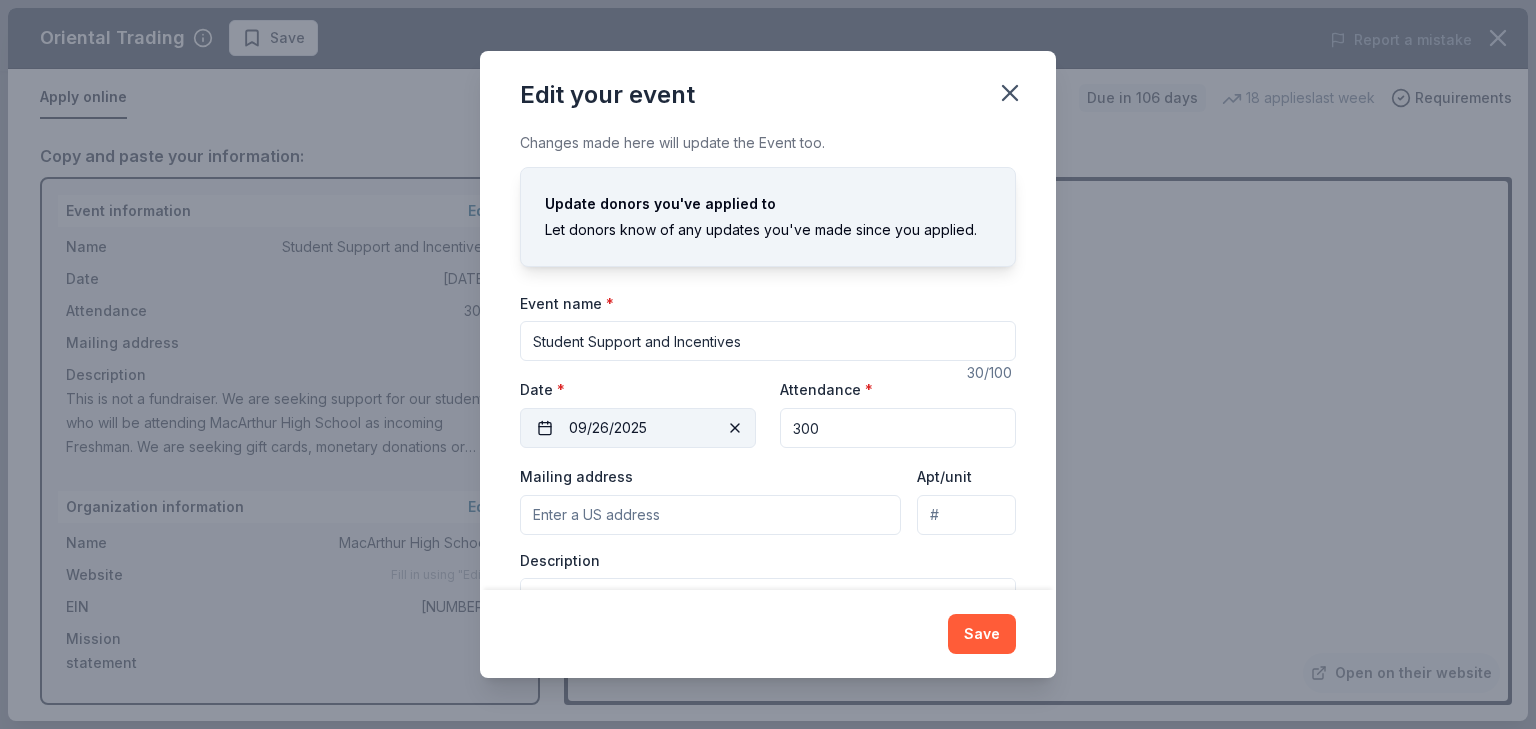 type on "Stacey Boline c/o MacArthur High School" 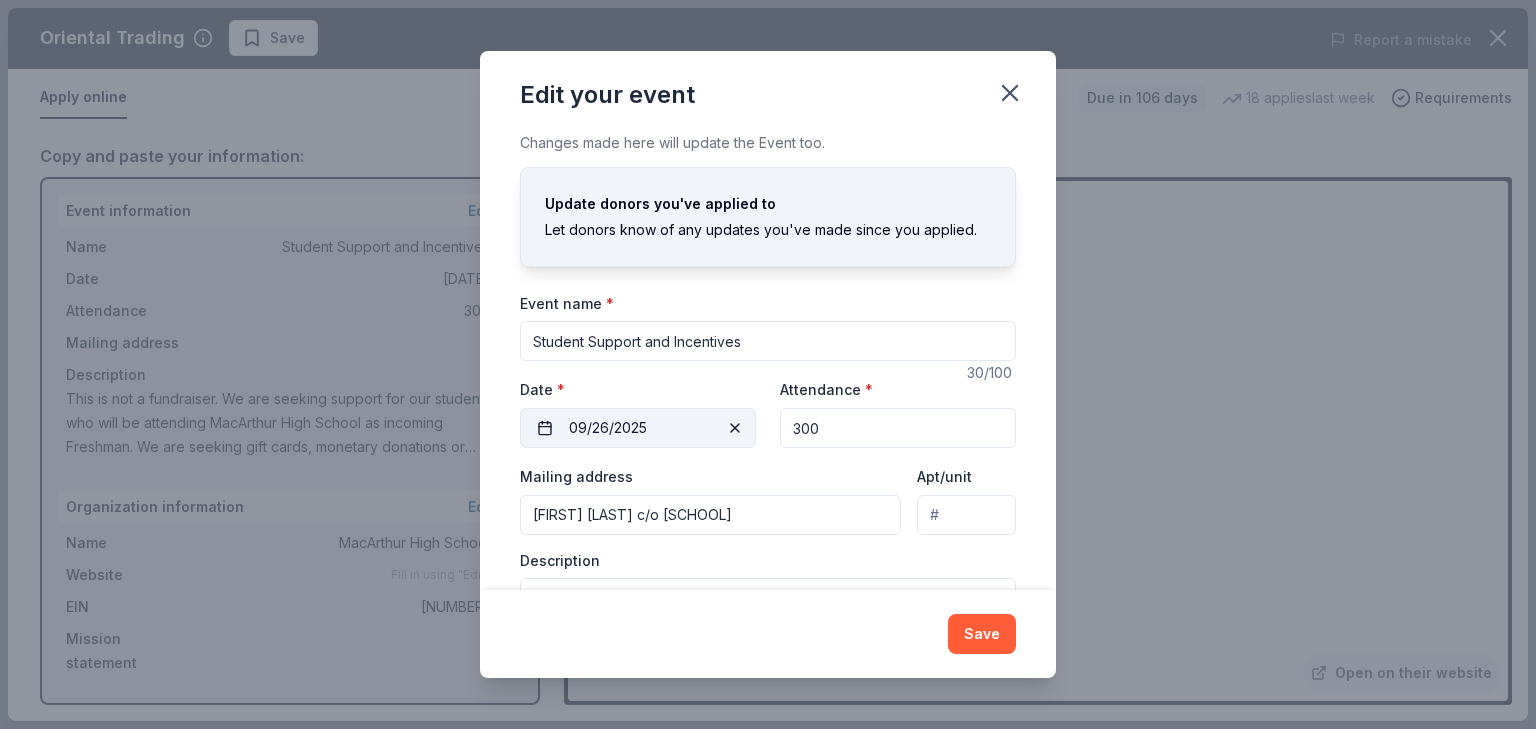 type on "1499 W Grand Av" 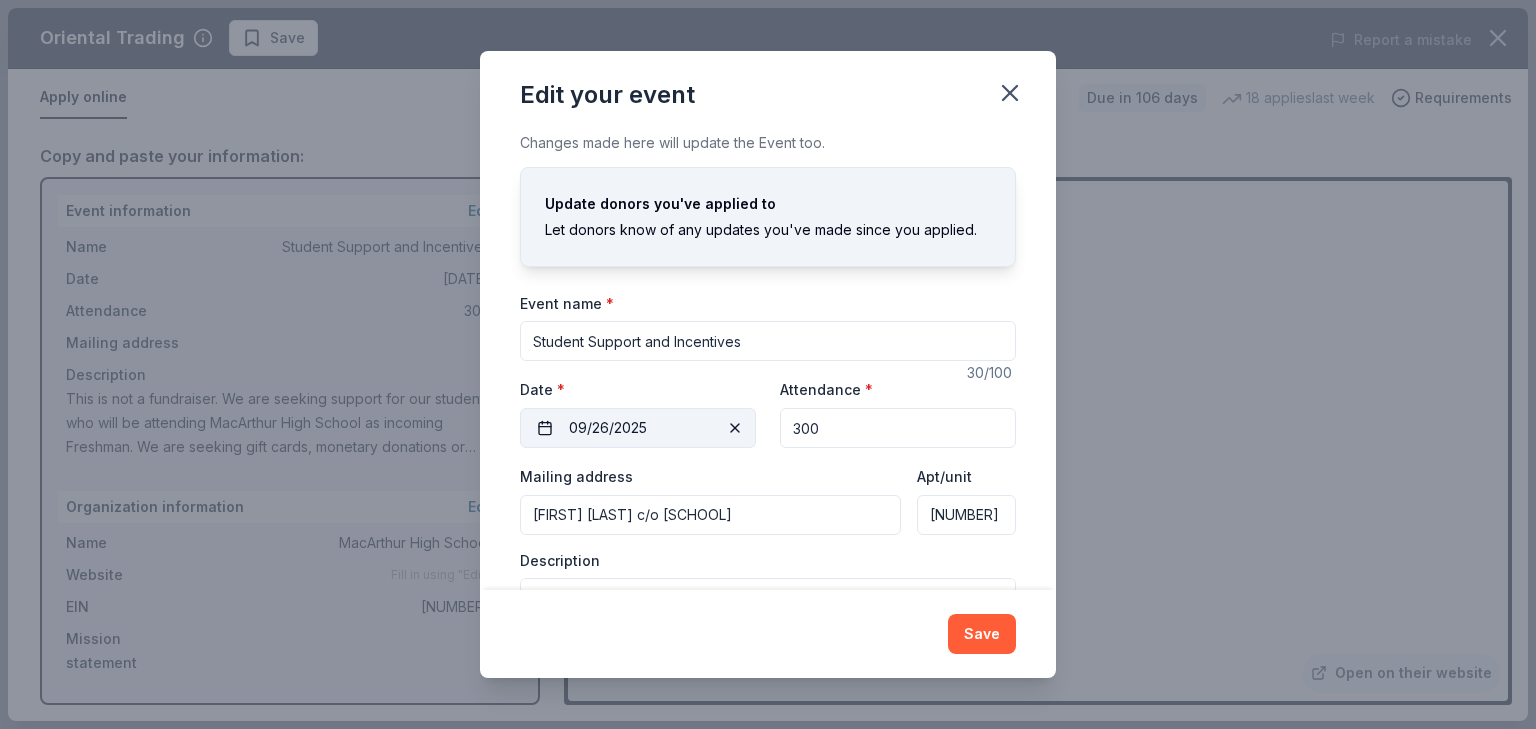 click on "Stacey Boline c/o MacArthur High School" at bounding box center [710, 515] 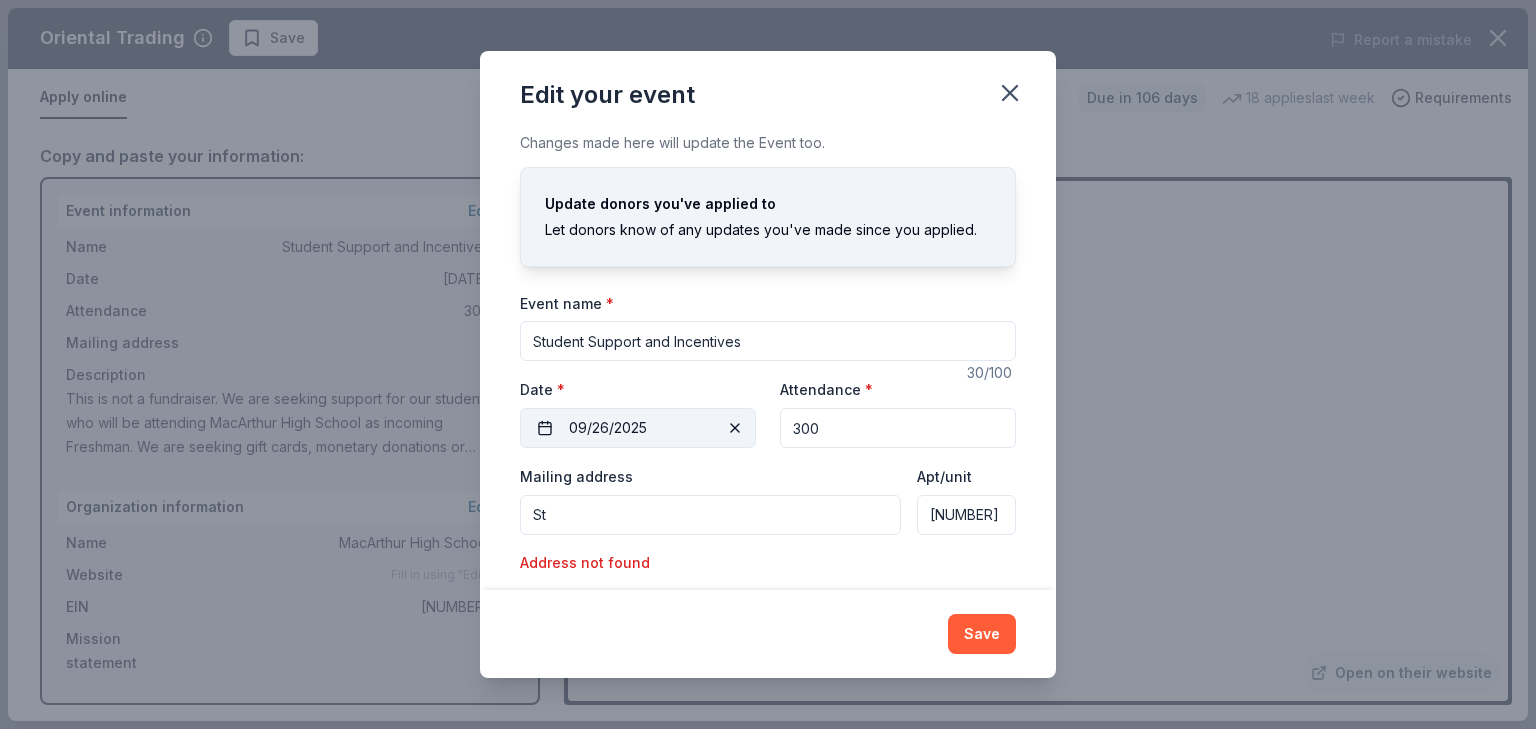 type on "S" 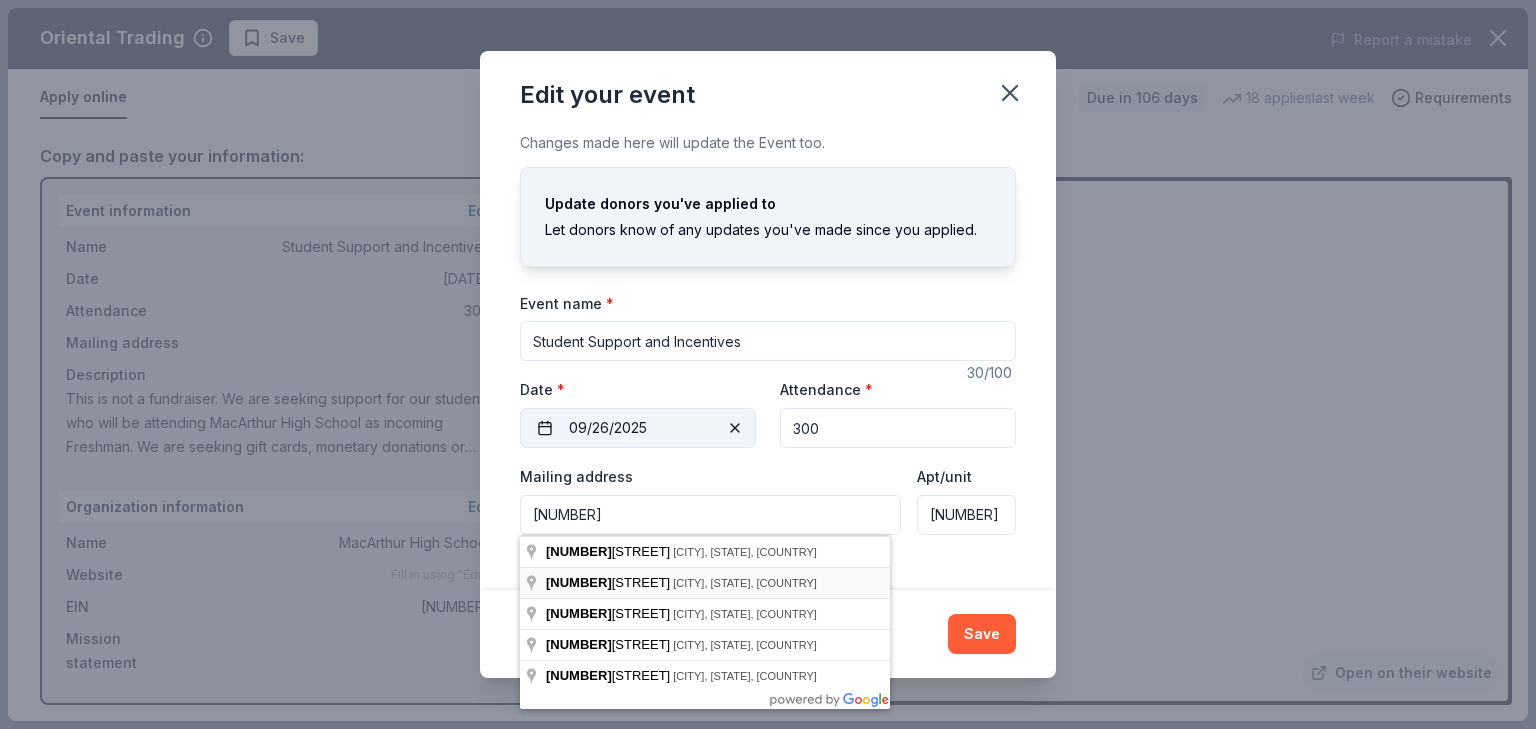 type on "1499 W. Grand Av." 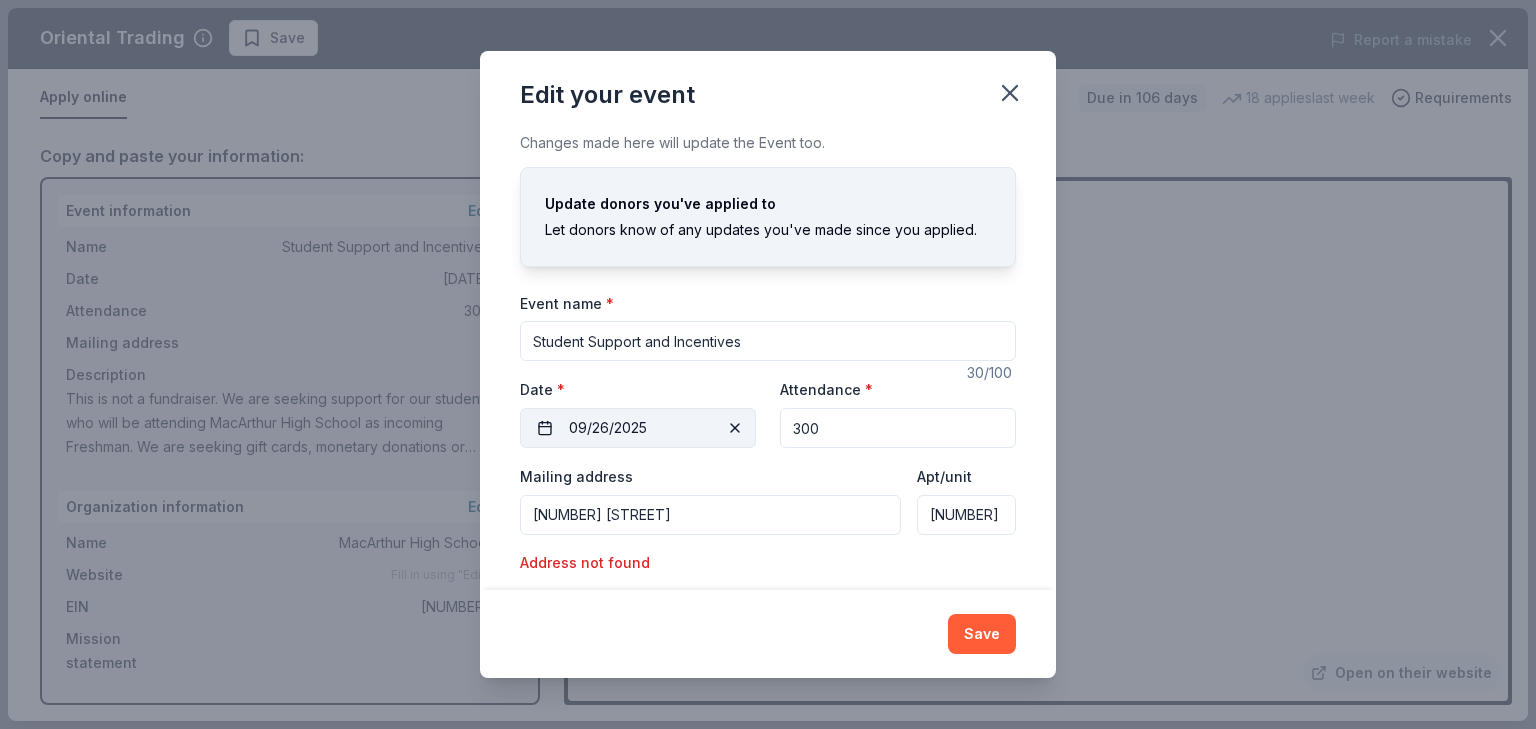 scroll, scrollTop: 0, scrollLeft: 43, axis: horizontal 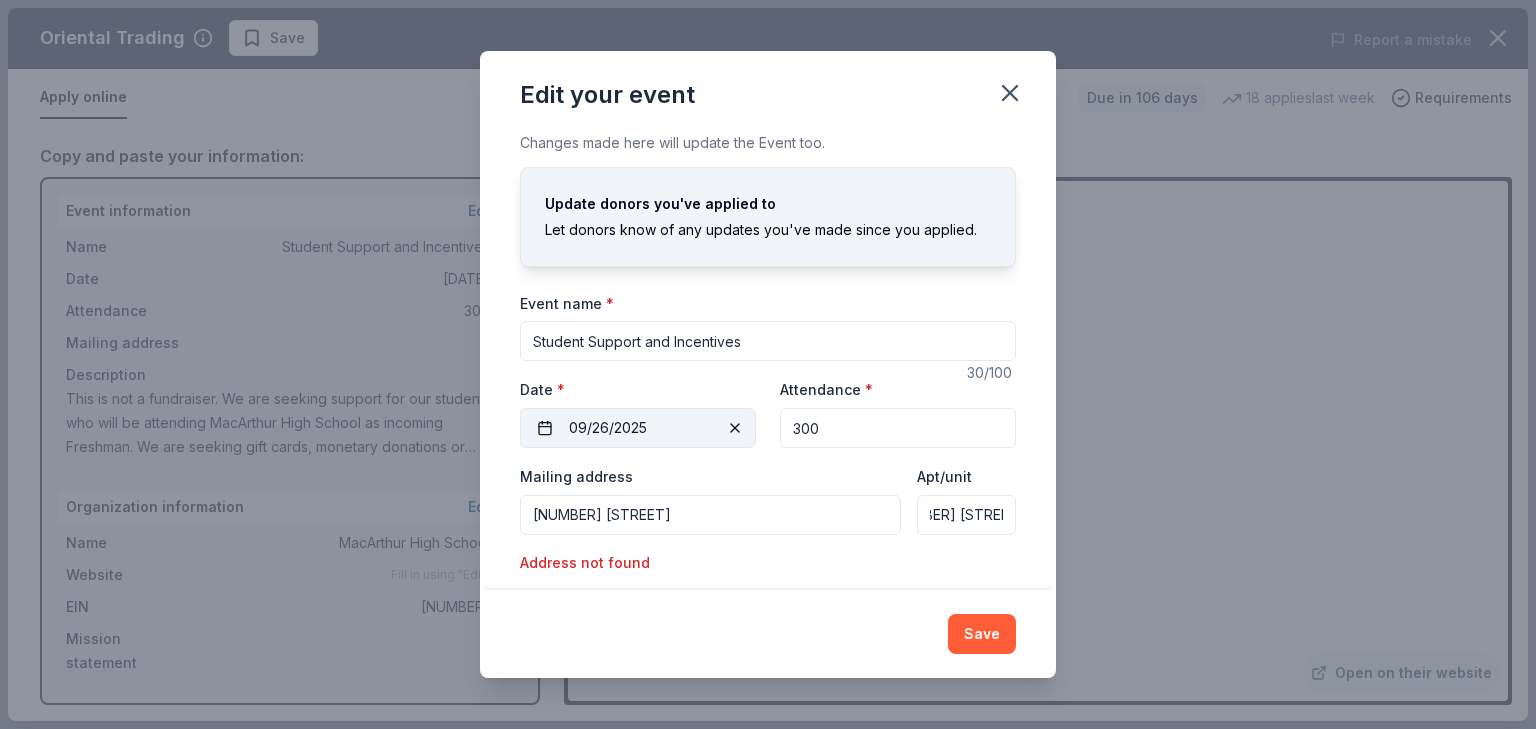 drag, startPoint x: 923, startPoint y: 515, endPoint x: 1055, endPoint y: 514, distance: 132.00378 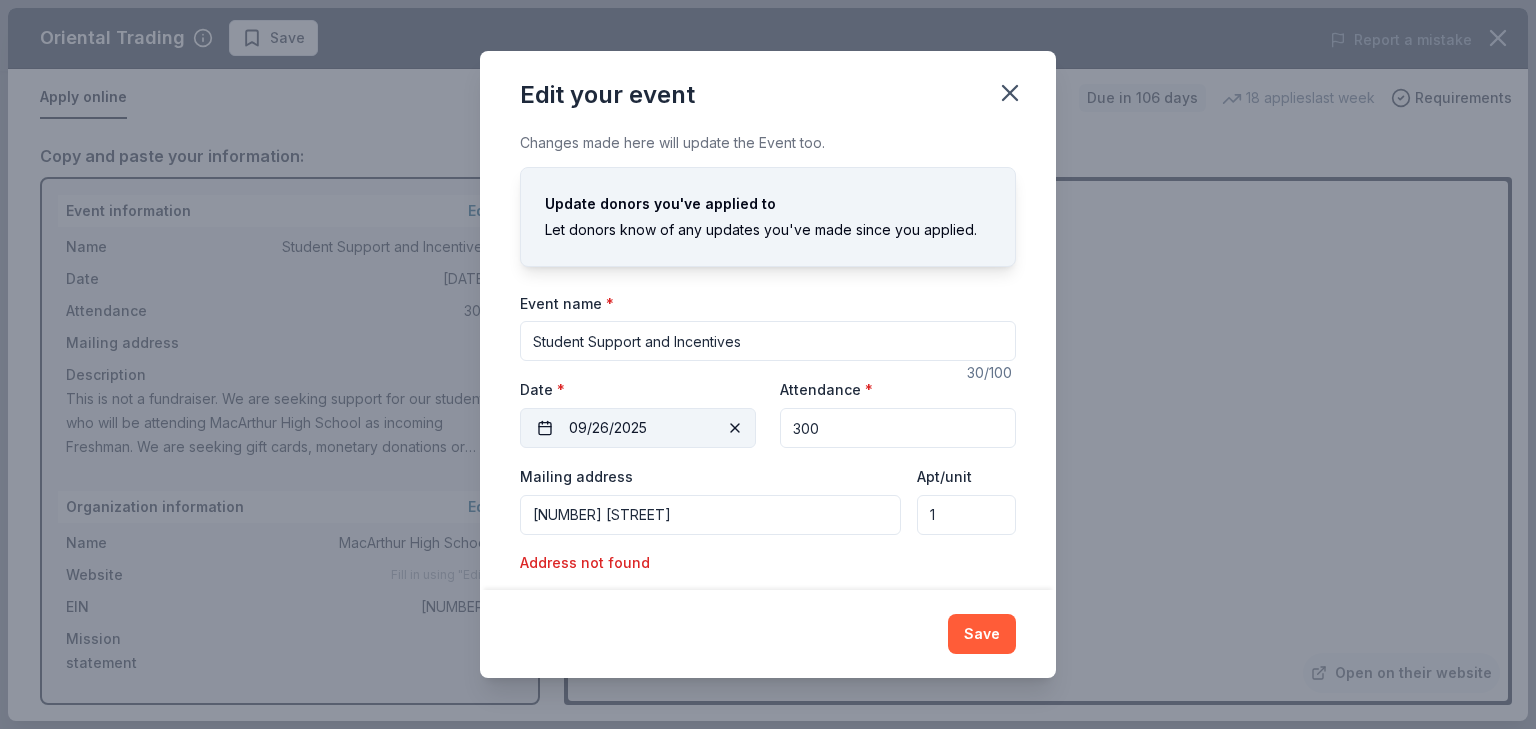 scroll, scrollTop: 0, scrollLeft: 0, axis: both 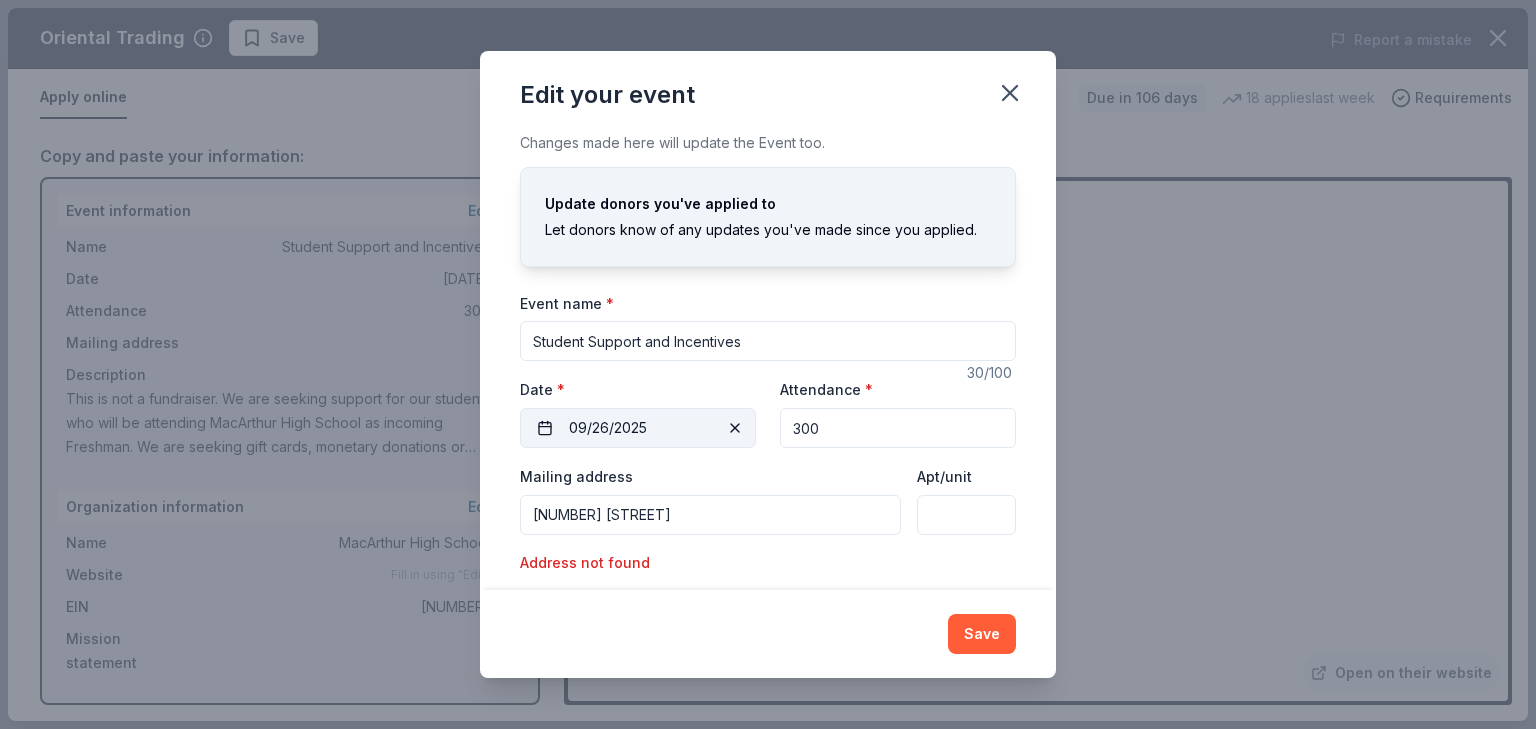 type 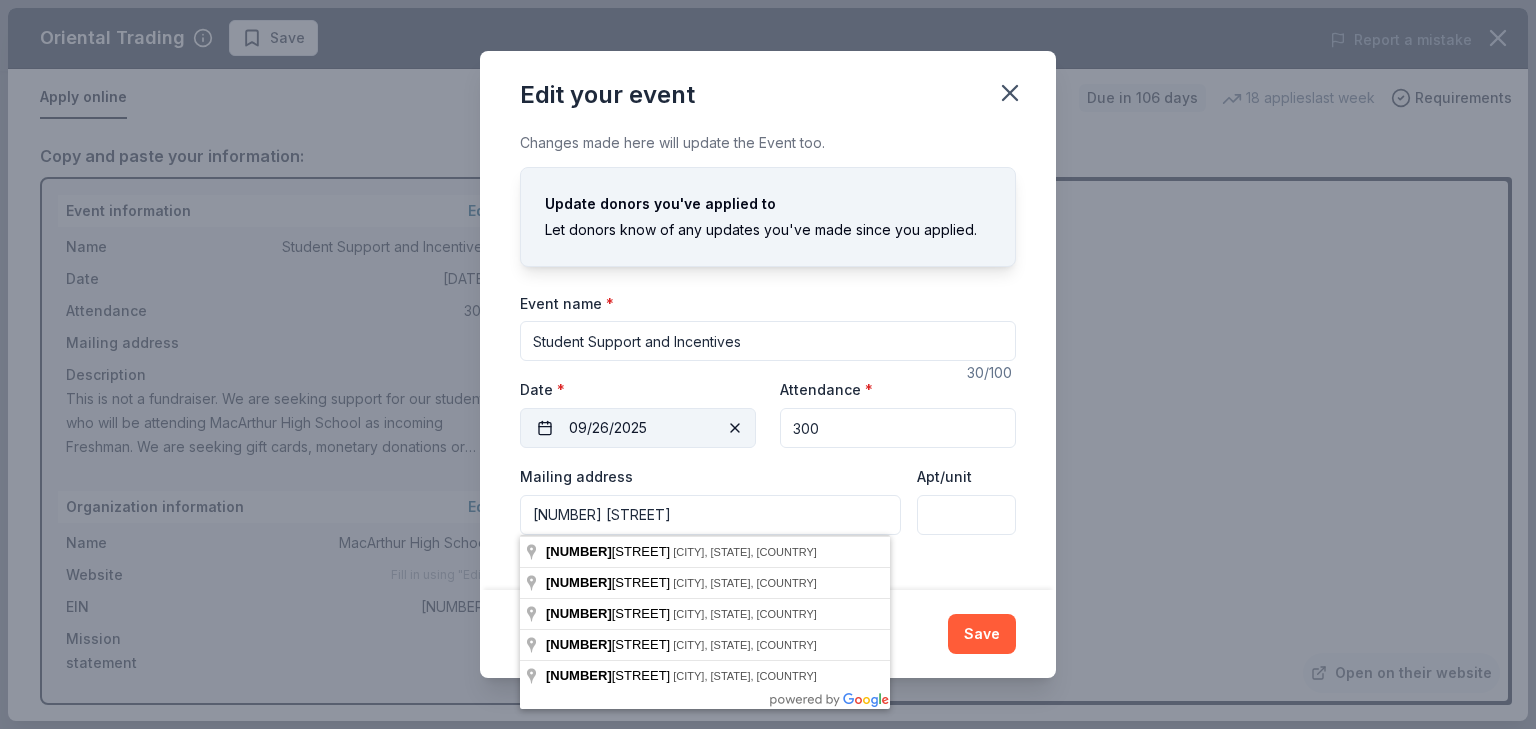 drag, startPoint x: 696, startPoint y: 525, endPoint x: 538, endPoint y: 519, distance: 158.11388 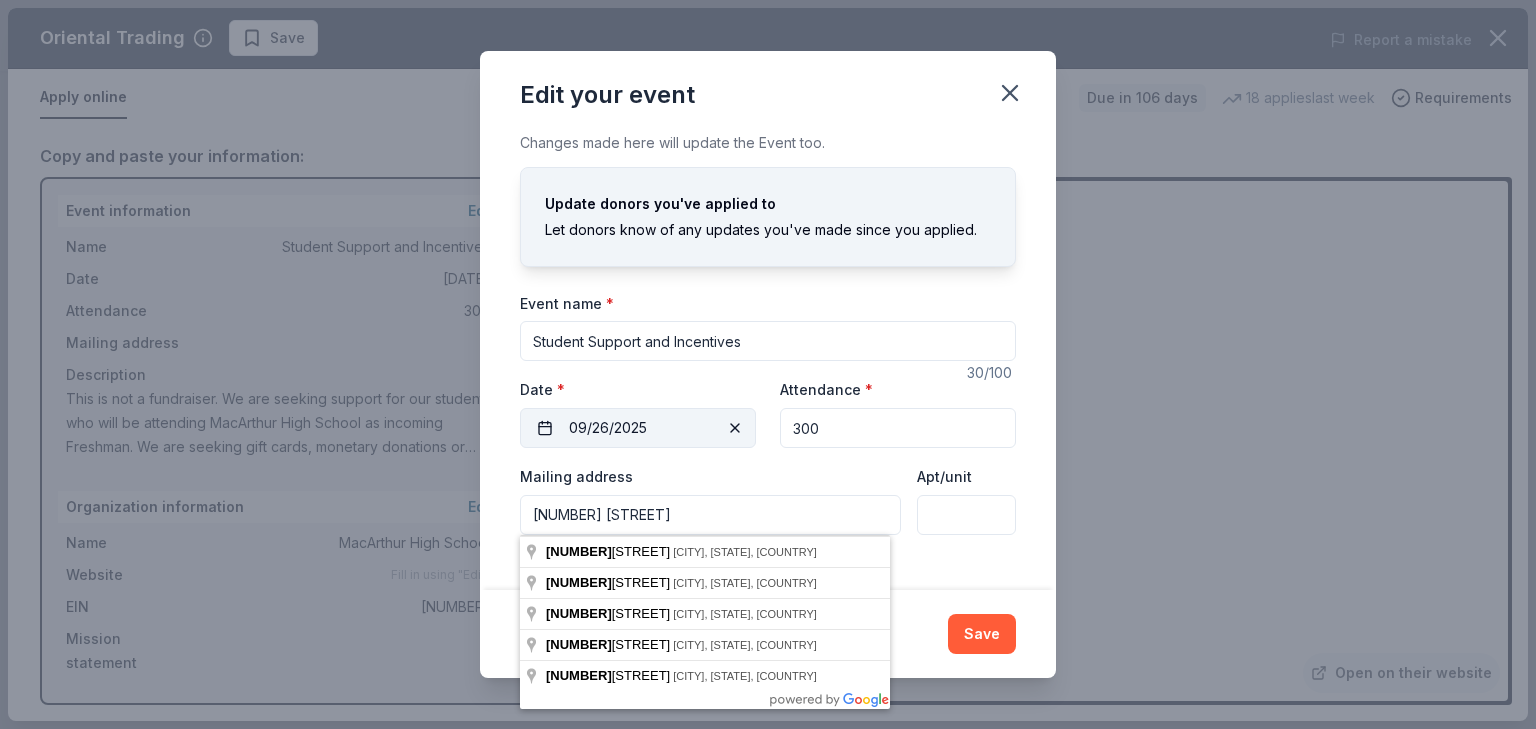 type on "1" 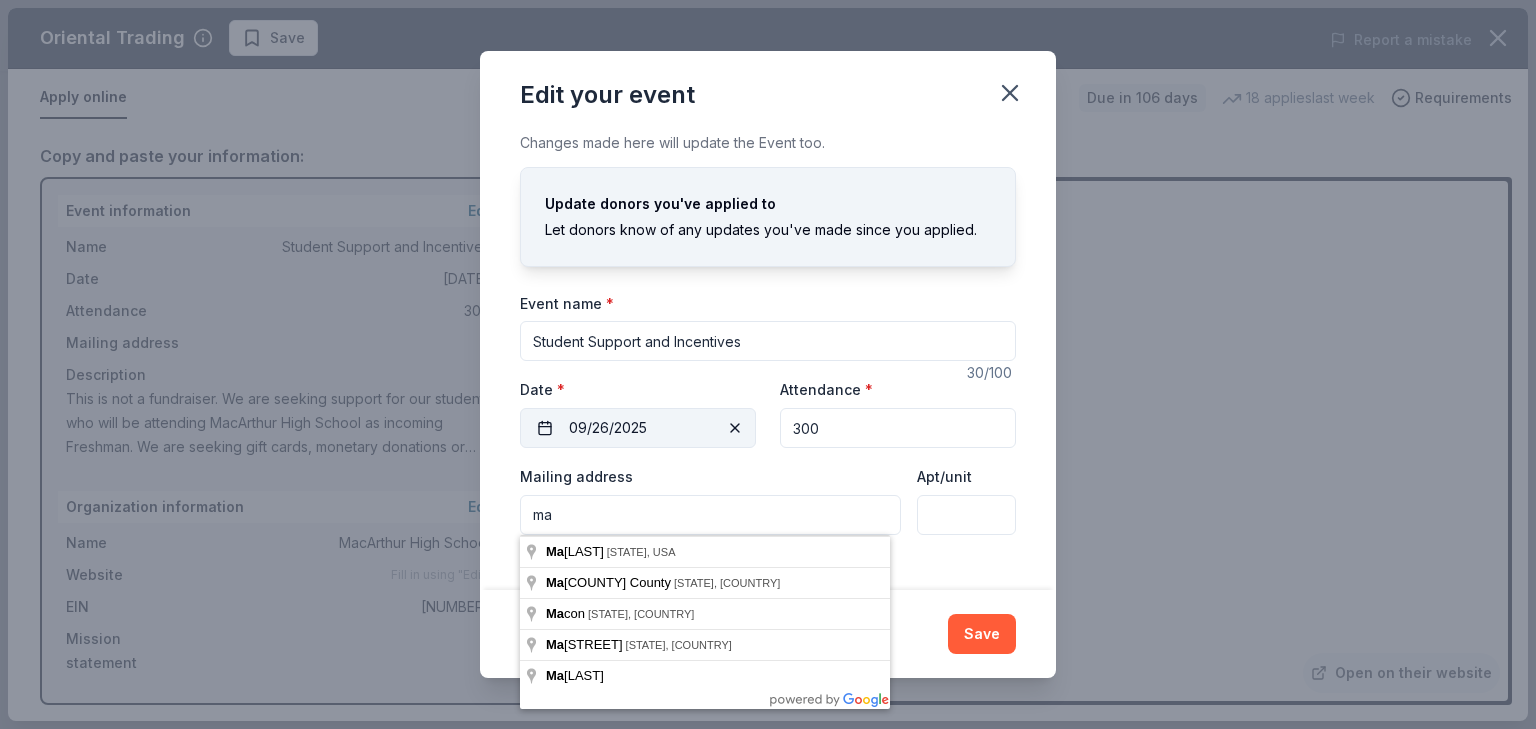 type on "m" 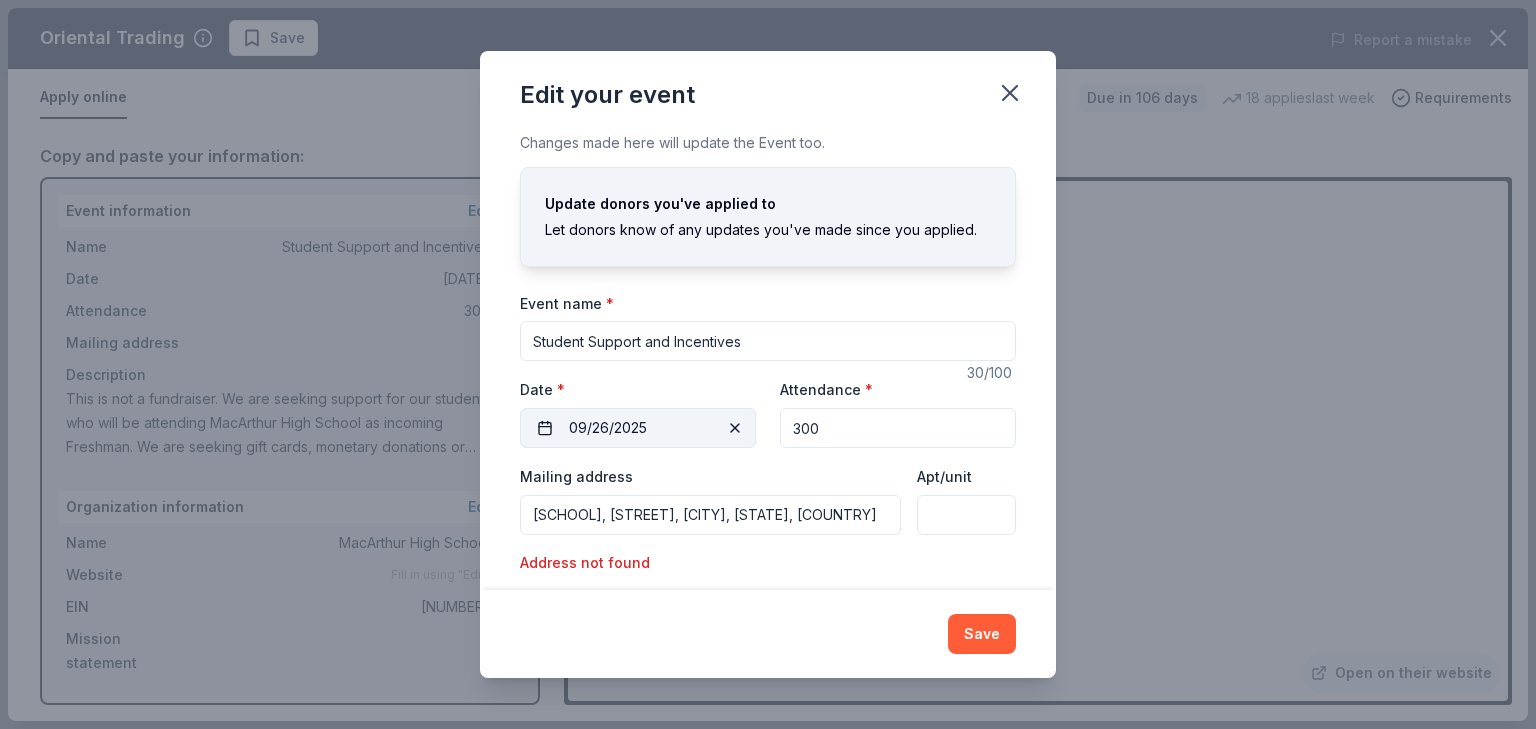 type on "1499 West Grand Avenue, Decatur, IL, 62522" 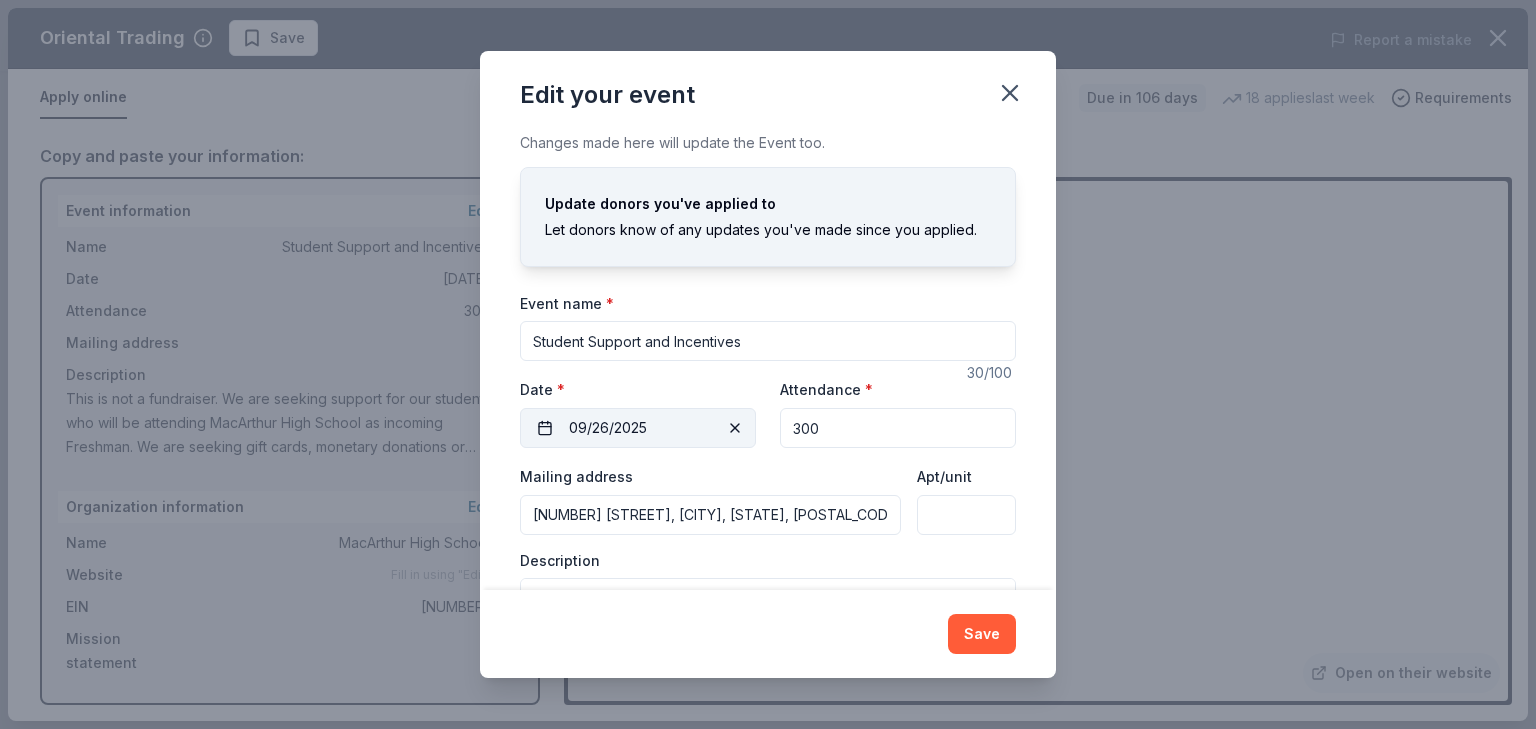 scroll, scrollTop: 110, scrollLeft: 0, axis: vertical 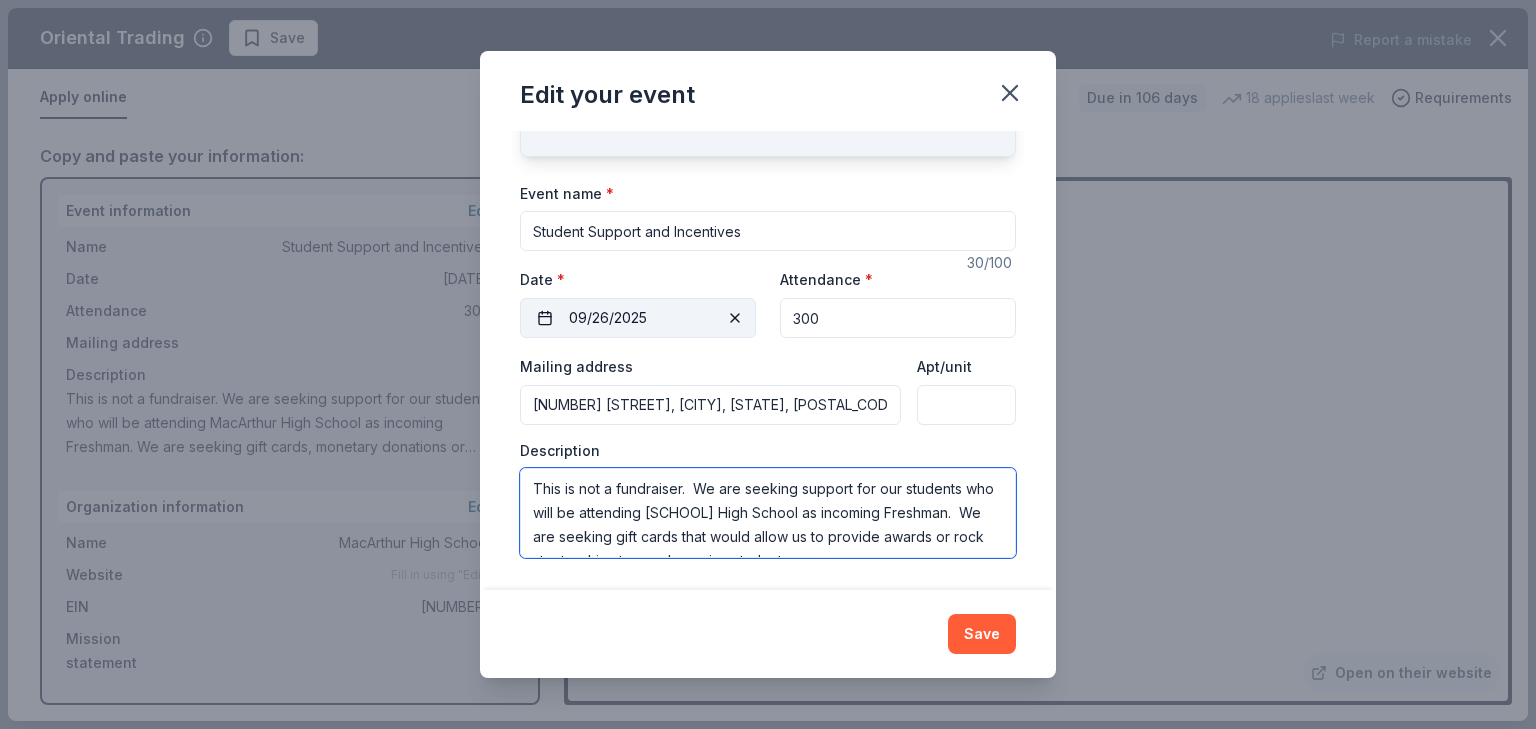 drag, startPoint x: 852, startPoint y: 492, endPoint x: 803, endPoint y: 492, distance: 49 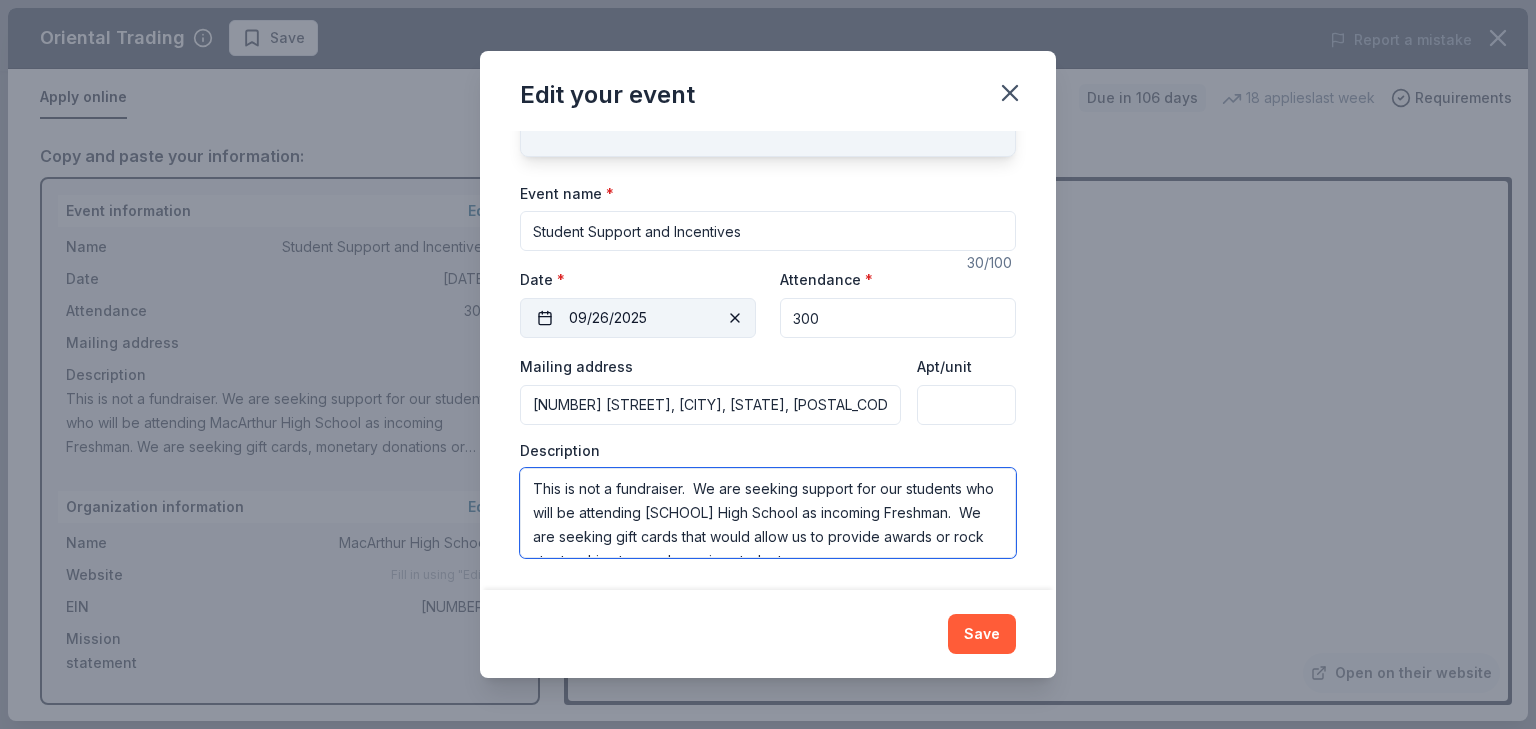 click on "This is not a fundraiser.  We are seeking support for our students who will be attending MacArthur High School as incoming Freshman.  We are seeking gift cards that would allow us to provide awards or rock star trophies to our deserving students." at bounding box center [768, 513] 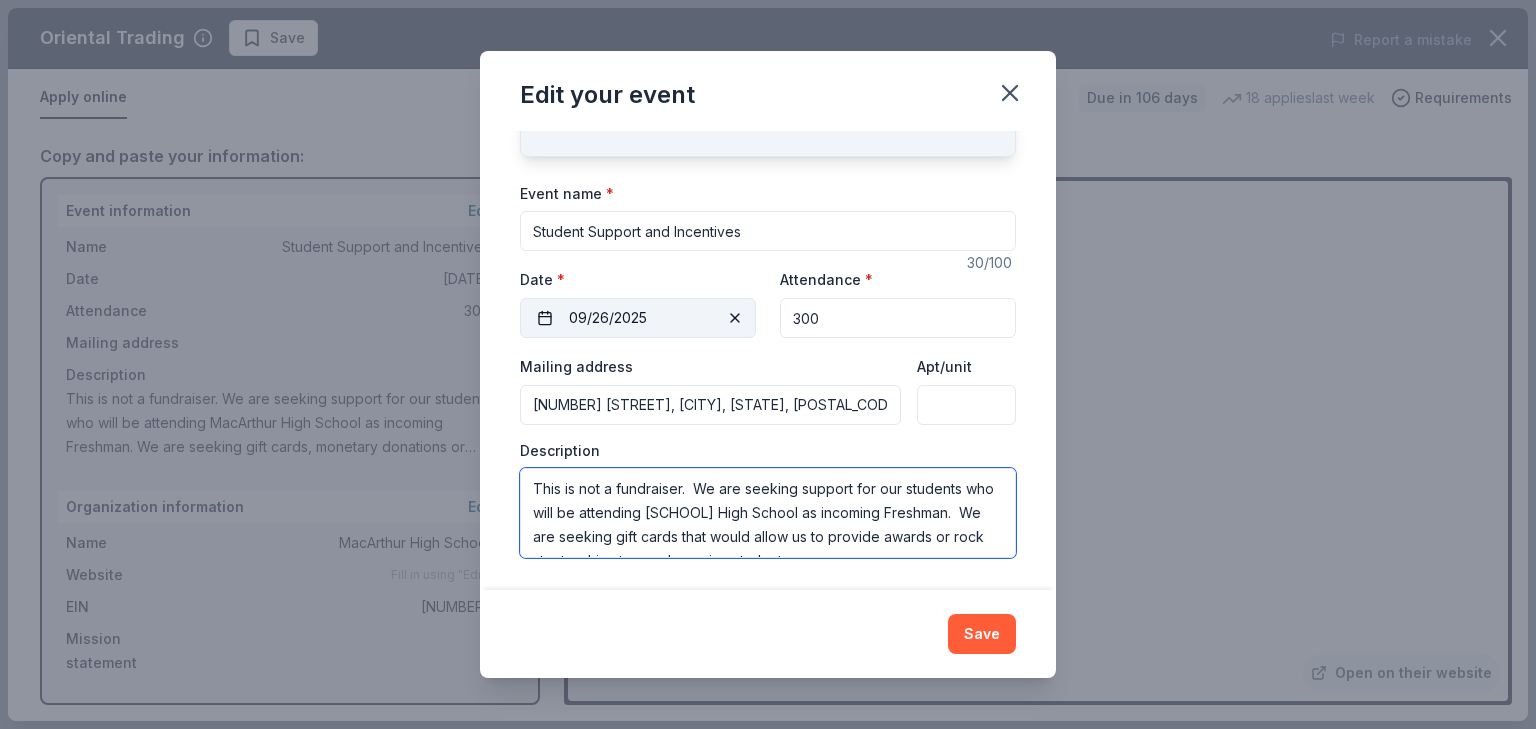drag, startPoint x: 605, startPoint y: 540, endPoint x: 672, endPoint y: 472, distance: 95.462036 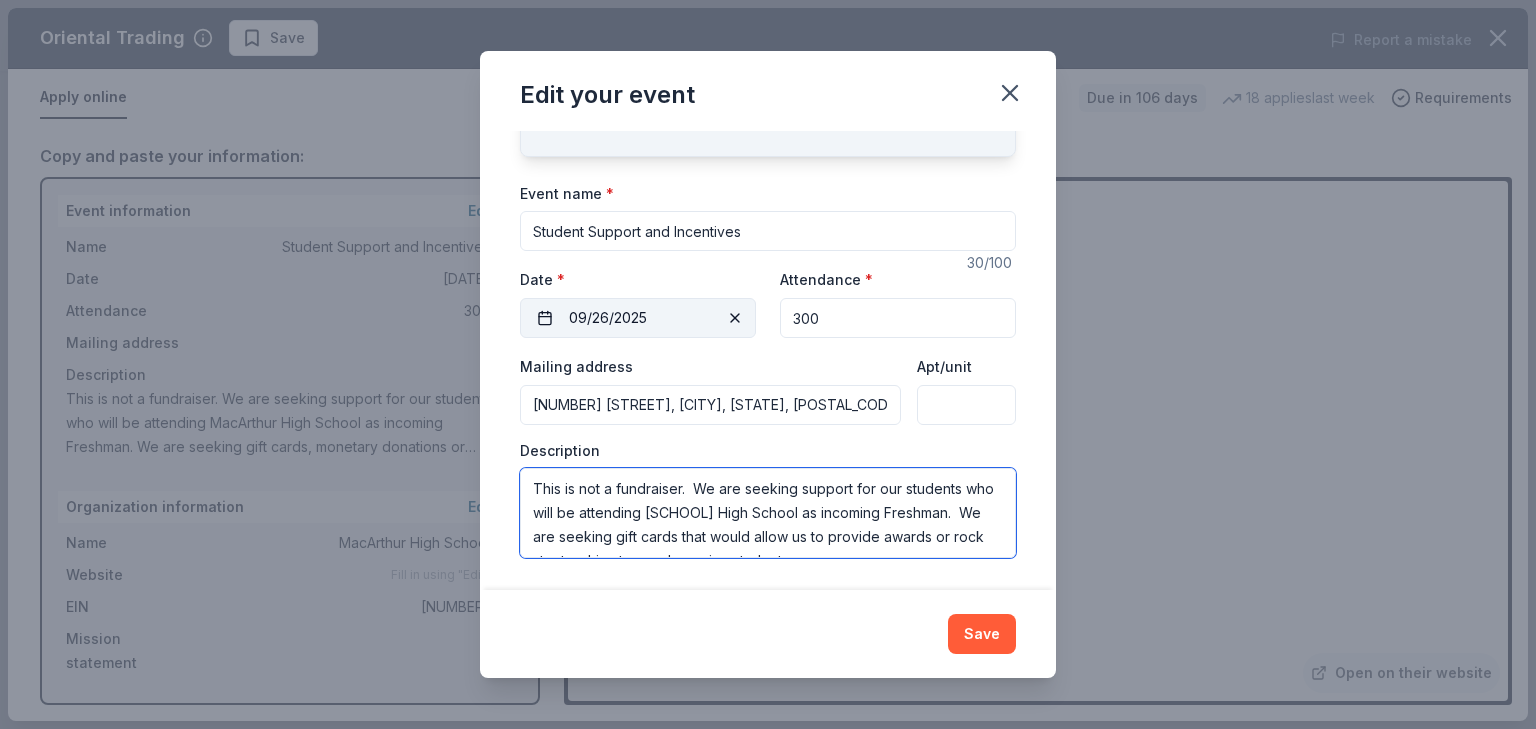 click on "This is not a fundraiser.  We are seeking support for our students who will be attending MacArthur High School as incoming Freshman.  We are seeking gift cards that would allow us to provide awards or rock star trophies to our deserving students." at bounding box center (768, 513) 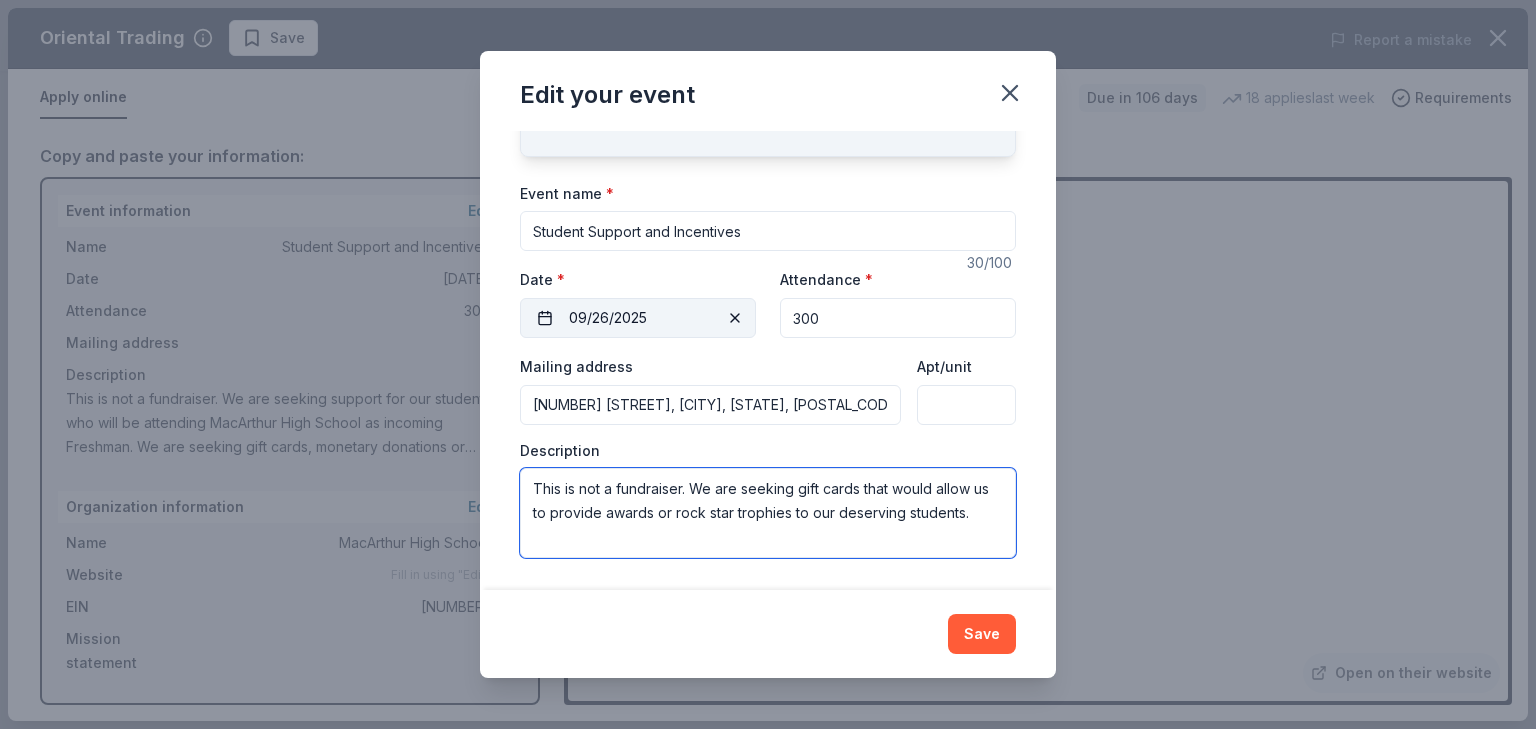 scroll, scrollTop: 48, scrollLeft: 0, axis: vertical 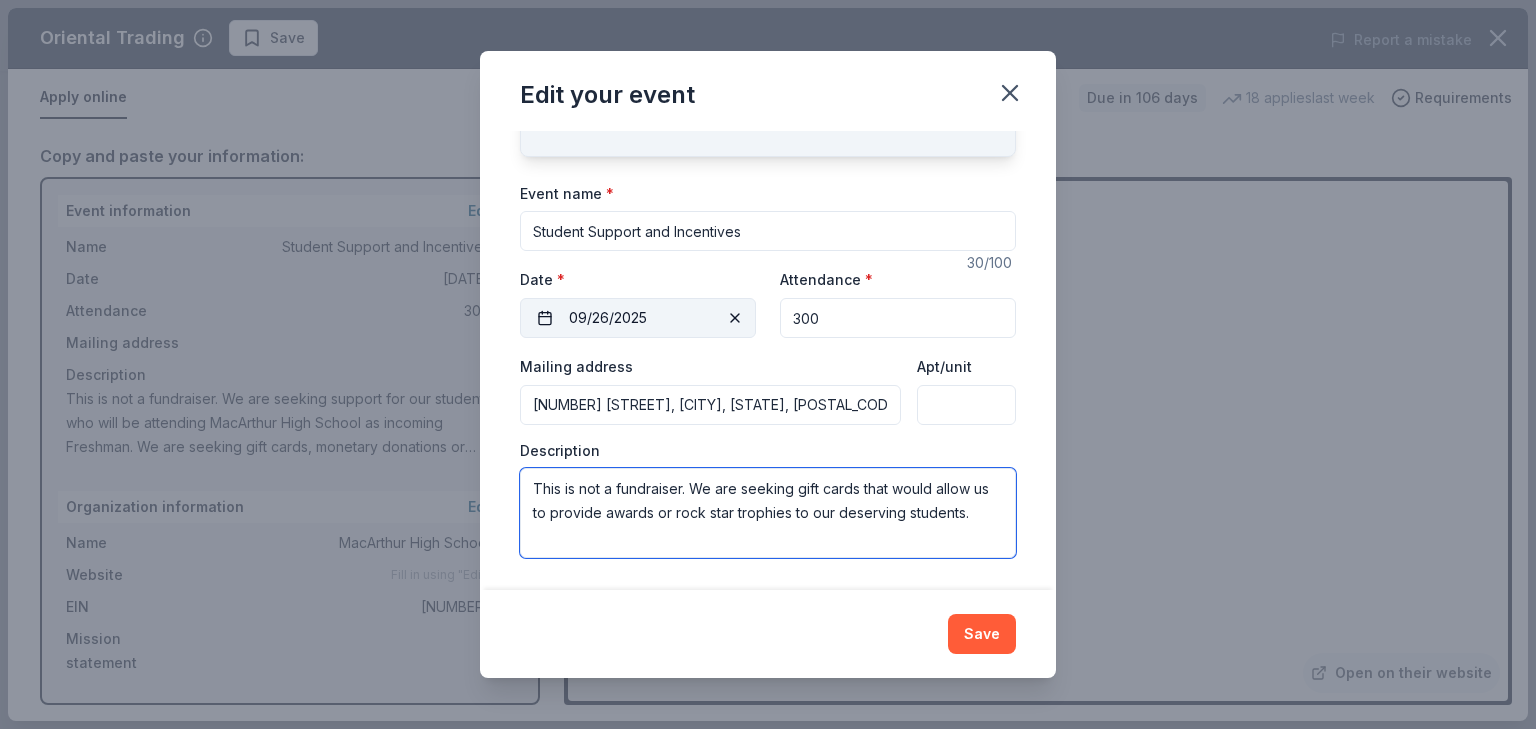 click on "This is not a fundraiser.   We are seeking gift cards that would allow us to provide awards or rock star trophies to our deserving students." at bounding box center (768, 513) 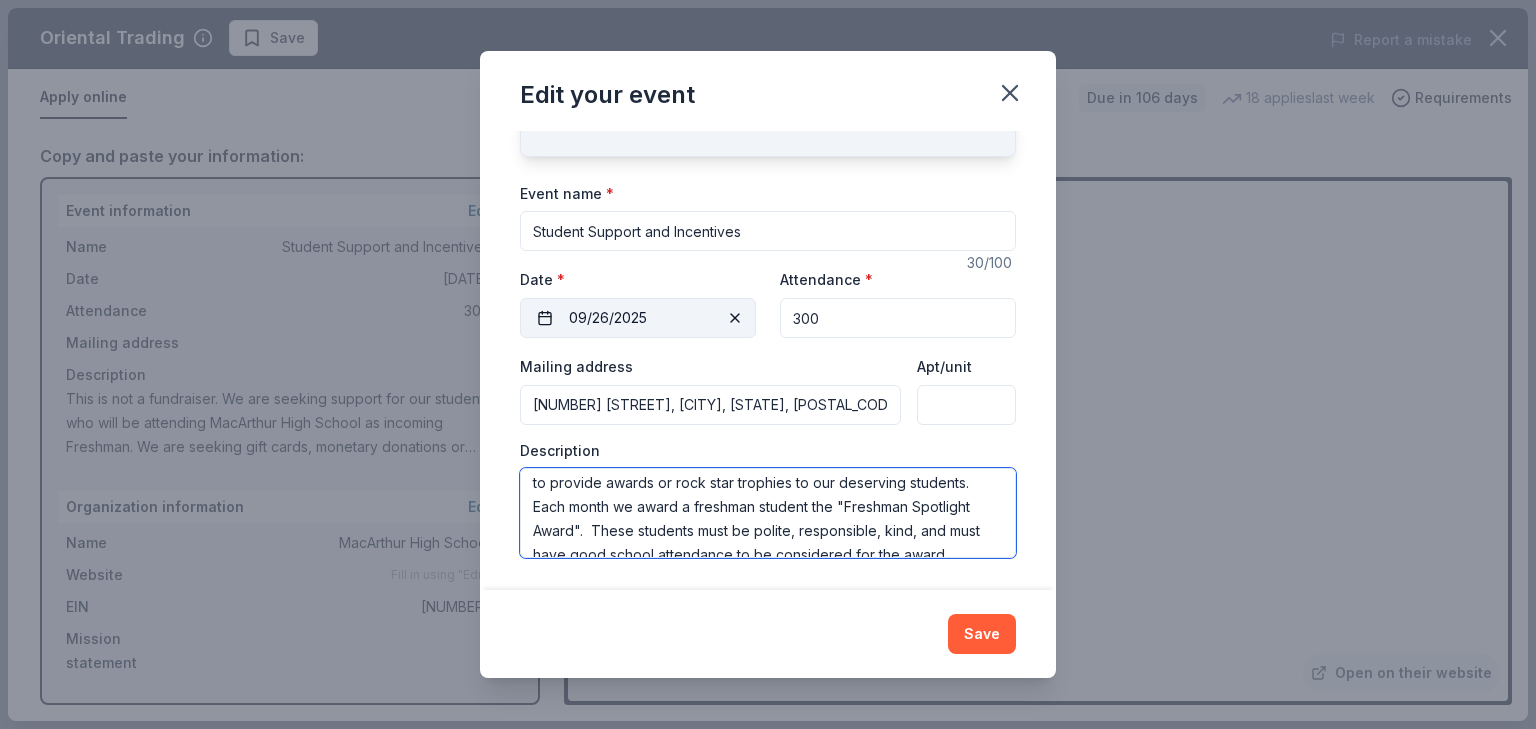 scroll, scrollTop: 0, scrollLeft: 0, axis: both 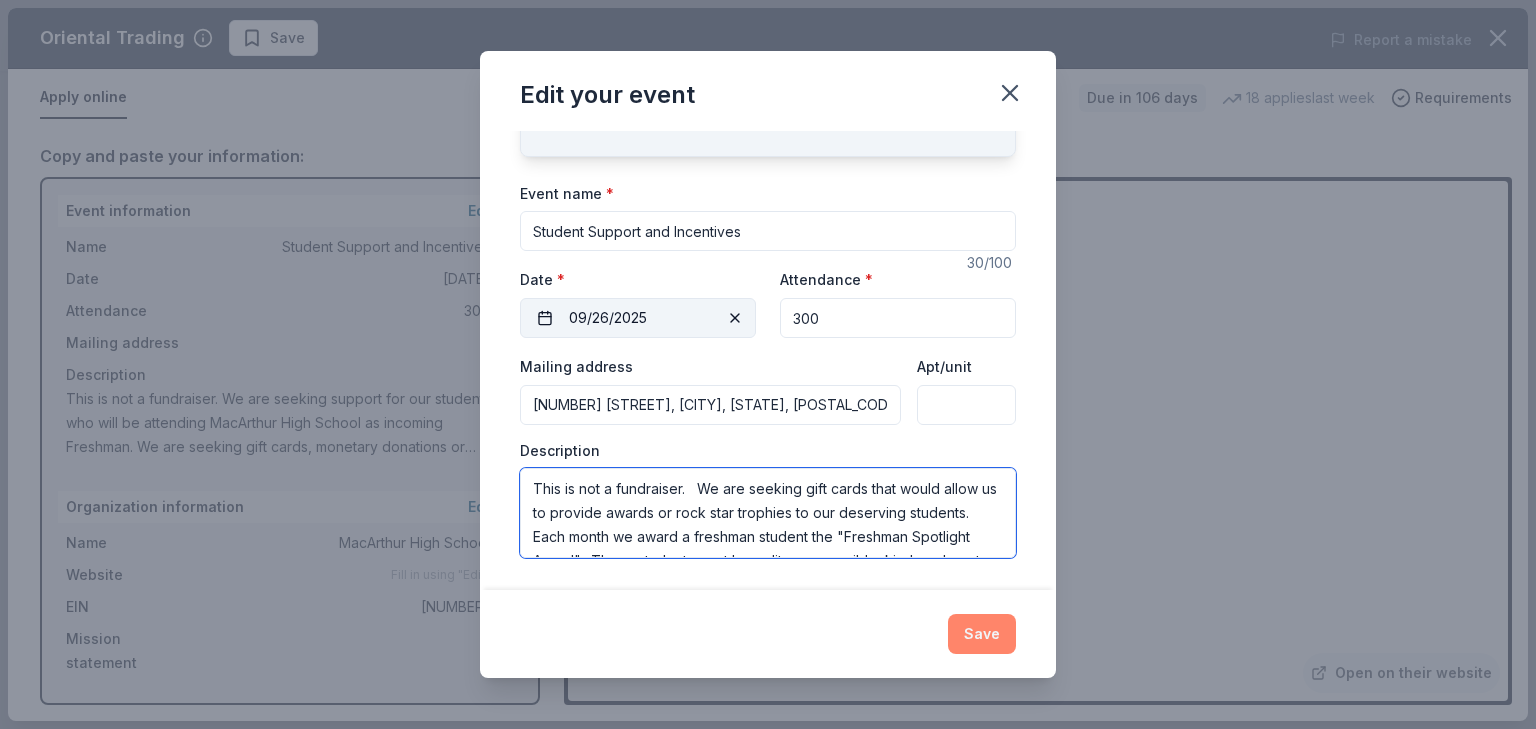 type on "This is not a fundraiser.   We are seeking gift cards that would allow us to provide awards or rock star trophies to our deserving students.  Each month we award a freshman student the "Freshman Spotlight Award".  These students must be polite, responsible, kind, and must have good school attendance to be considered for the award." 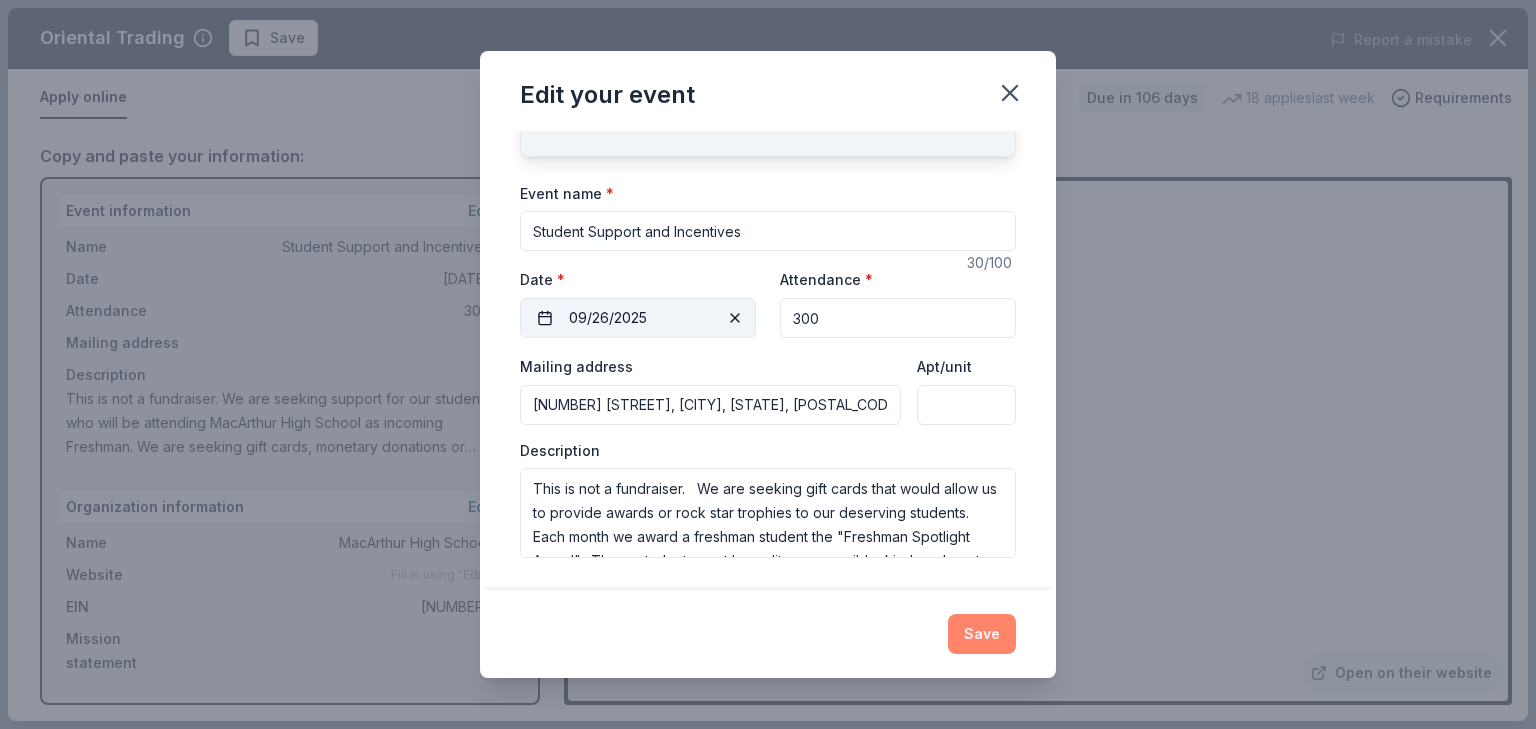 click on "Save" at bounding box center [982, 634] 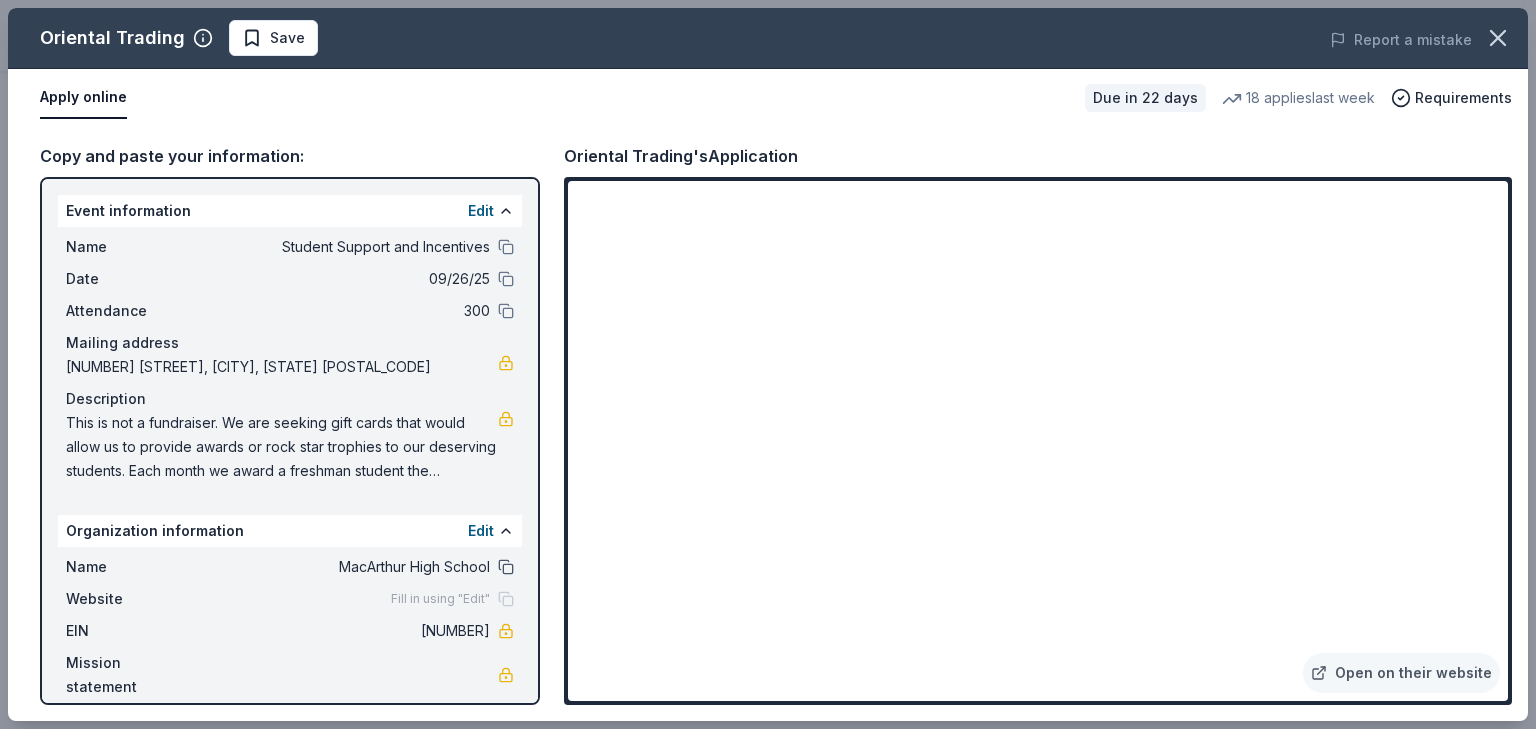 click at bounding box center [506, 567] 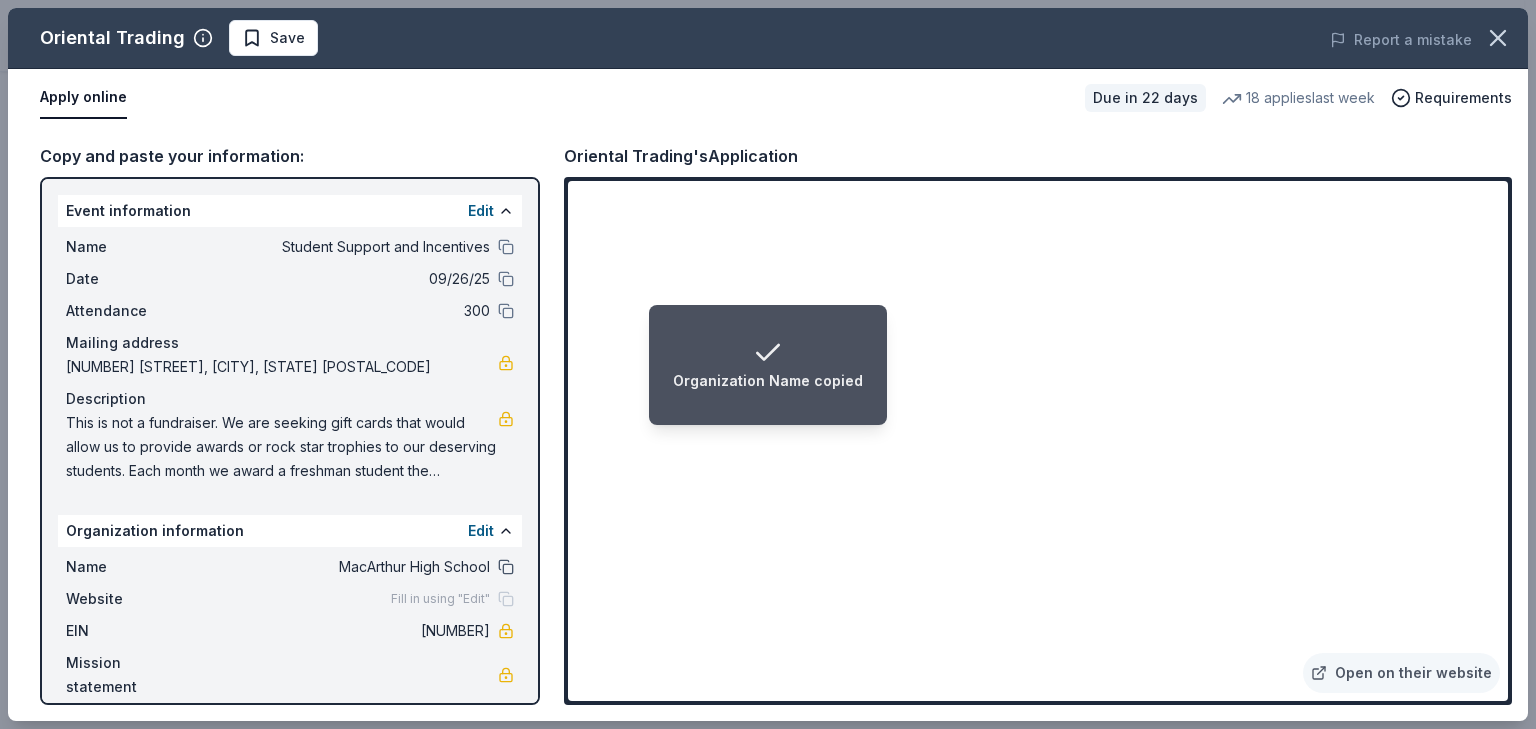 click at bounding box center [506, 567] 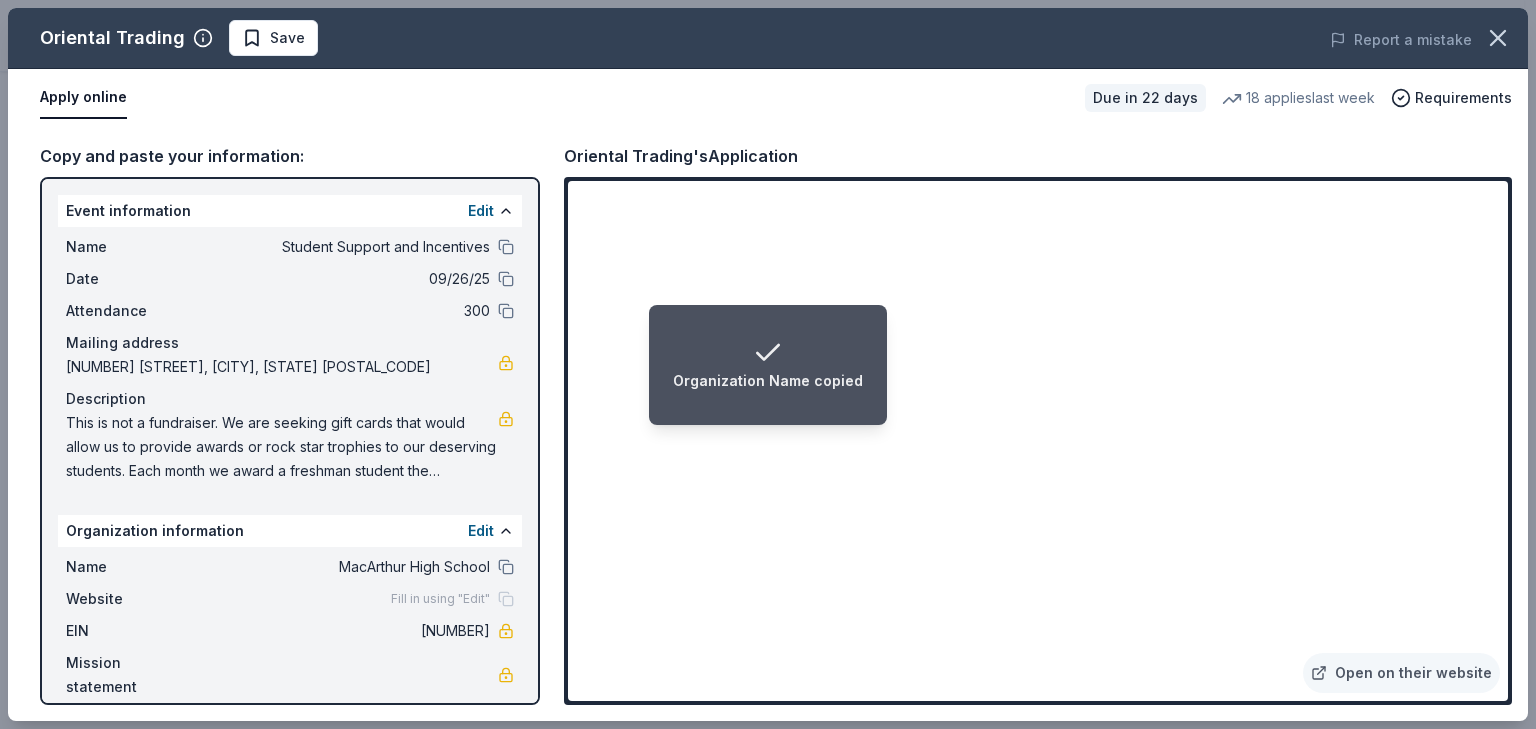 click on "Attendance" at bounding box center [133, 311] 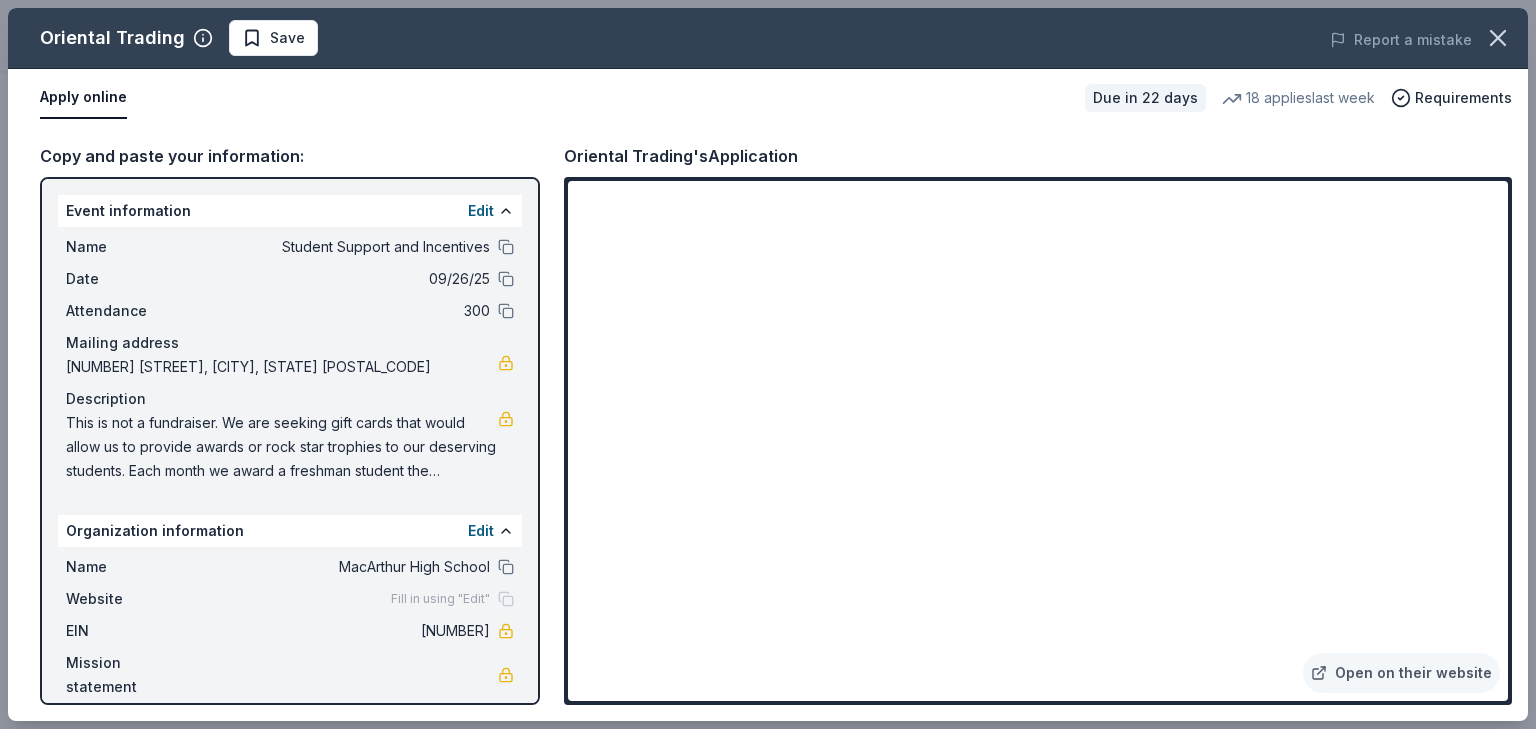 click on "[NUMBER] [STREET], [CITY], [STATE] [POSTAL_CODE]" at bounding box center (282, 367) 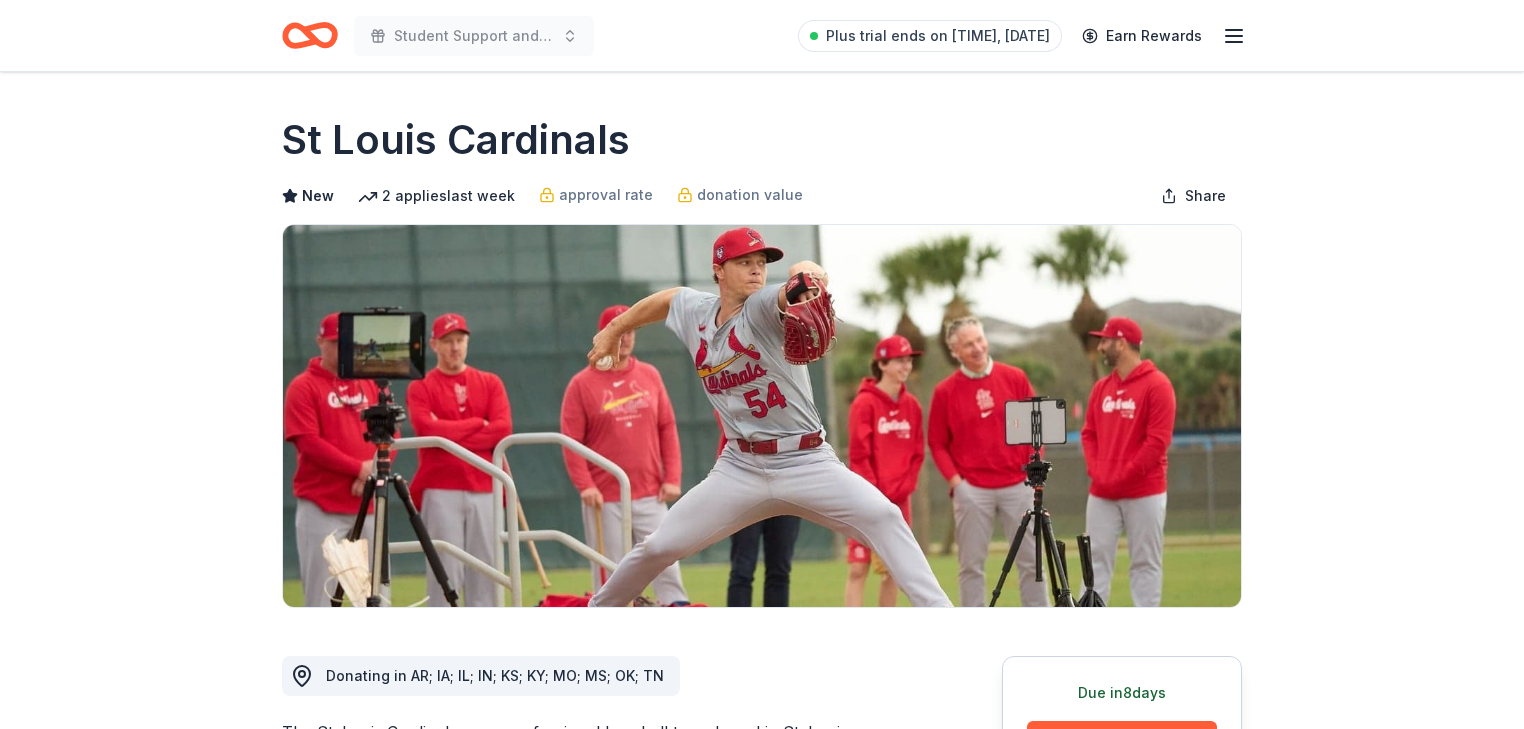 scroll, scrollTop: 0, scrollLeft: 0, axis: both 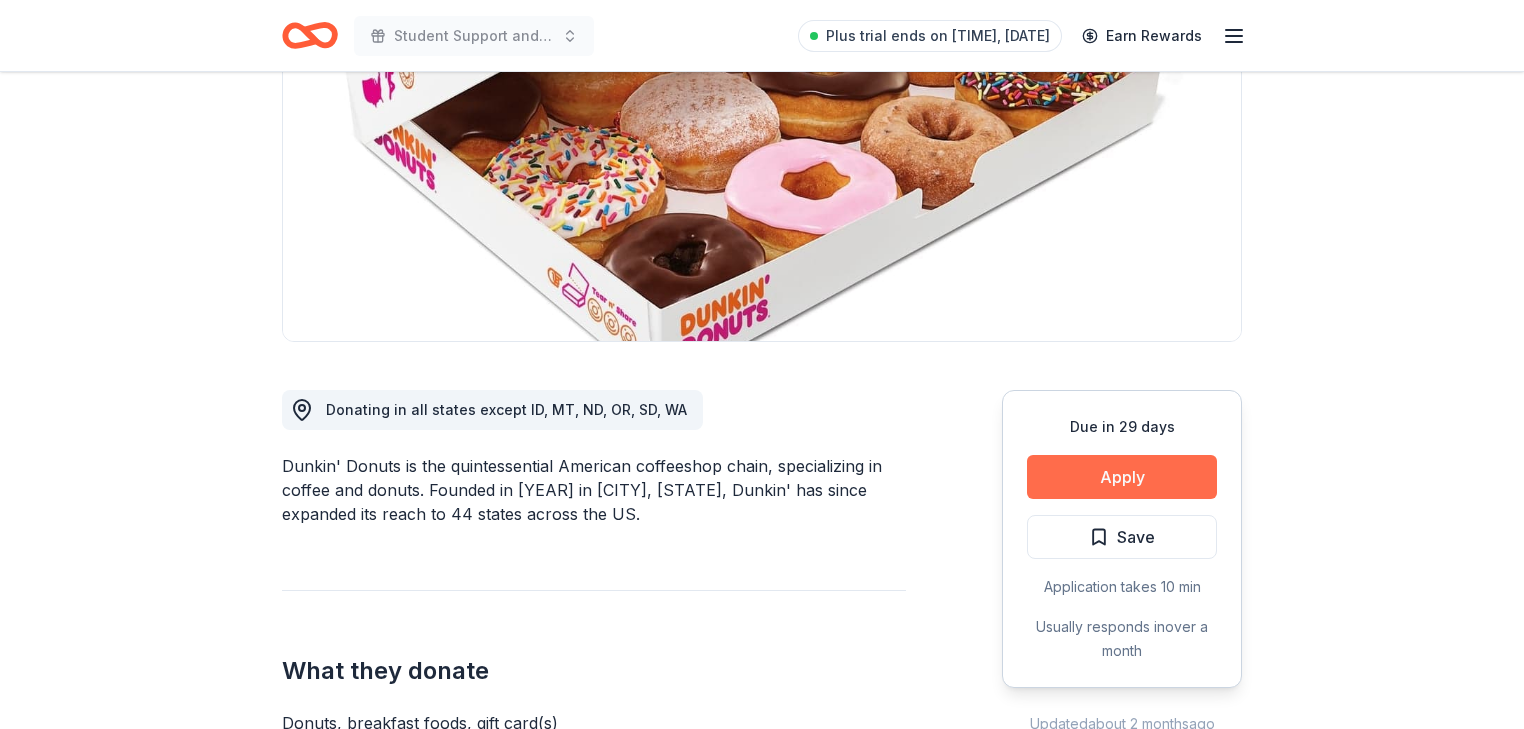 click on "Apply" at bounding box center [1122, 477] 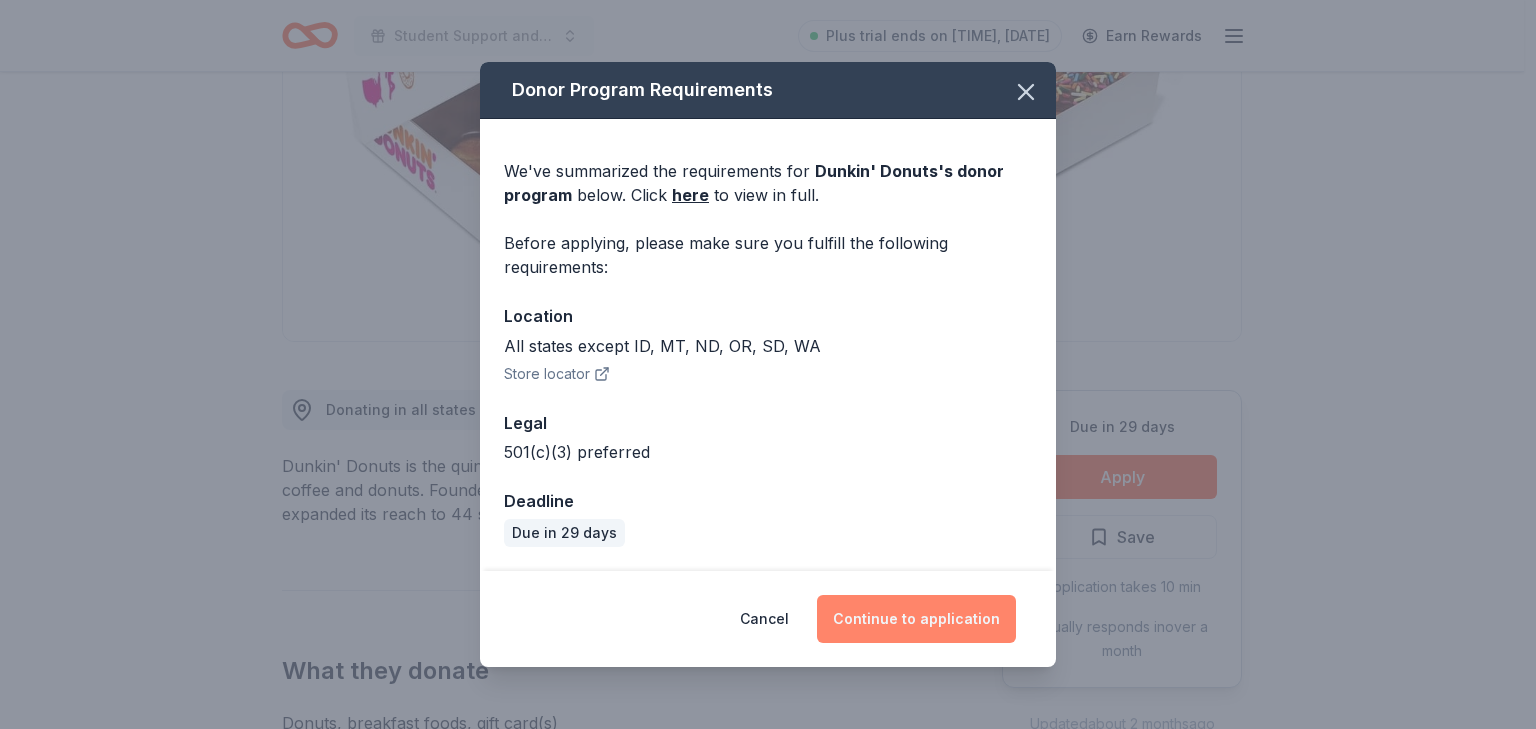 click on "Continue to application" at bounding box center (916, 619) 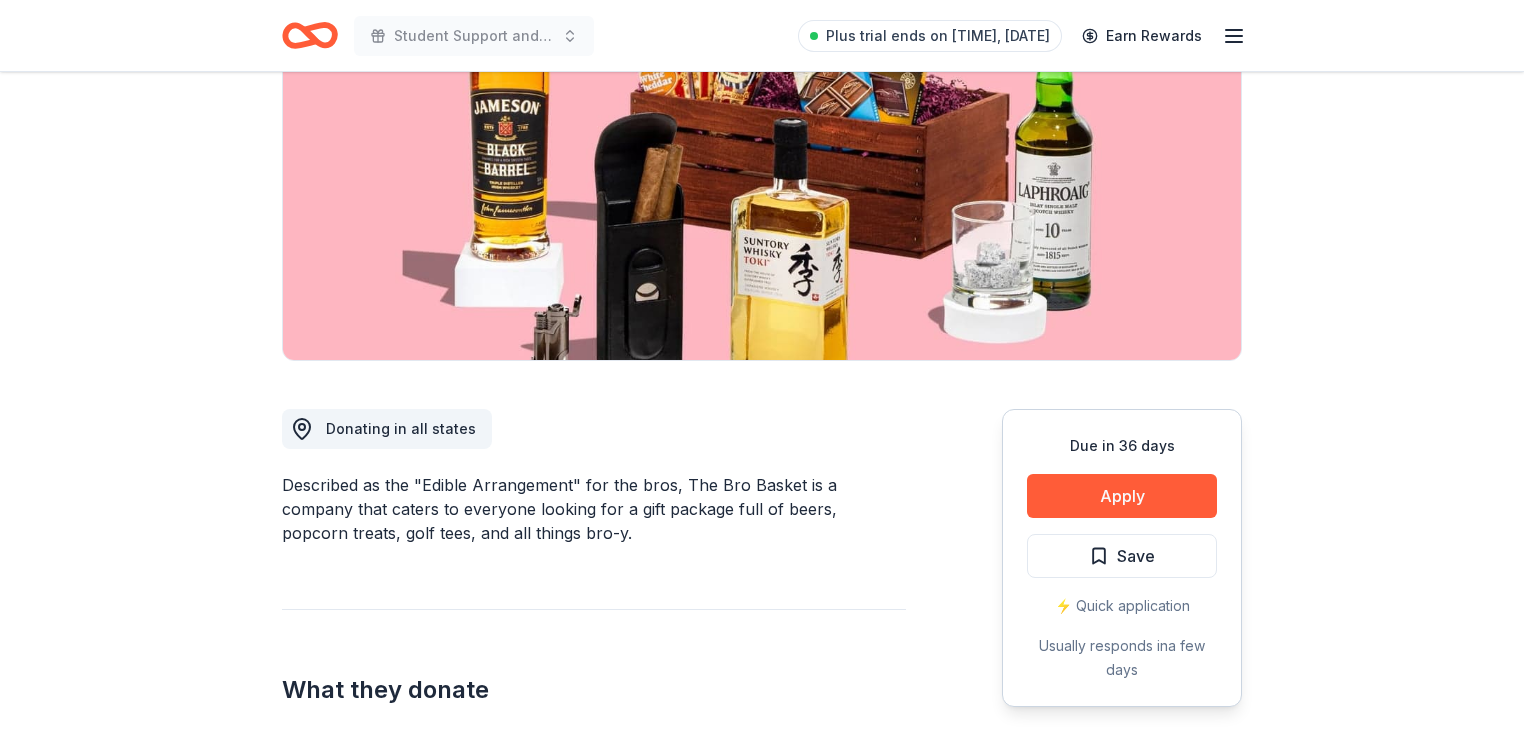 scroll, scrollTop: 266, scrollLeft: 0, axis: vertical 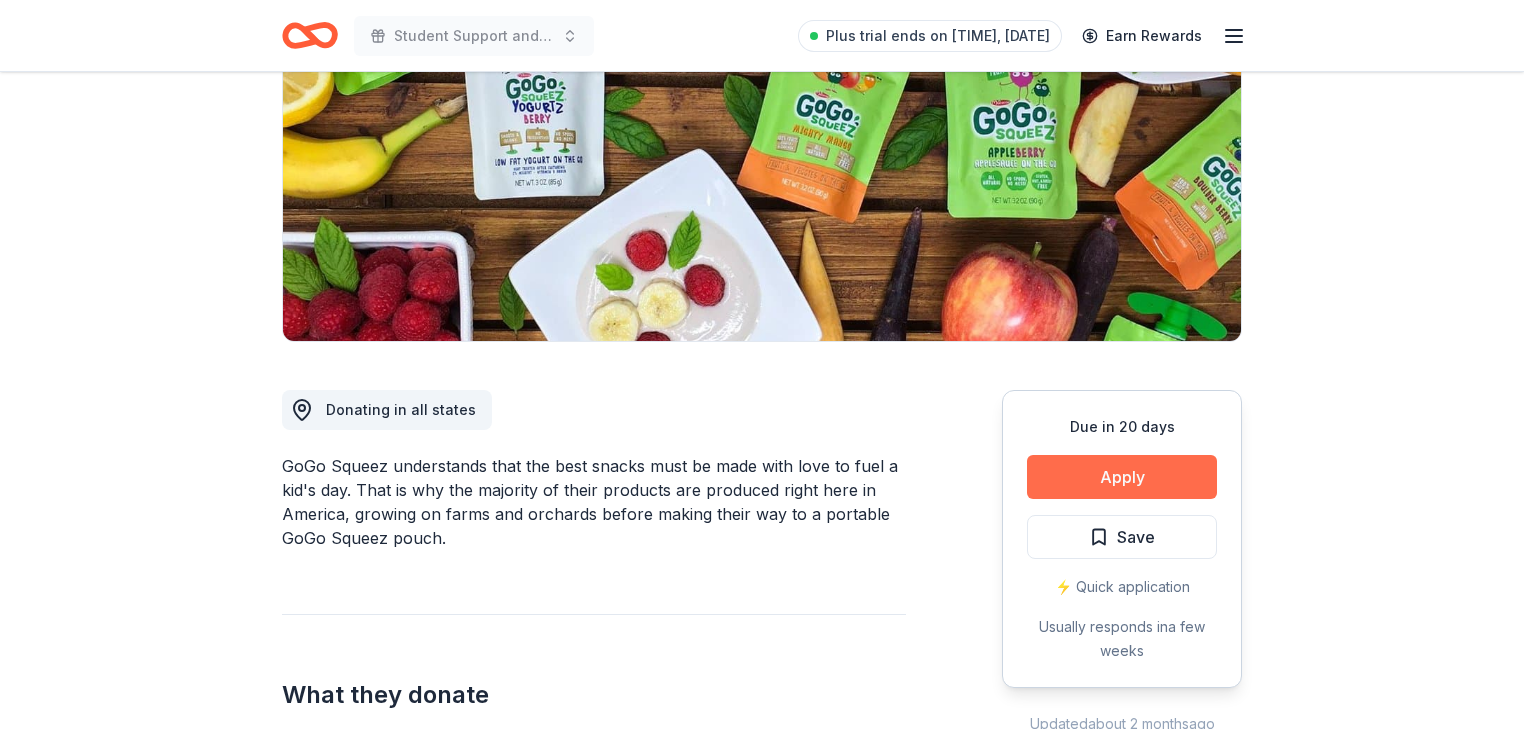 click on "Apply" at bounding box center [1122, 477] 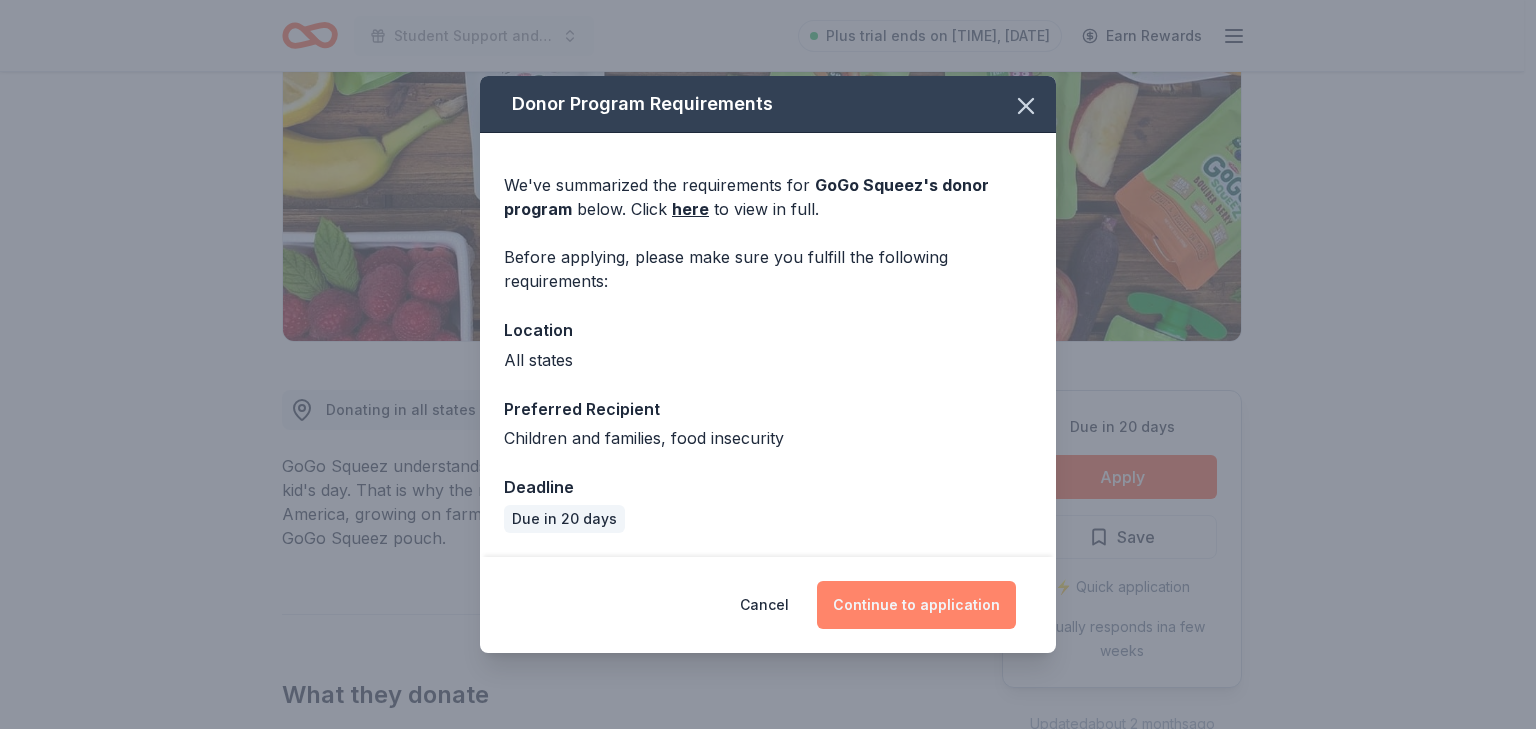 click on "Continue to application" at bounding box center (916, 605) 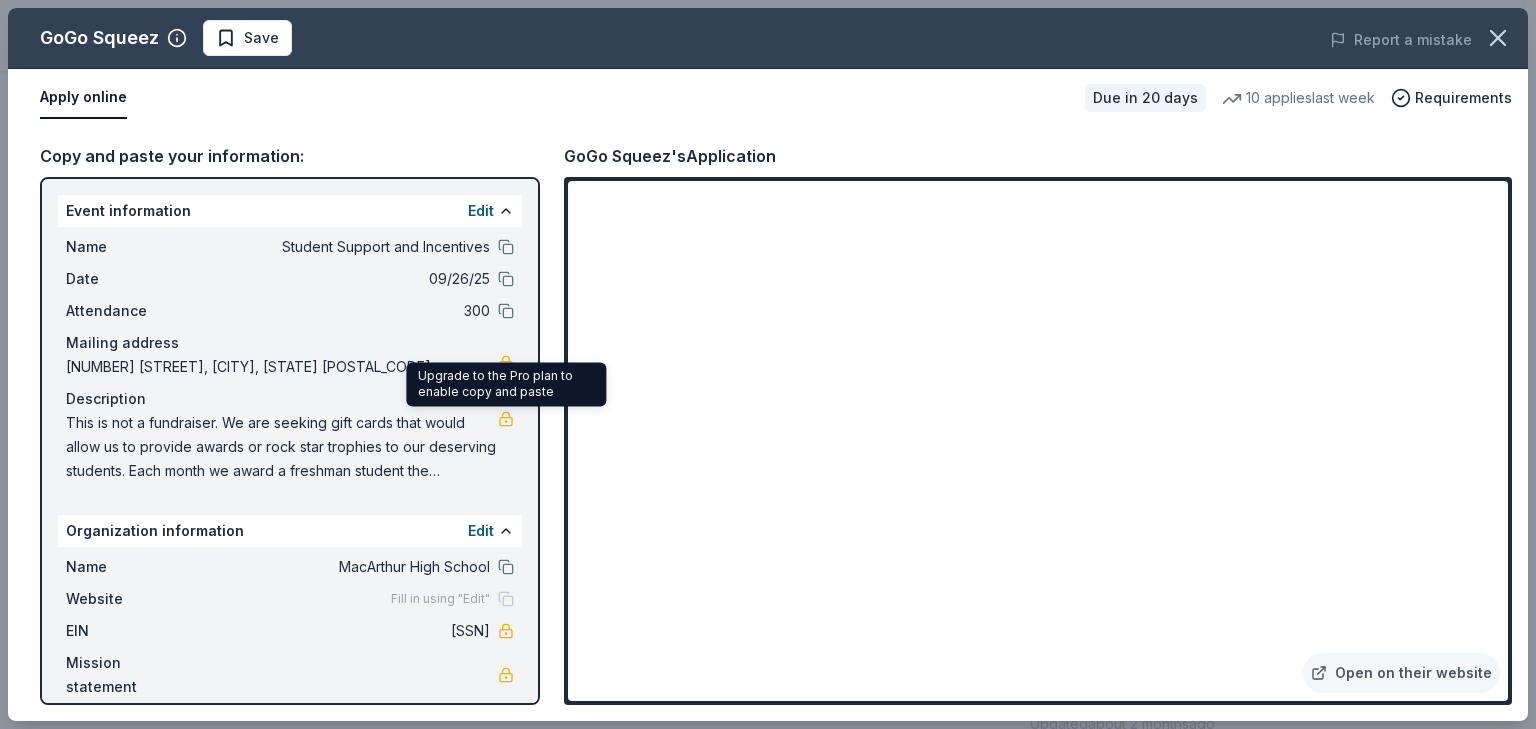 click at bounding box center (506, 419) 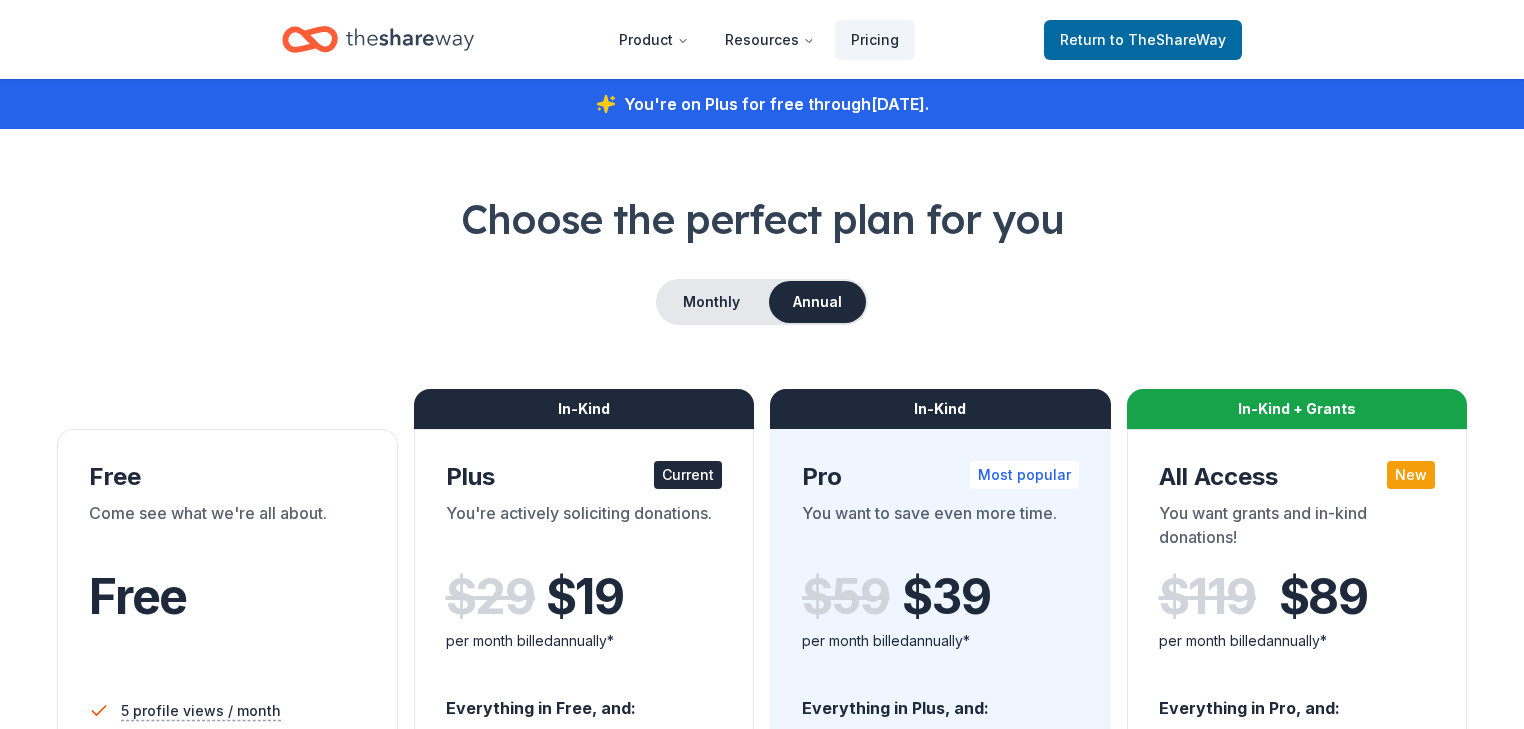 scroll, scrollTop: 0, scrollLeft: 0, axis: both 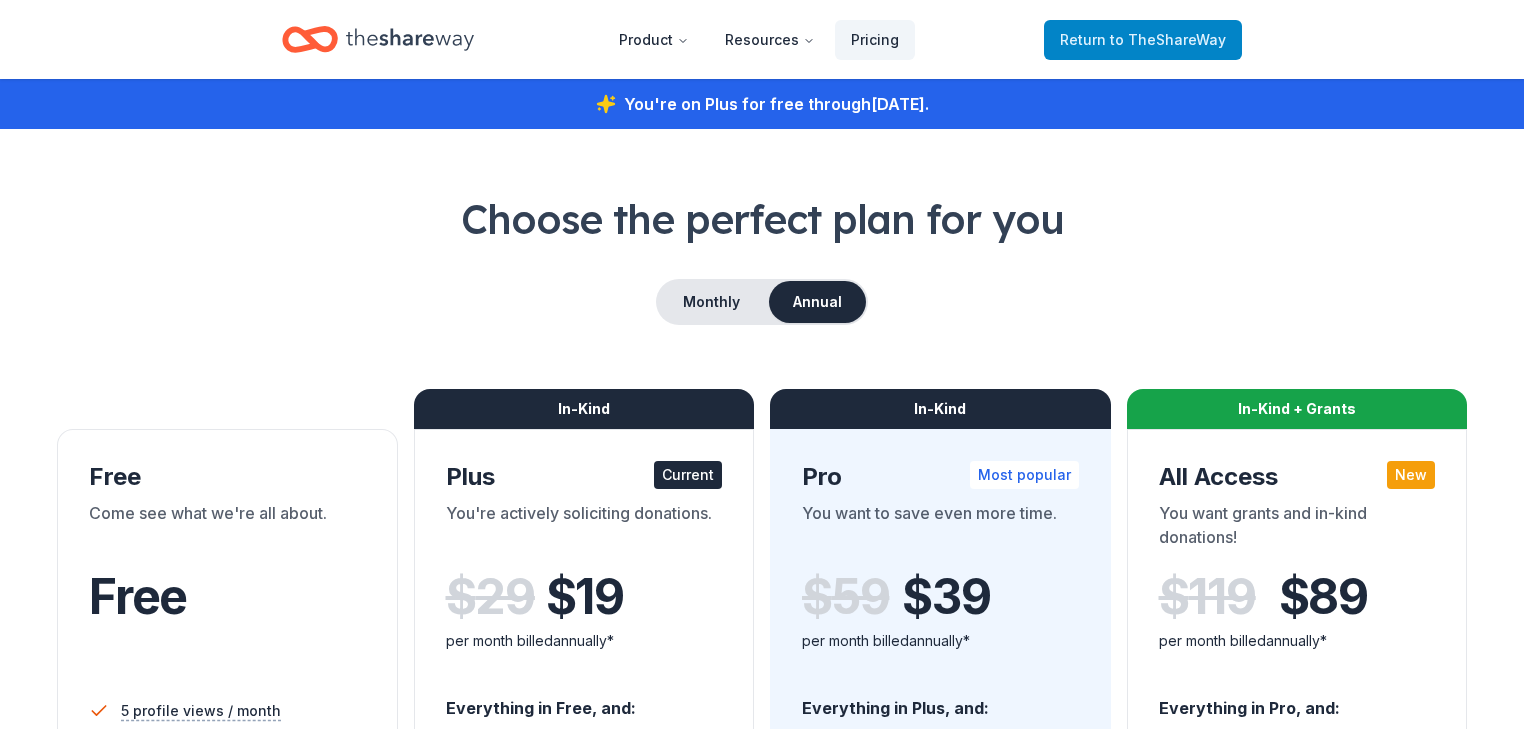 click on "Return to TheShareWay" at bounding box center [1143, 40] 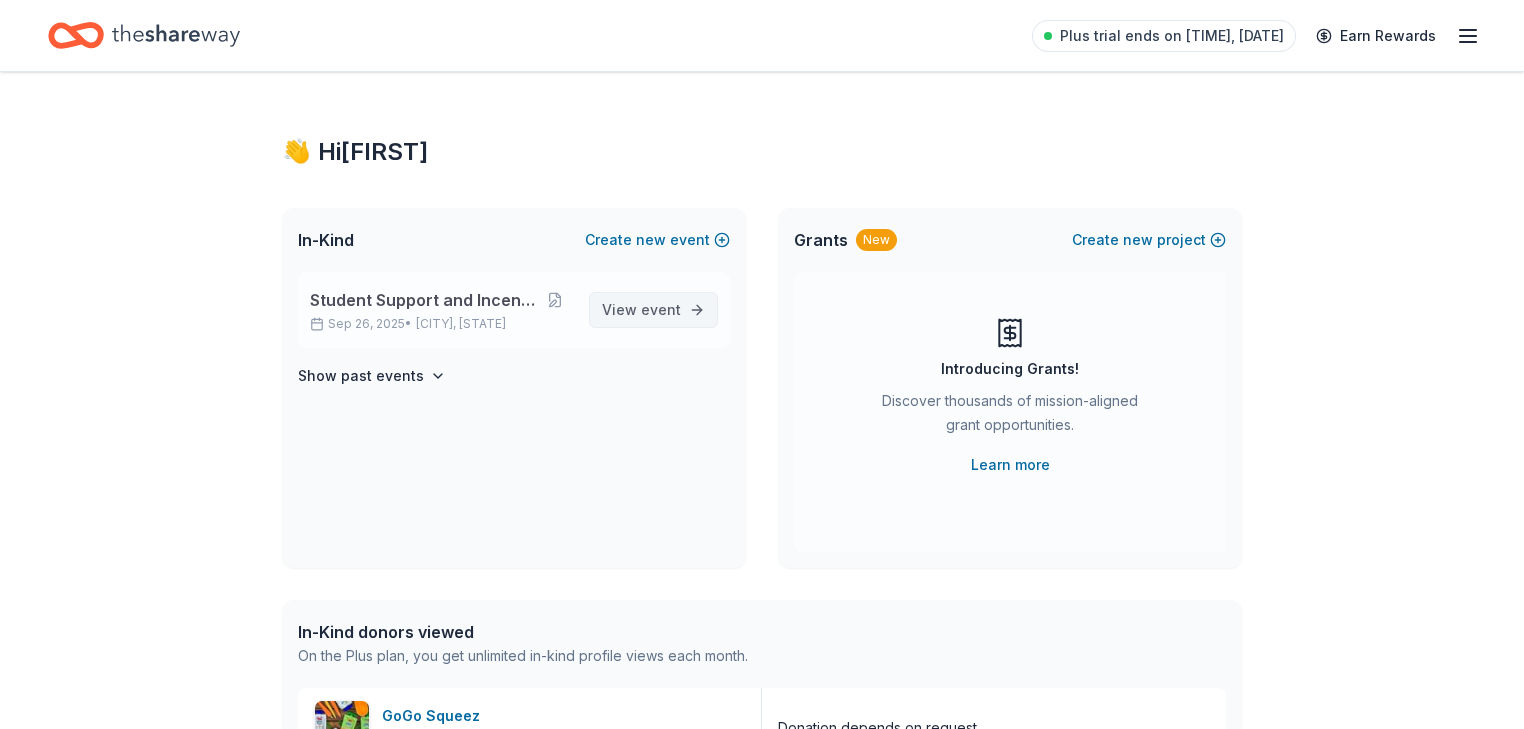 click on "event" at bounding box center (661, 309) 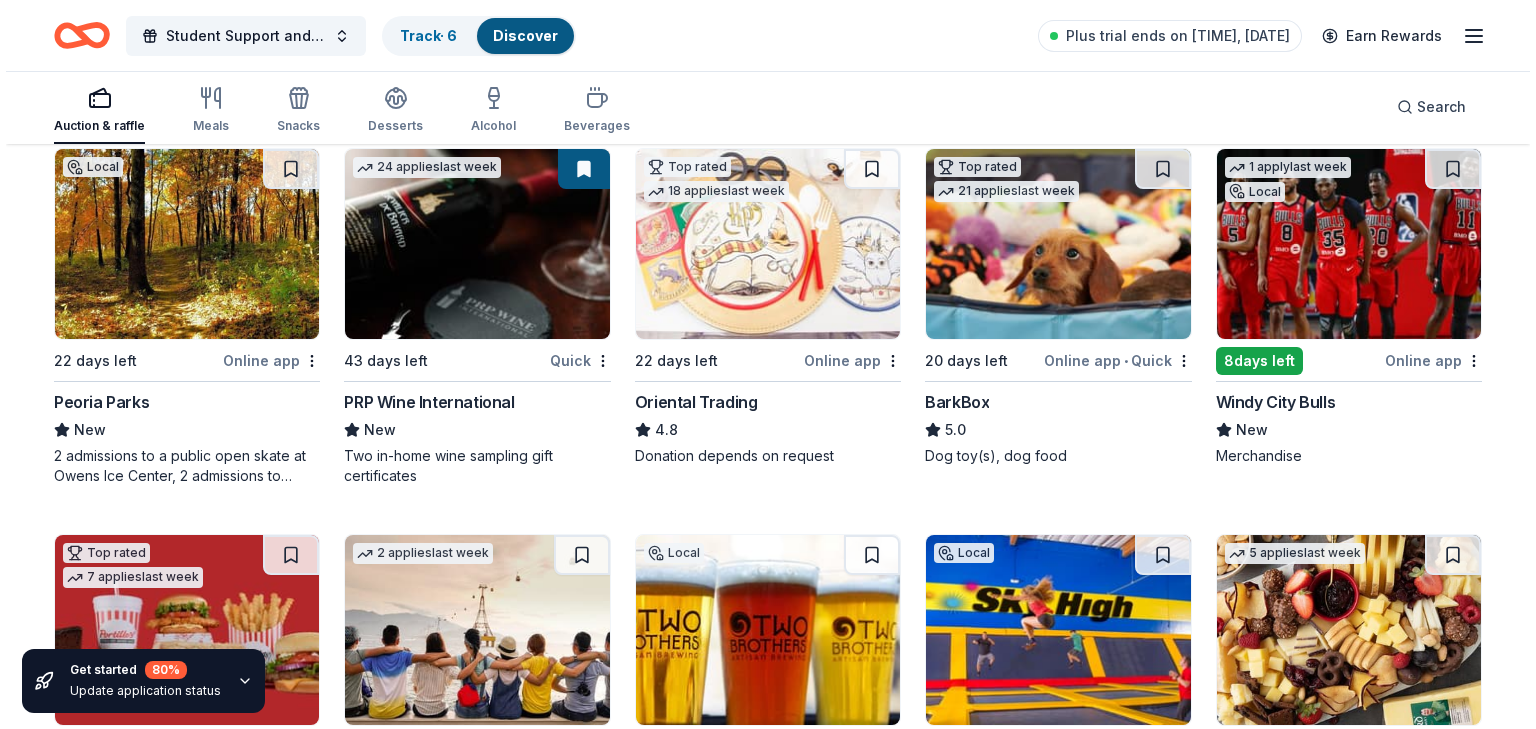 scroll, scrollTop: 400, scrollLeft: 0, axis: vertical 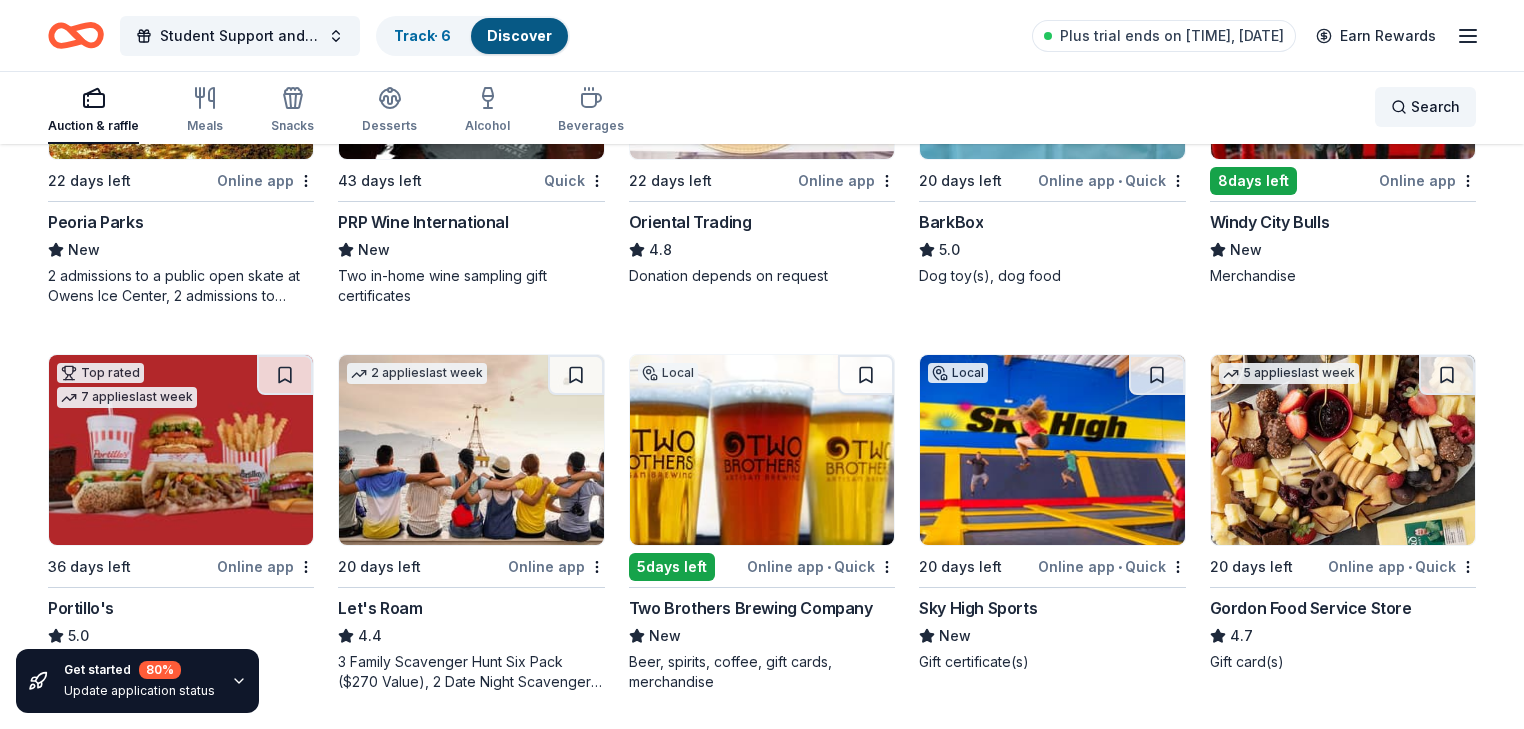 click on "Search" at bounding box center [1425, 107] 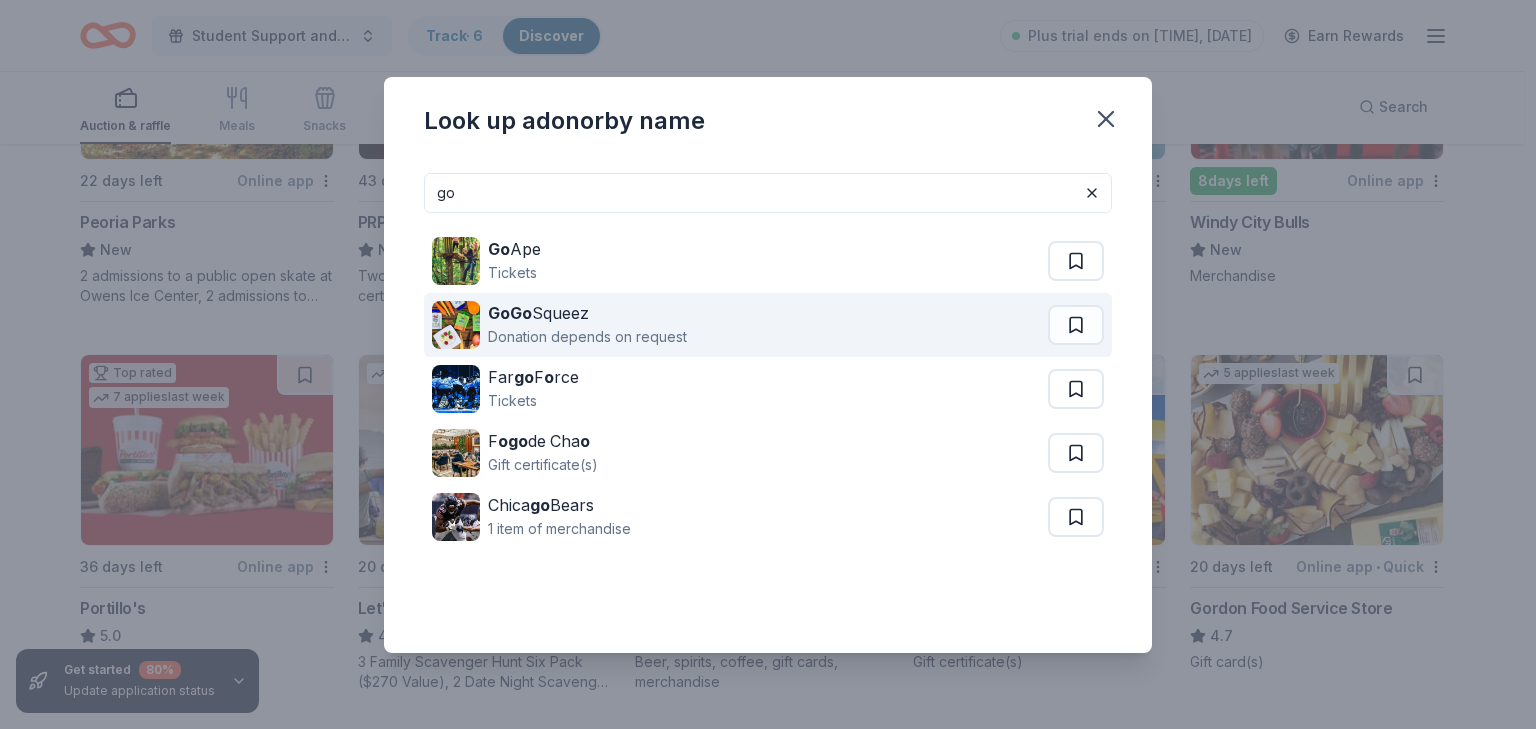 type on "go" 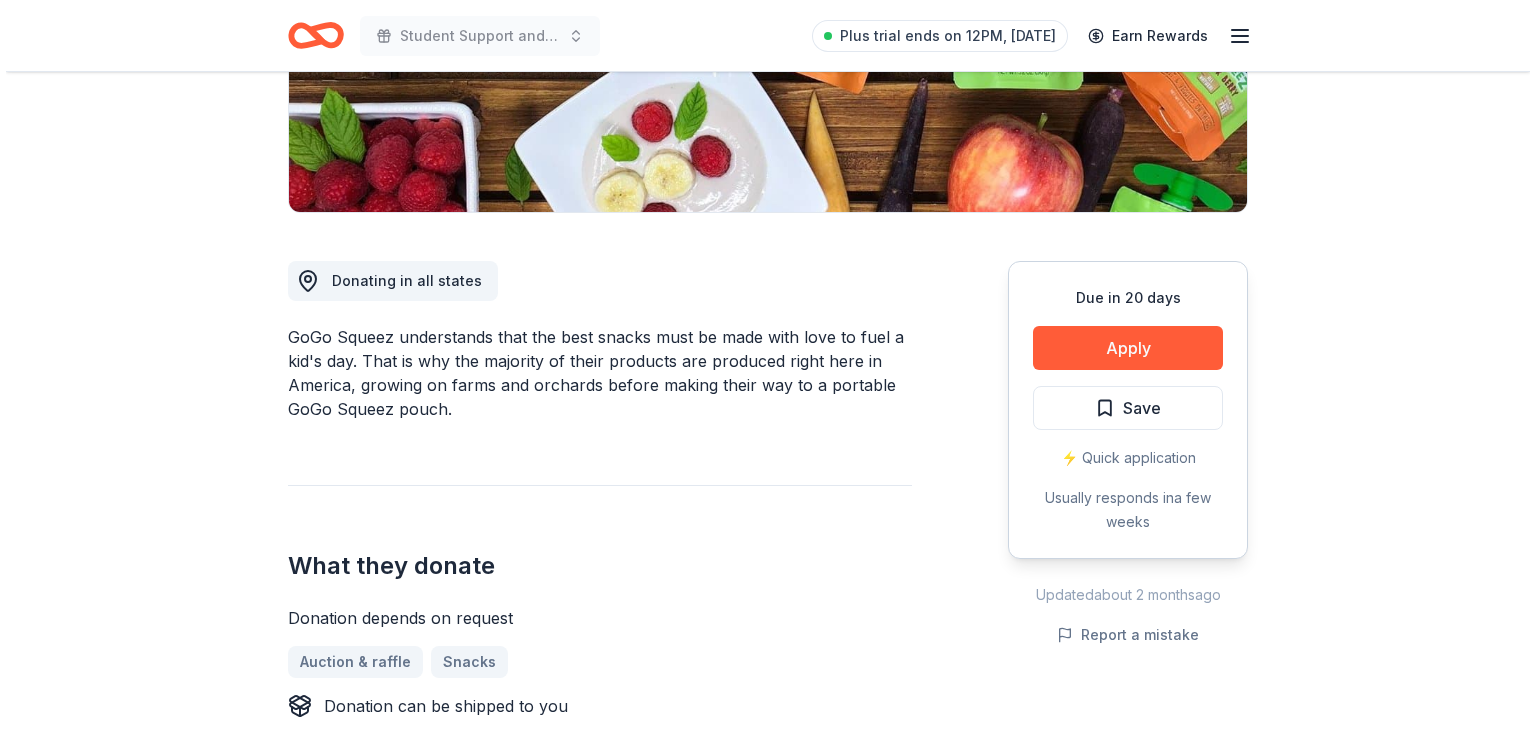 scroll, scrollTop: 400, scrollLeft: 0, axis: vertical 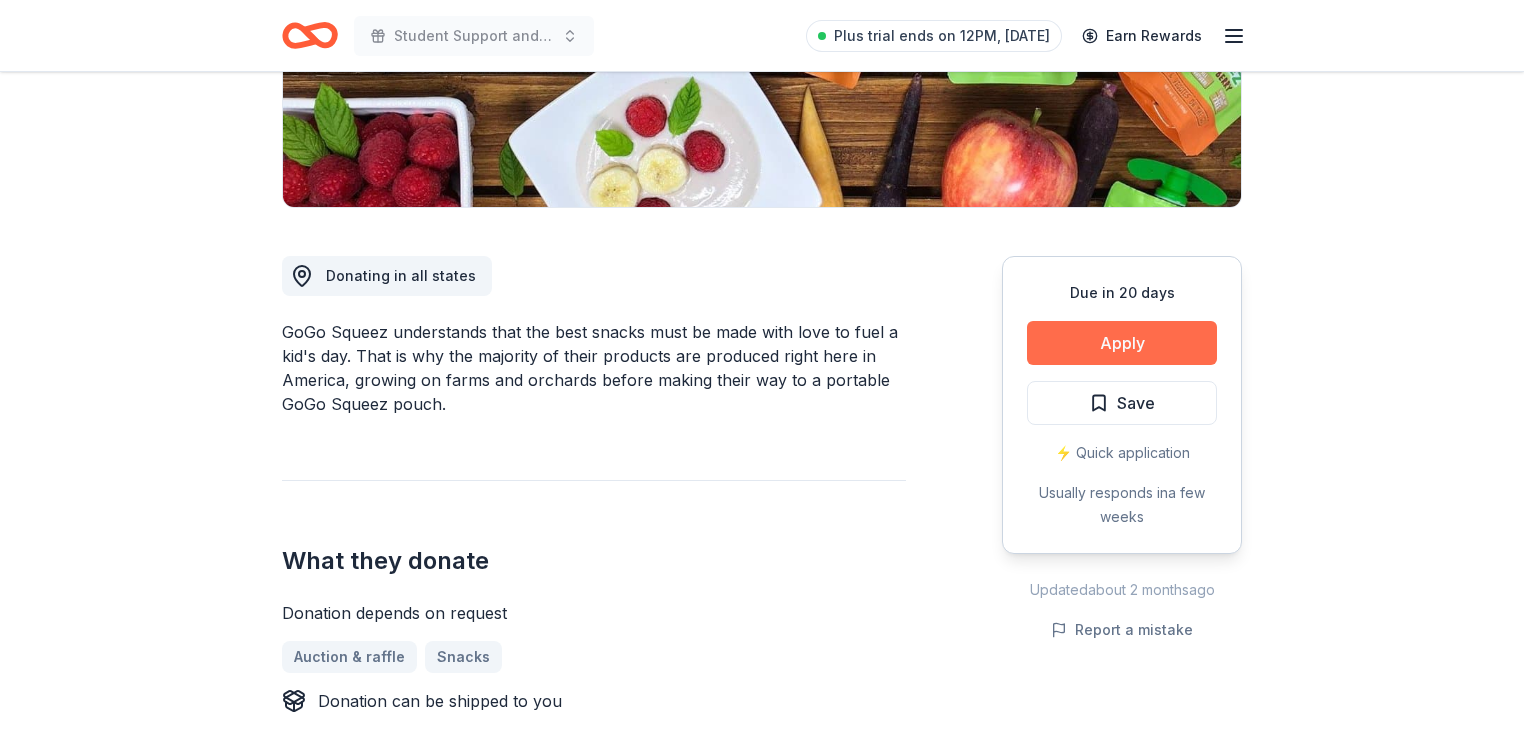 click on "Apply" at bounding box center (1122, 343) 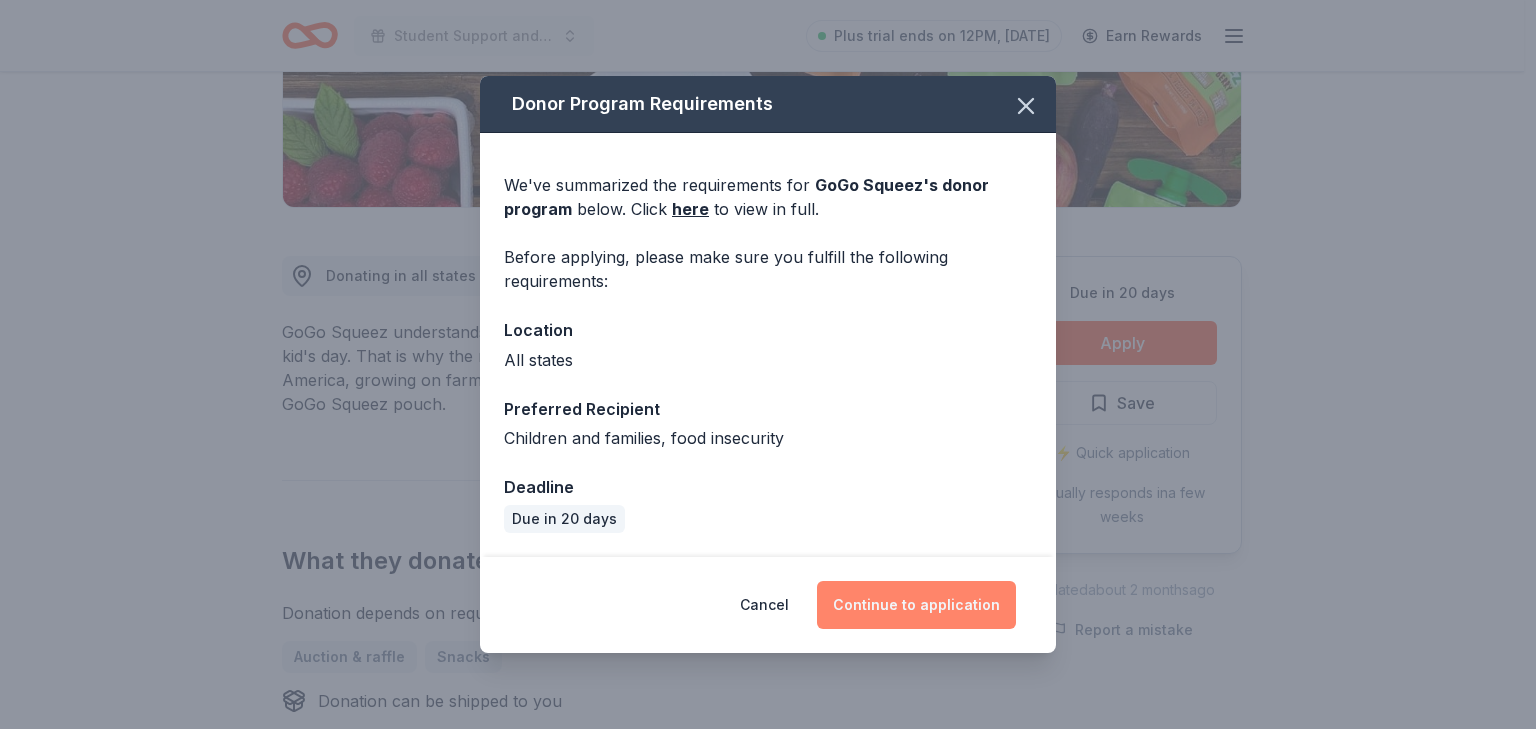 click on "Continue to application" at bounding box center (916, 605) 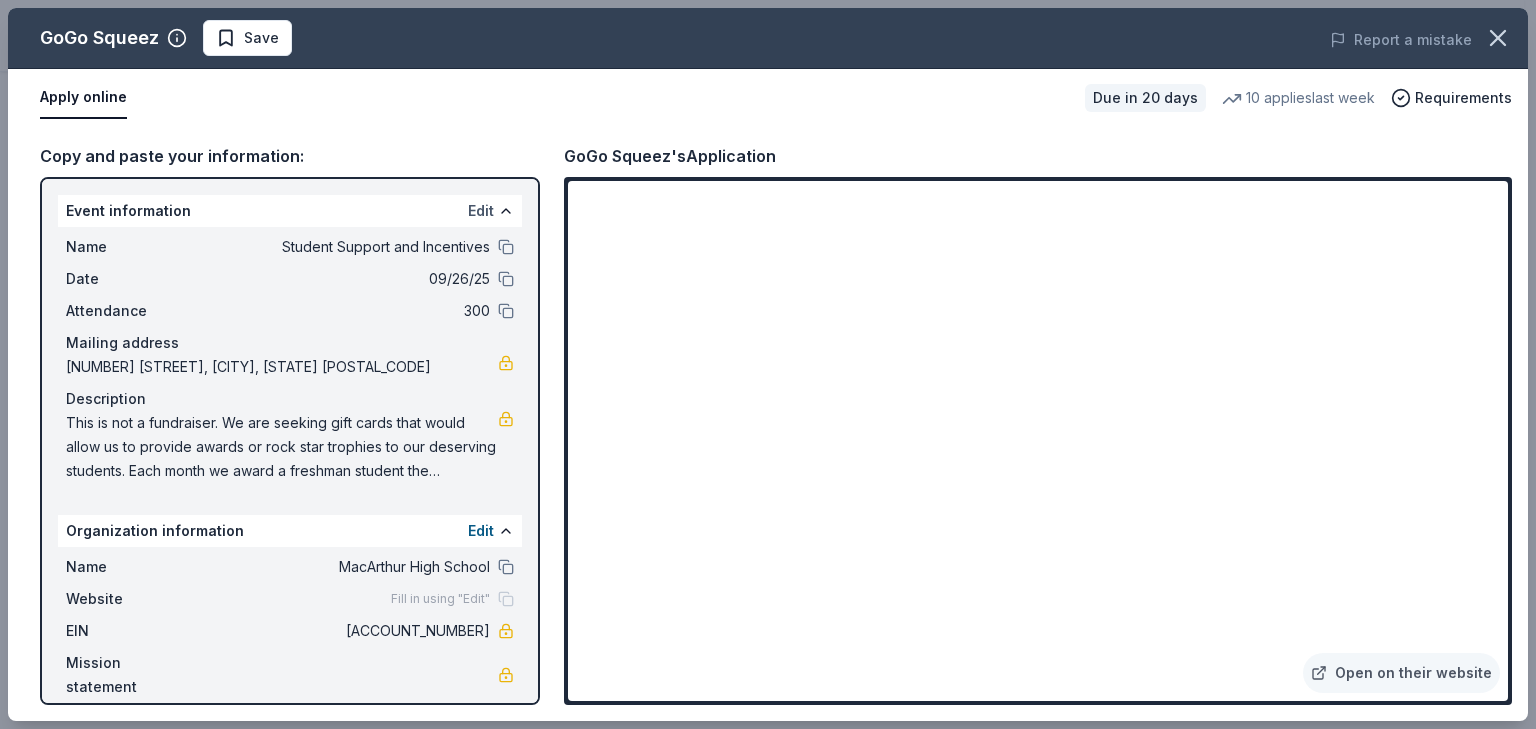 click on "Edit" at bounding box center (481, 211) 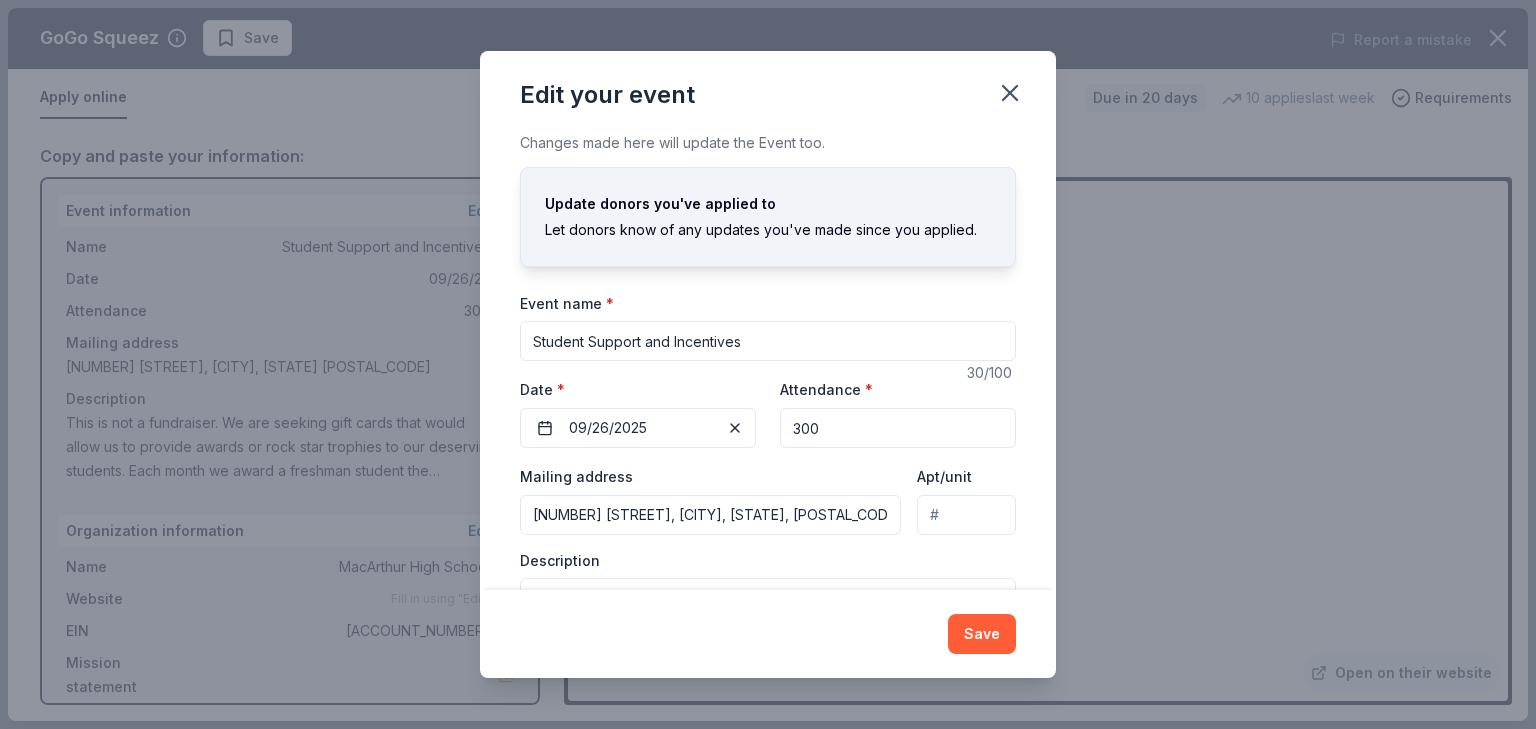 scroll, scrollTop: 110, scrollLeft: 0, axis: vertical 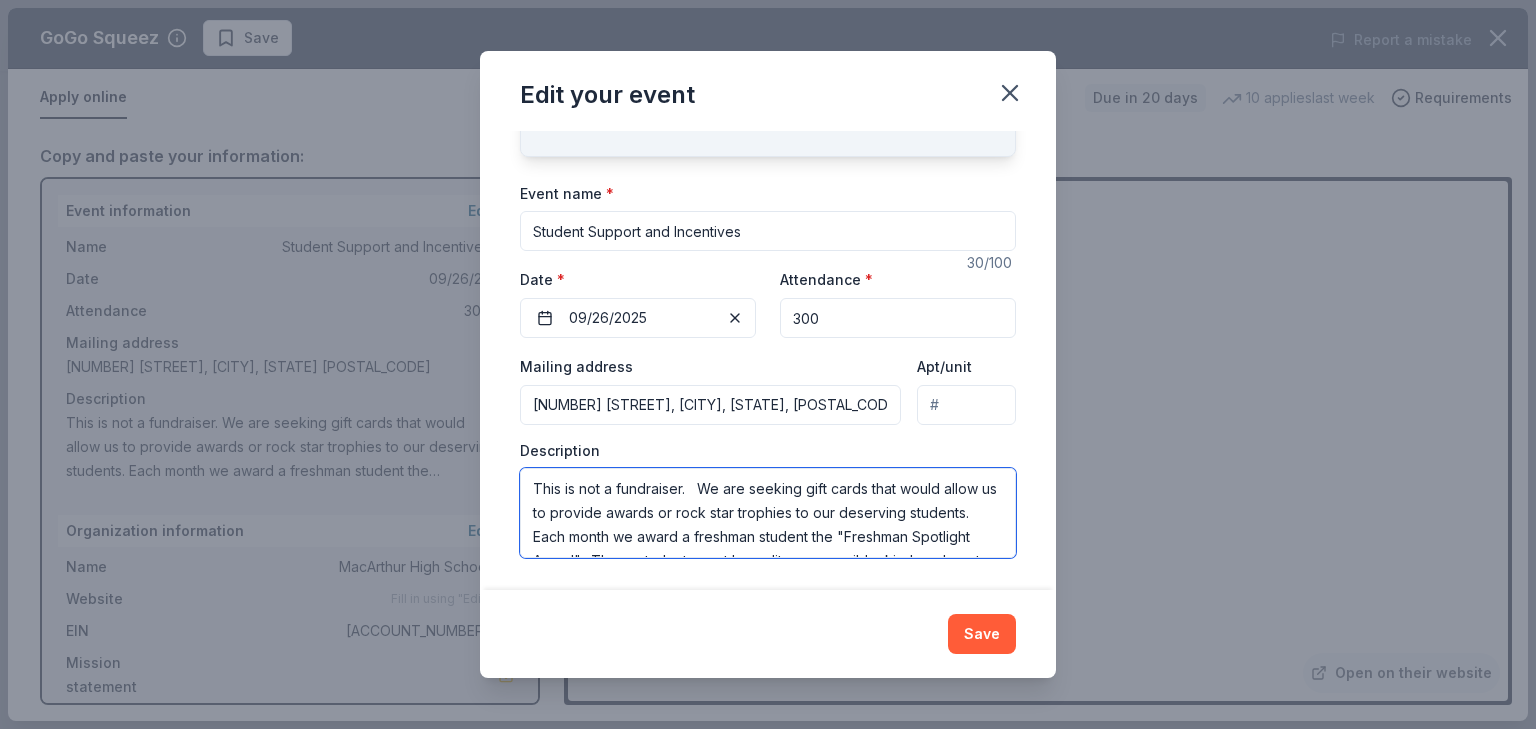 click on "This is not a fundraiser.   We are seeking gift cards that would allow us to provide awards or rock star trophies to our deserving students.  Each month we award a freshman student the "Freshman Spotlight Award".  These students must be polite, responsible, kind, and must have good school attendance to be considered for the award." at bounding box center (768, 513) 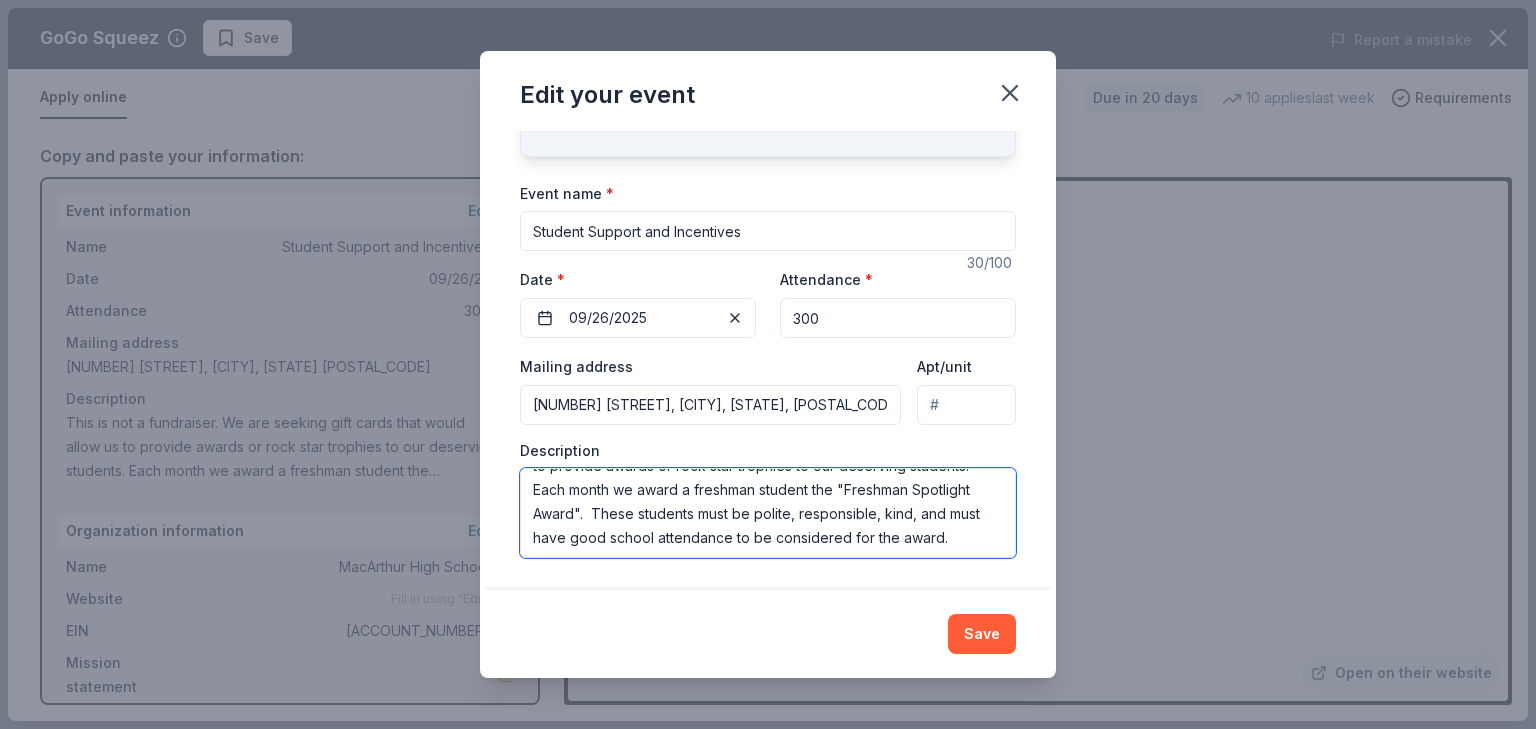 scroll, scrollTop: 19, scrollLeft: 0, axis: vertical 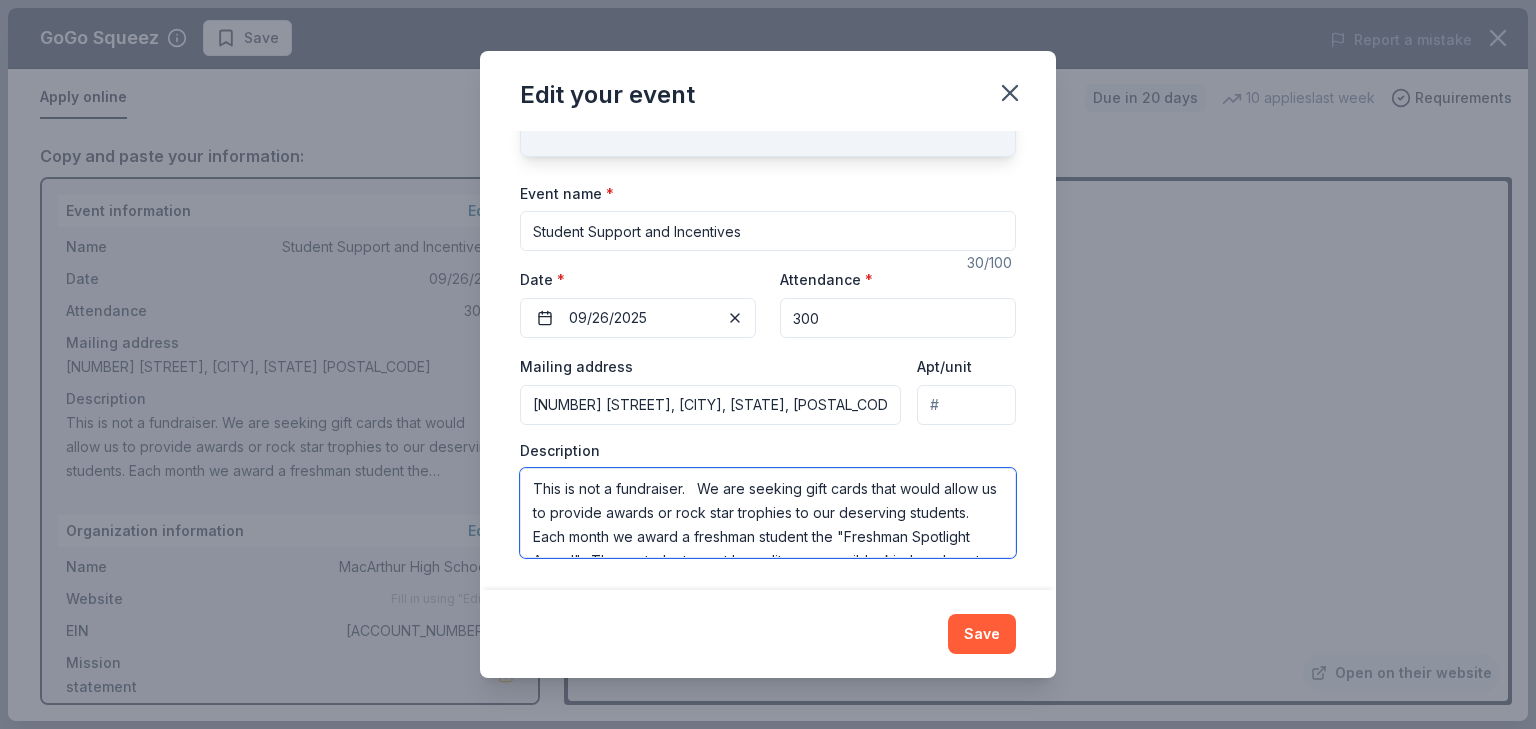 drag, startPoint x: 752, startPoint y: 487, endPoint x: 696, endPoint y: 479, distance: 56.568542 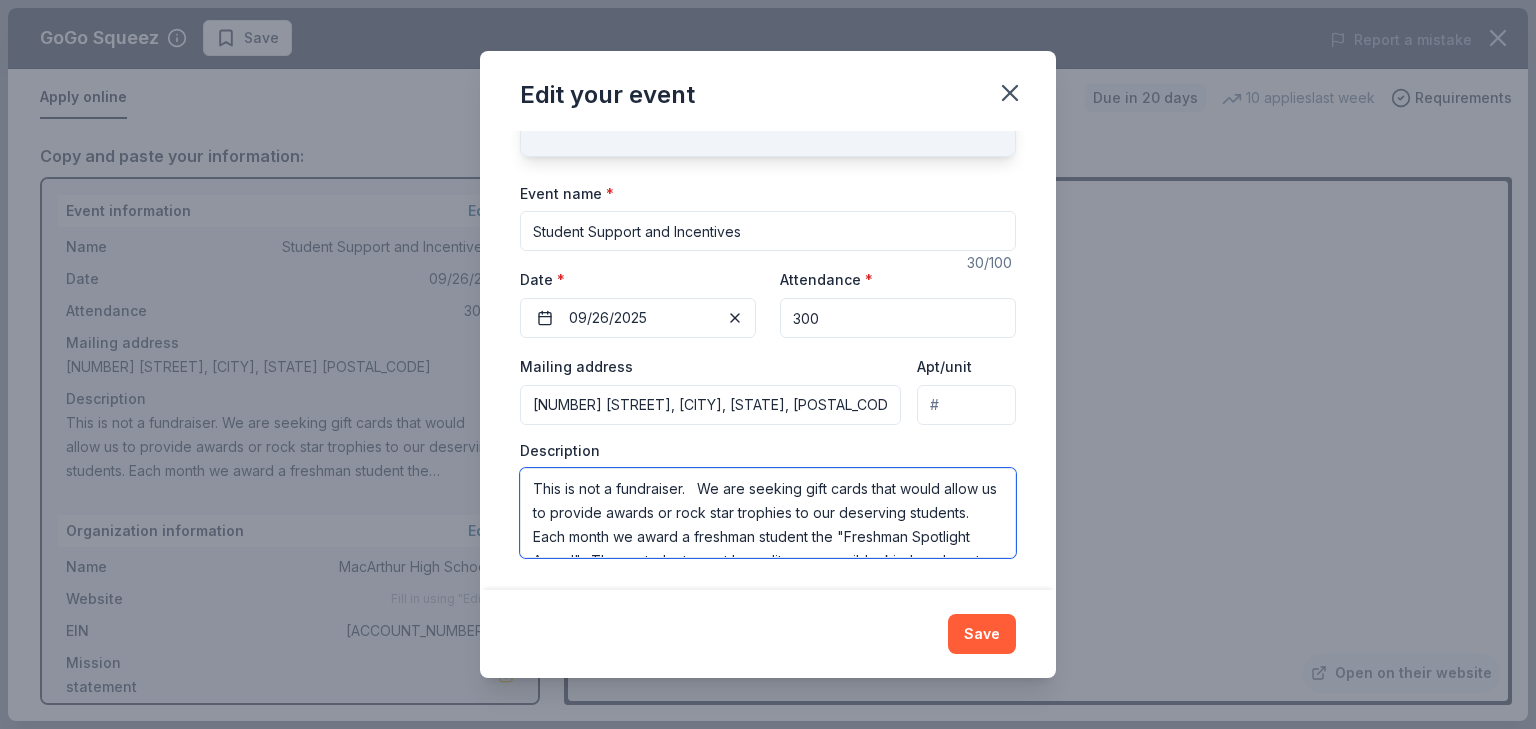 click on "This is not a fundraiser.   We are seeking gift cards that would allow us to provide awards or rock star trophies to our deserving students.  Each month we award a freshman student the "Freshman Spotlight Award".  These students must be polite, responsible, kind, and must have good school attendance to be considered for the award." at bounding box center [768, 513] 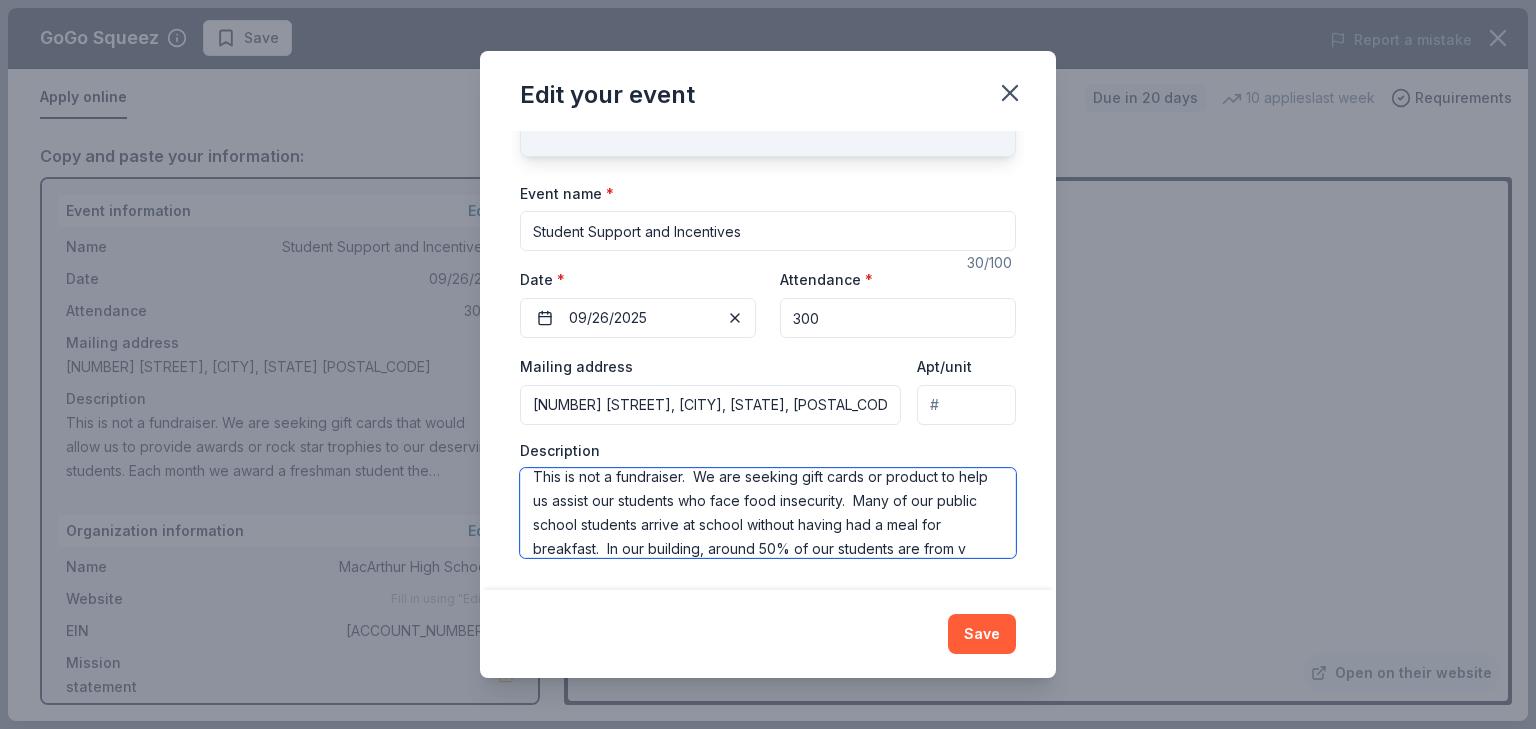 scroll, scrollTop: 36, scrollLeft: 0, axis: vertical 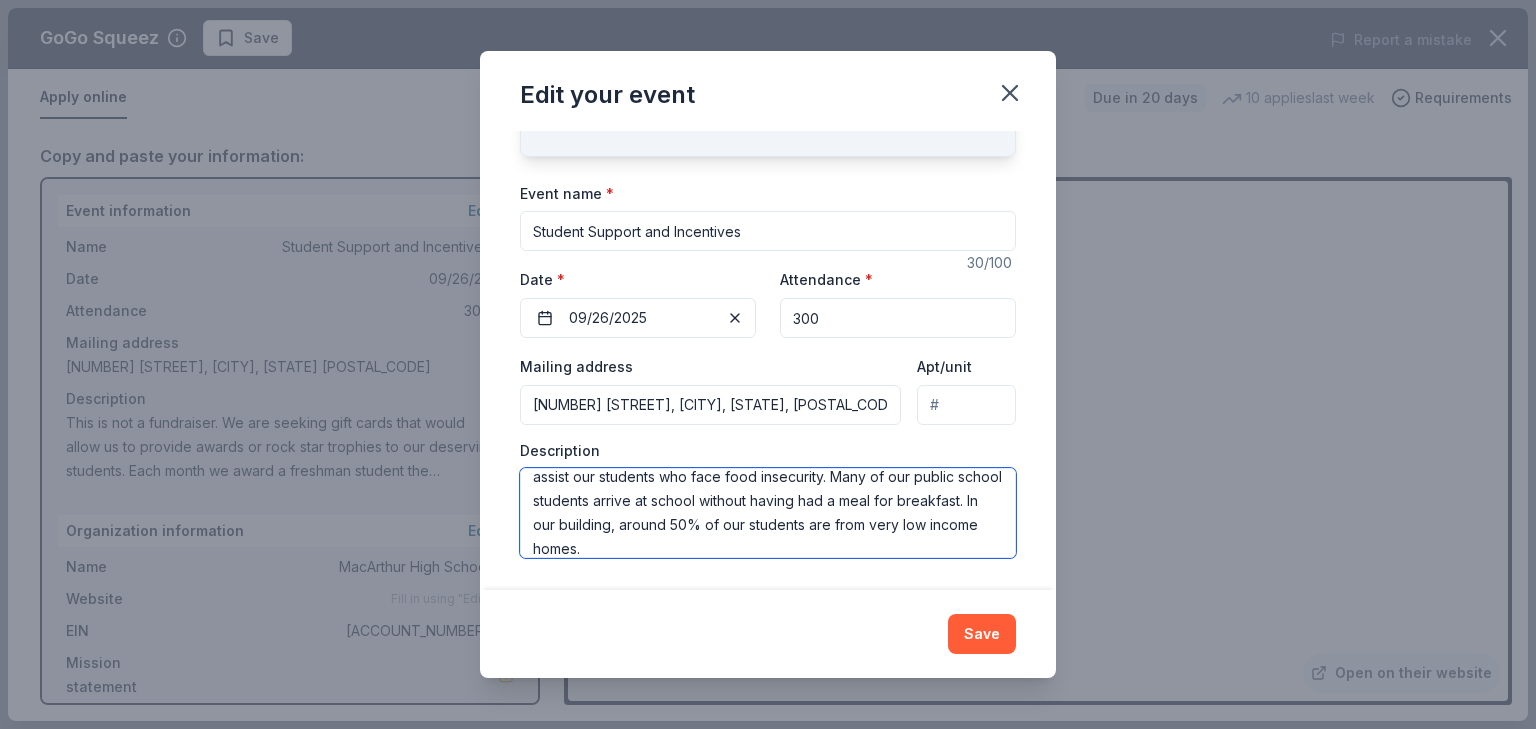 click on "This is not a fundraiser.  We are seeking gift cards or product to help us assist our students who face food insecurity.  Many of our public school students arrive at school without having had a meal for breakfast.  In our building, around 50% of our students are from very low income homes." at bounding box center (768, 513) 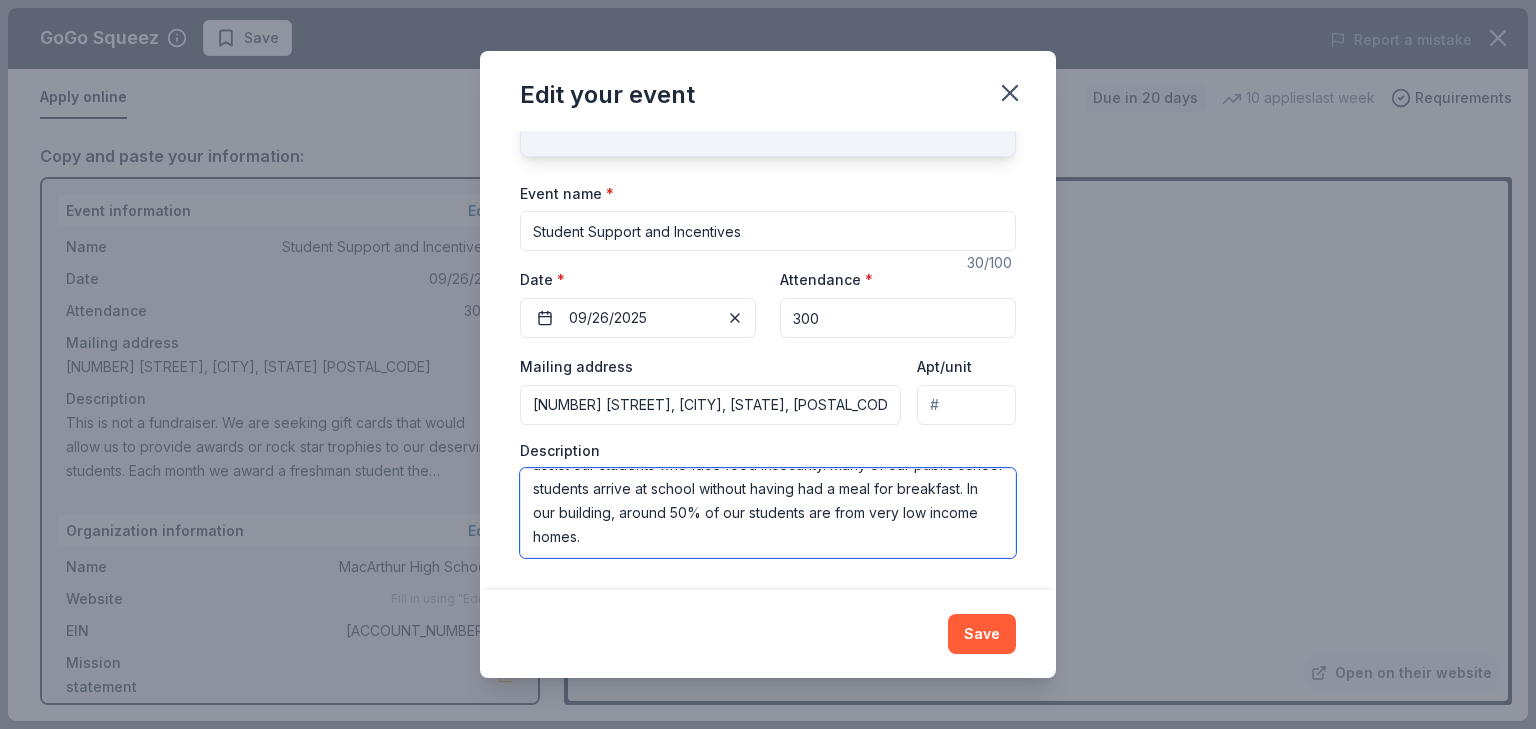 scroll, scrollTop: 96, scrollLeft: 0, axis: vertical 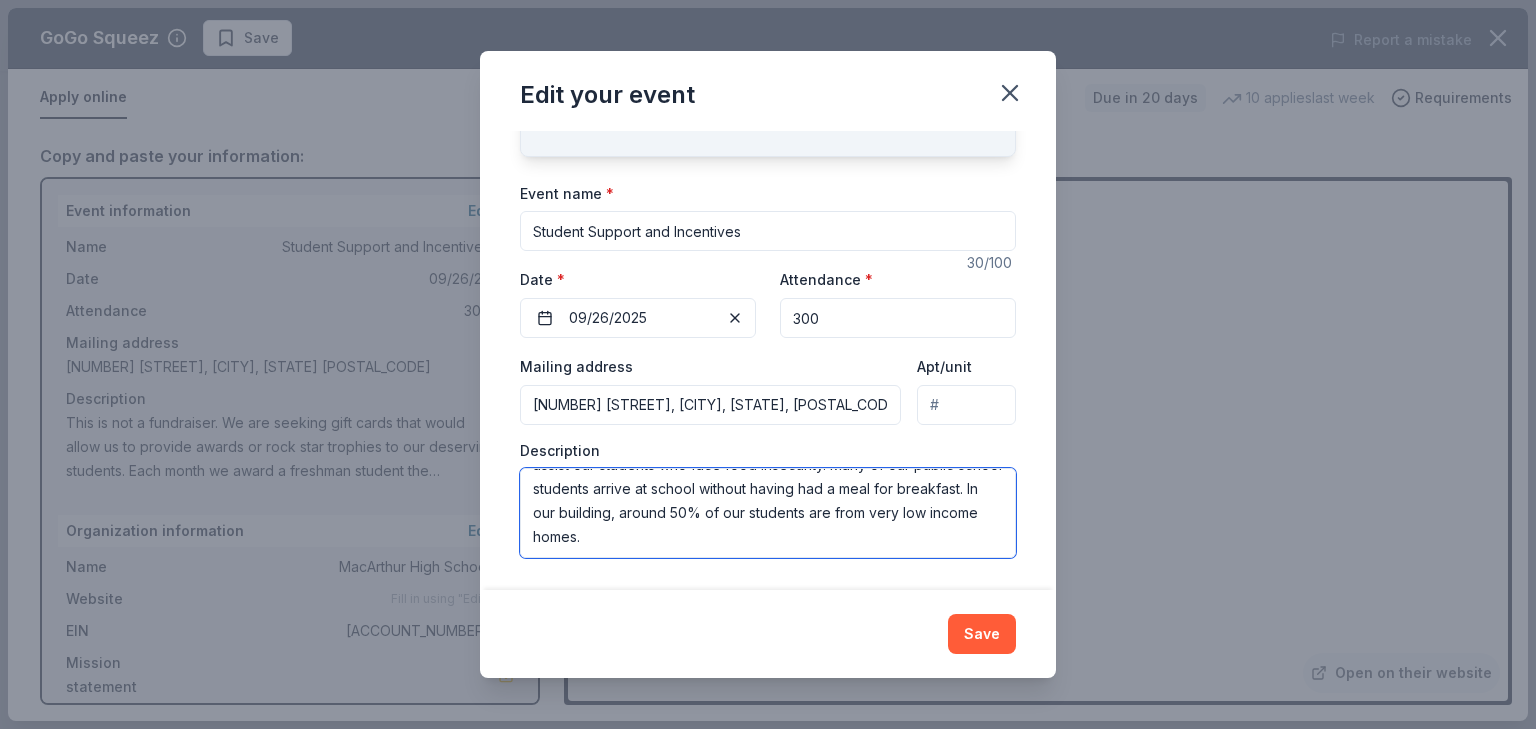 click on "This is not a fundraiser.  We are seeking gift cards or product to help us assist our students who face food insecurity.  Many of our public school students arrive at school without having had a meal for breakfast.  In our building, around 50% of our students are from very low income homes." at bounding box center (768, 513) 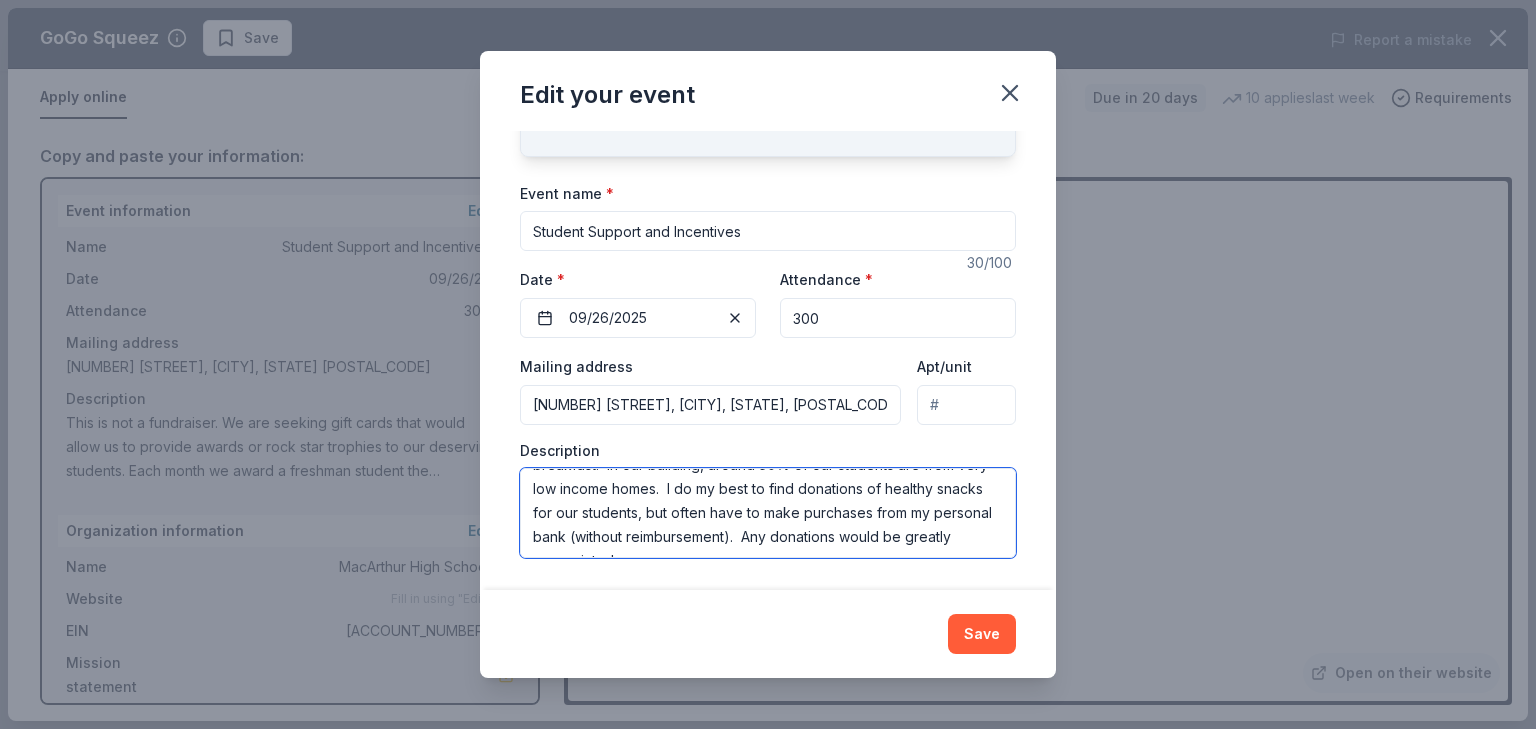 scroll, scrollTop: 133, scrollLeft: 0, axis: vertical 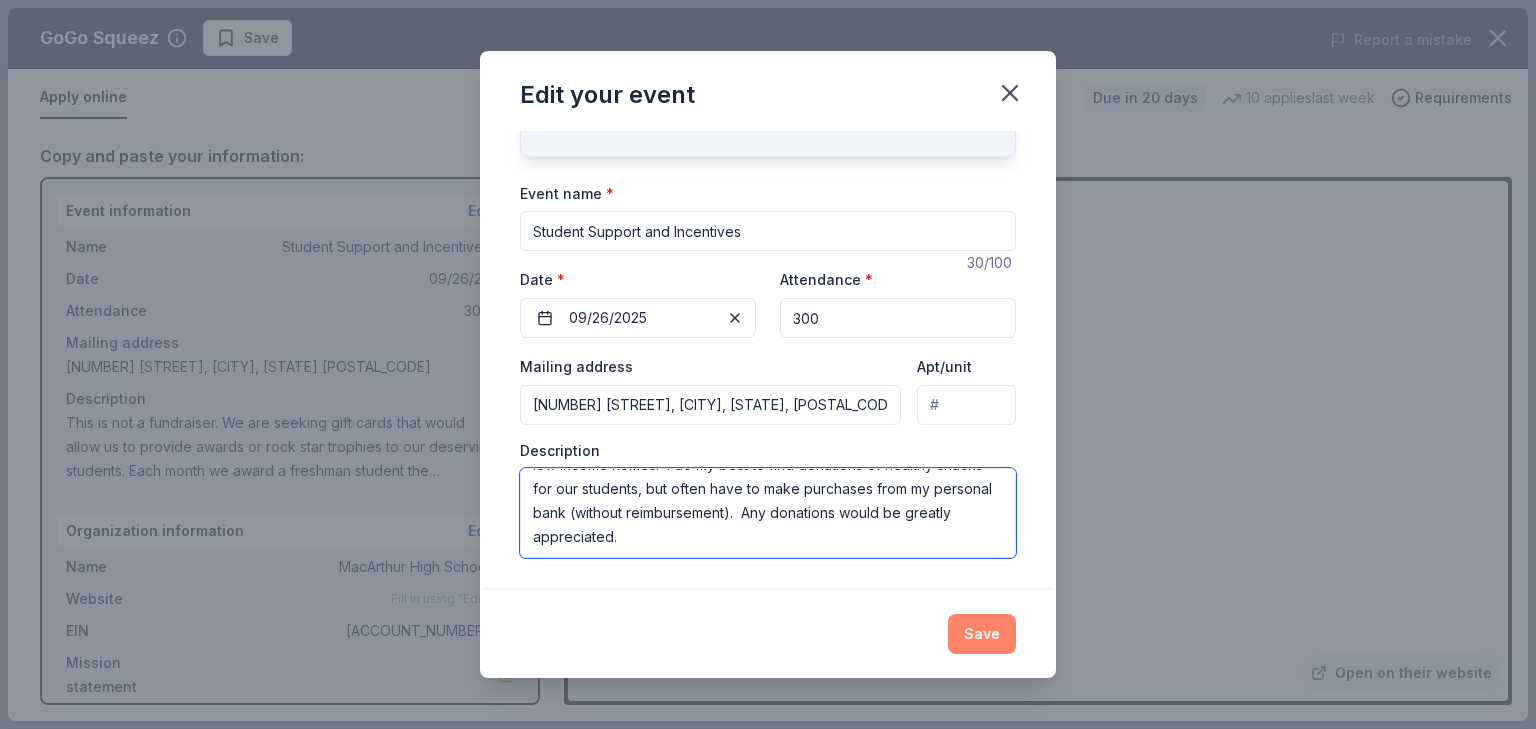 type on "This is not a fundraiser.  We are seeking gift cards or product to help us assist our students who face food insecurity.  Many of our public school students arrive at school without having had a meal for breakfast.  In our building, around 50% of our students are from very low income homes.  I do my best to find donations of healthy snacks for our students, but often have to make purchases from my personal bank (without reimbursement).  Any donations would be greatly appreciated." 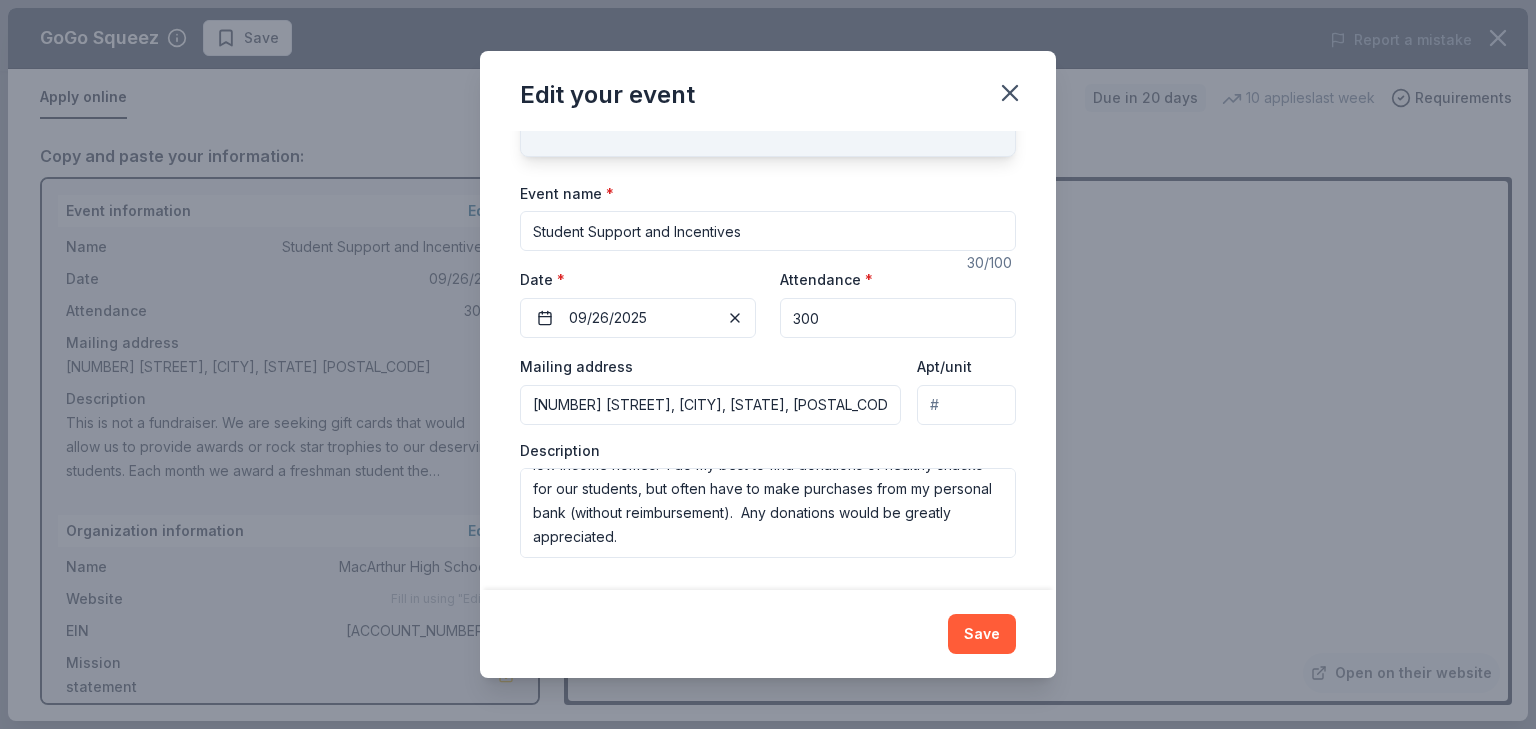 click on "Save" at bounding box center [982, 634] 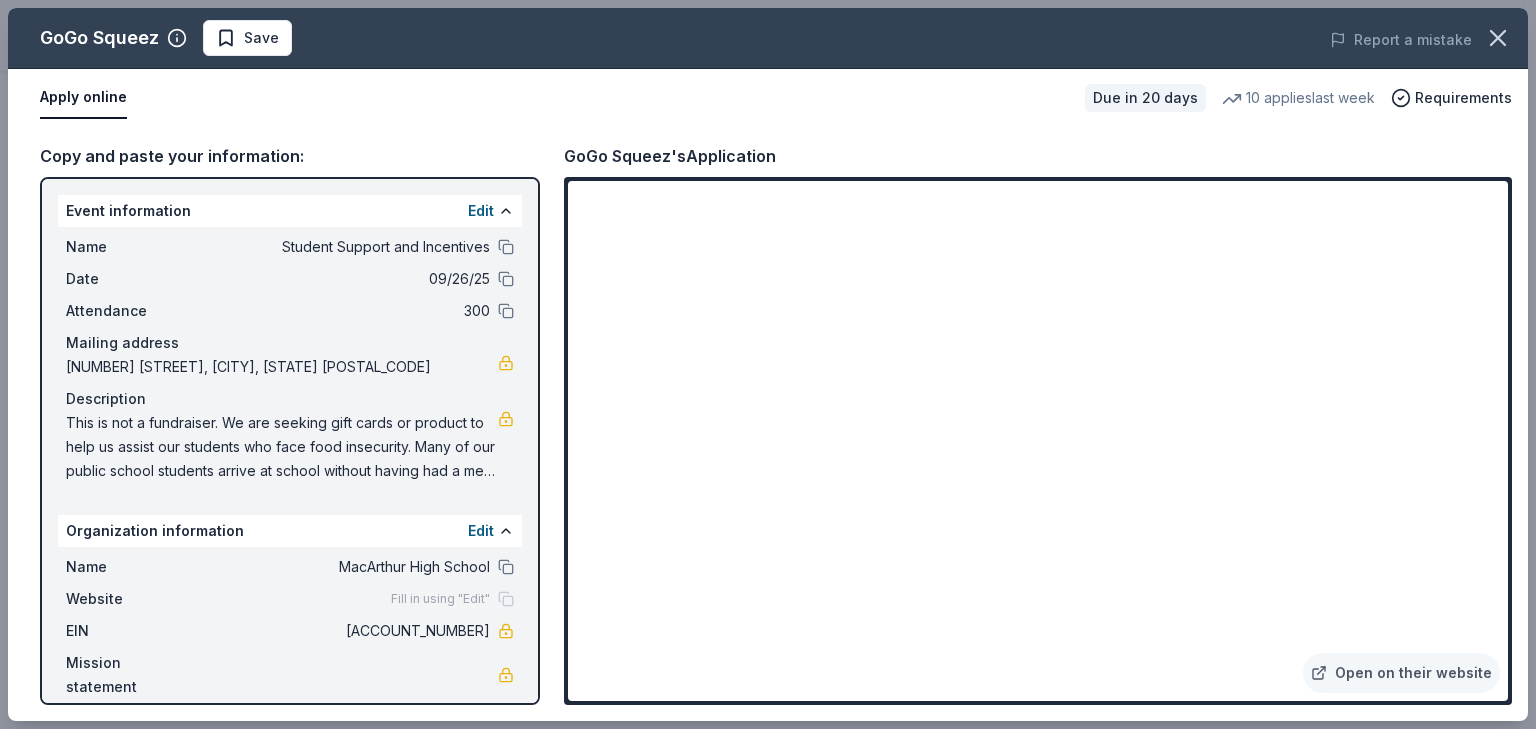click on "Organization information Edit" at bounding box center (290, 531) 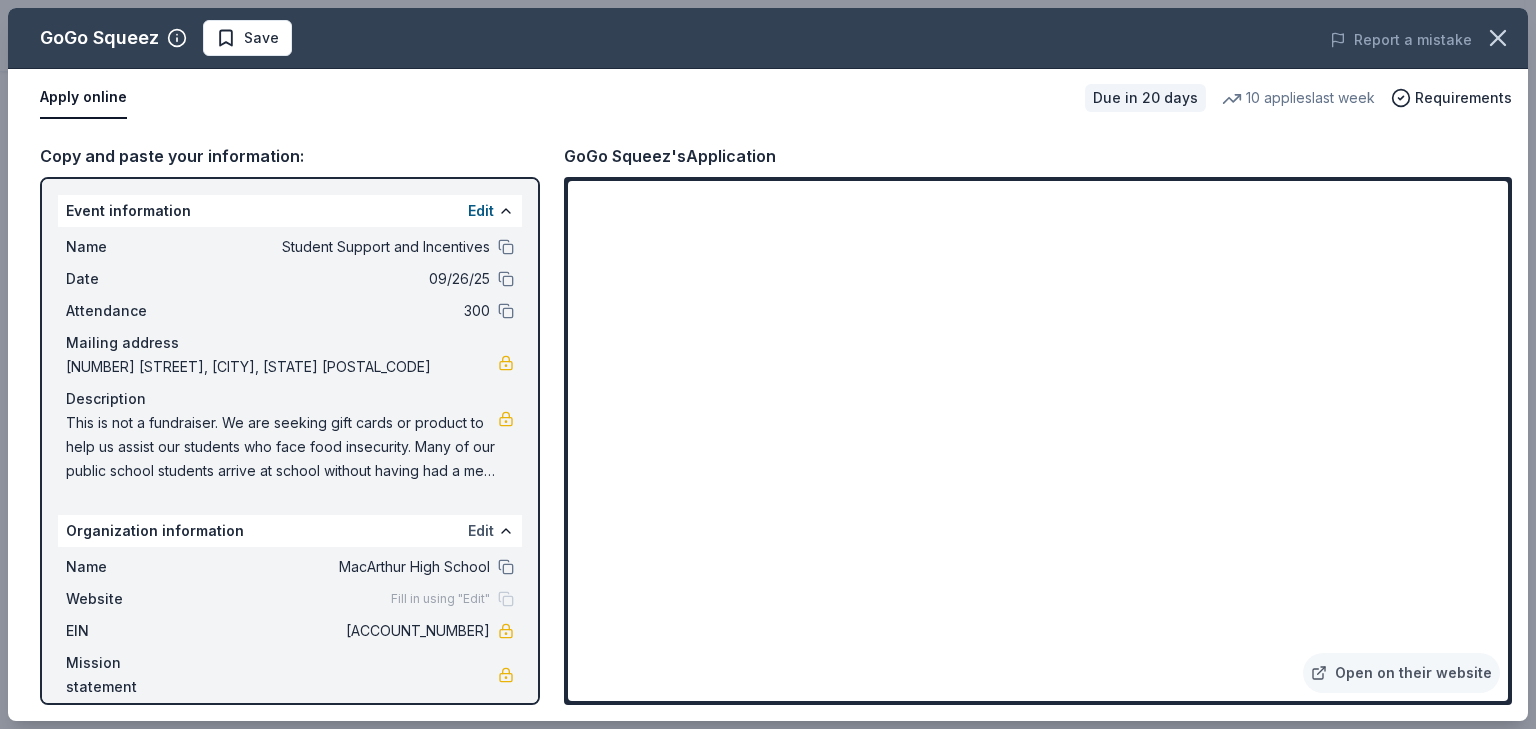 click on "Edit" at bounding box center (481, 531) 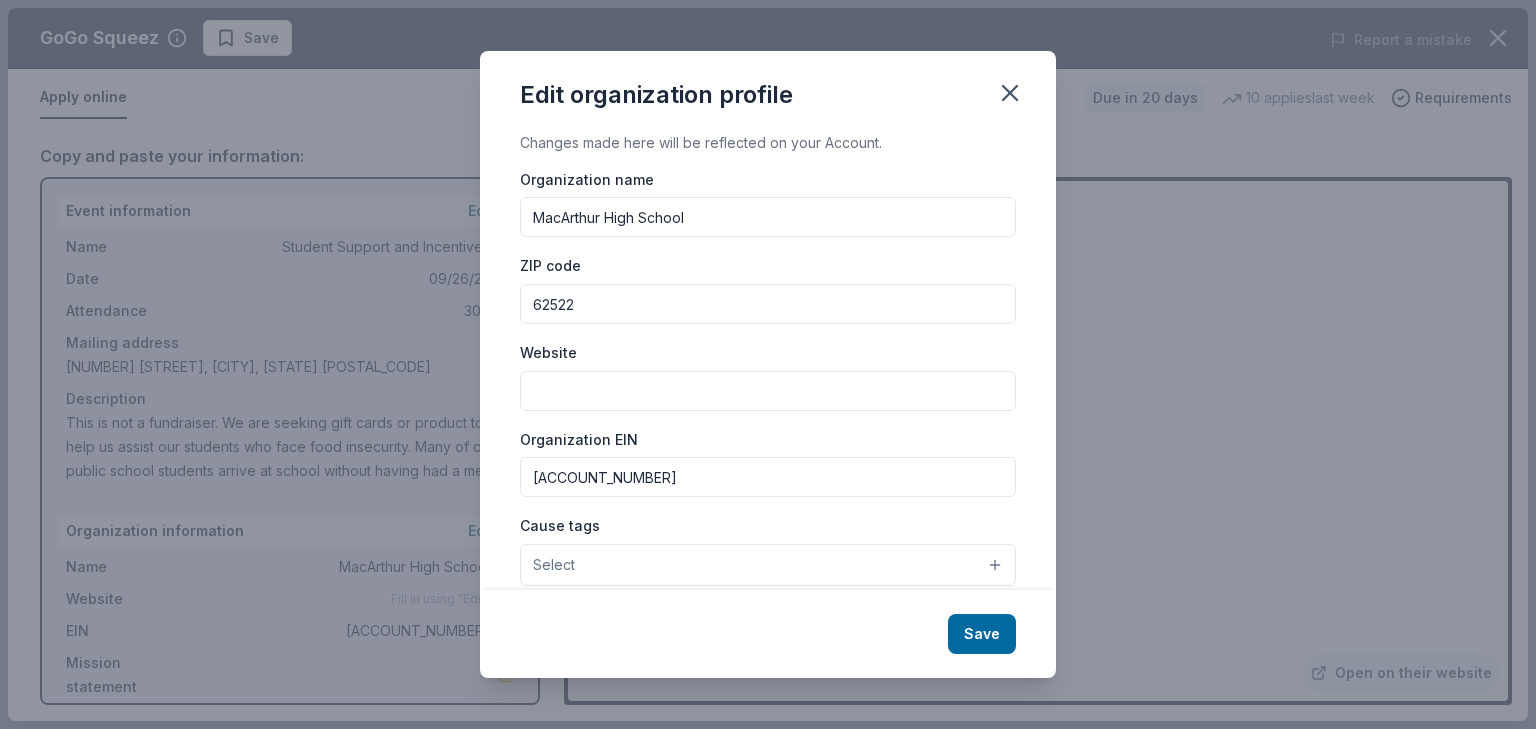 click on "Website" at bounding box center [768, 391] 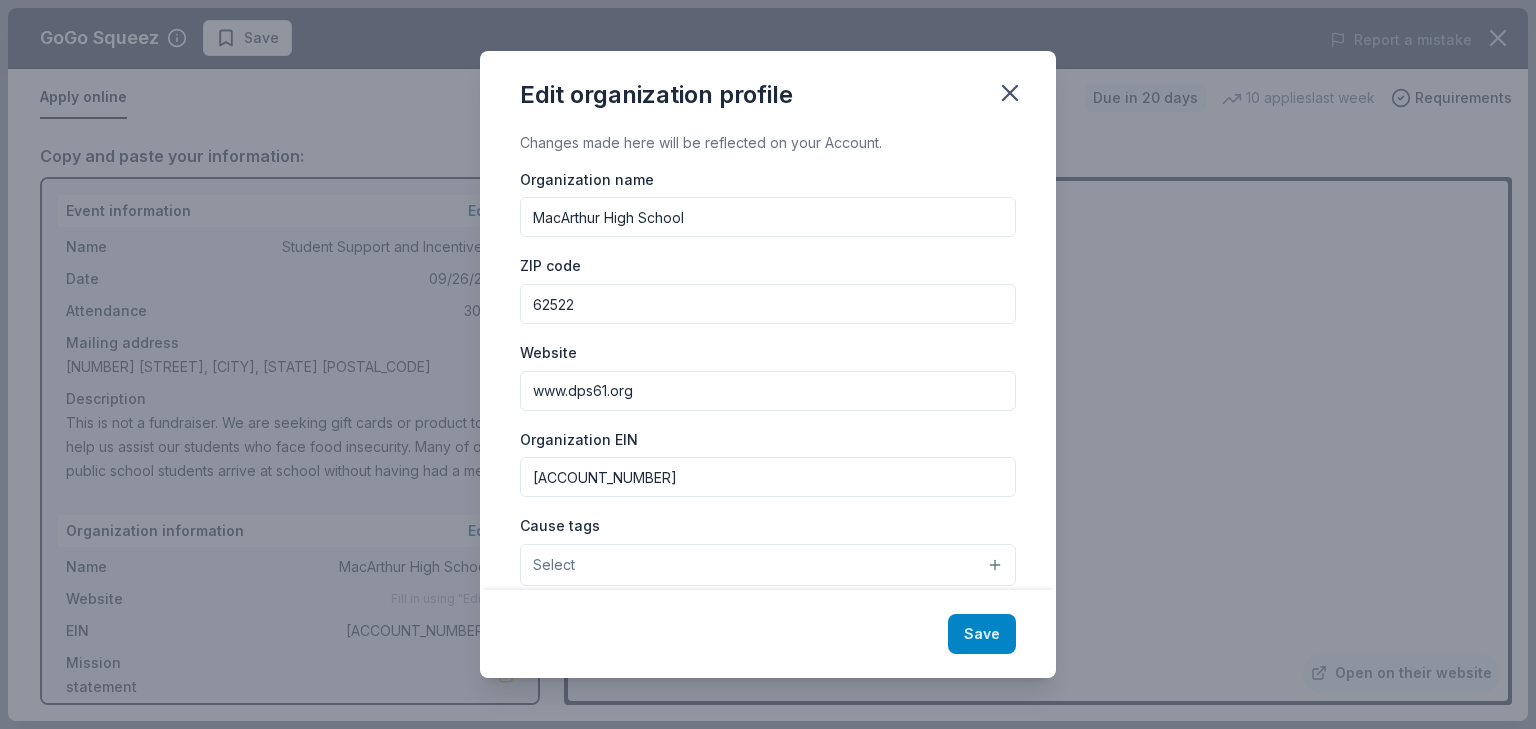 type on "www.dps61.org" 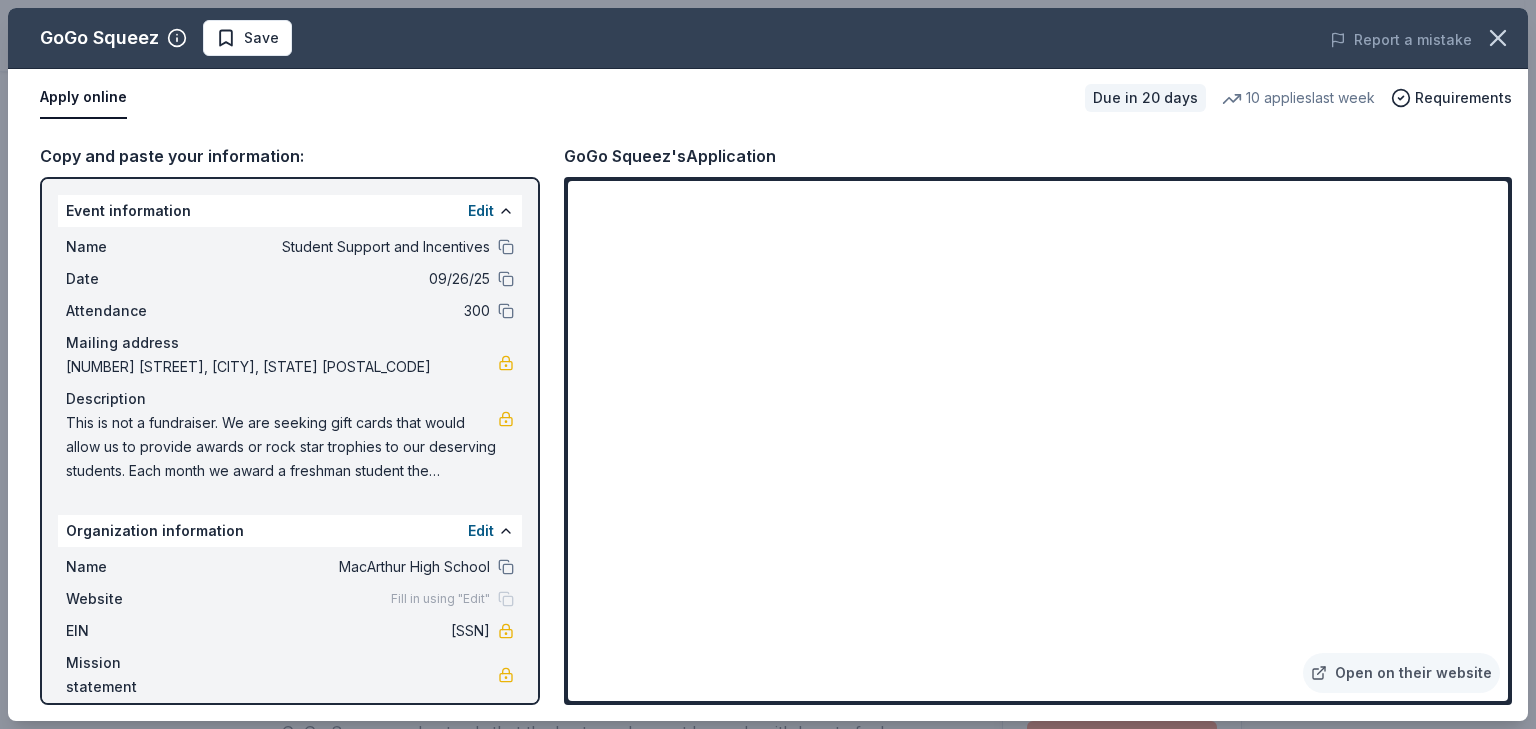 scroll, scrollTop: 266, scrollLeft: 0, axis: vertical 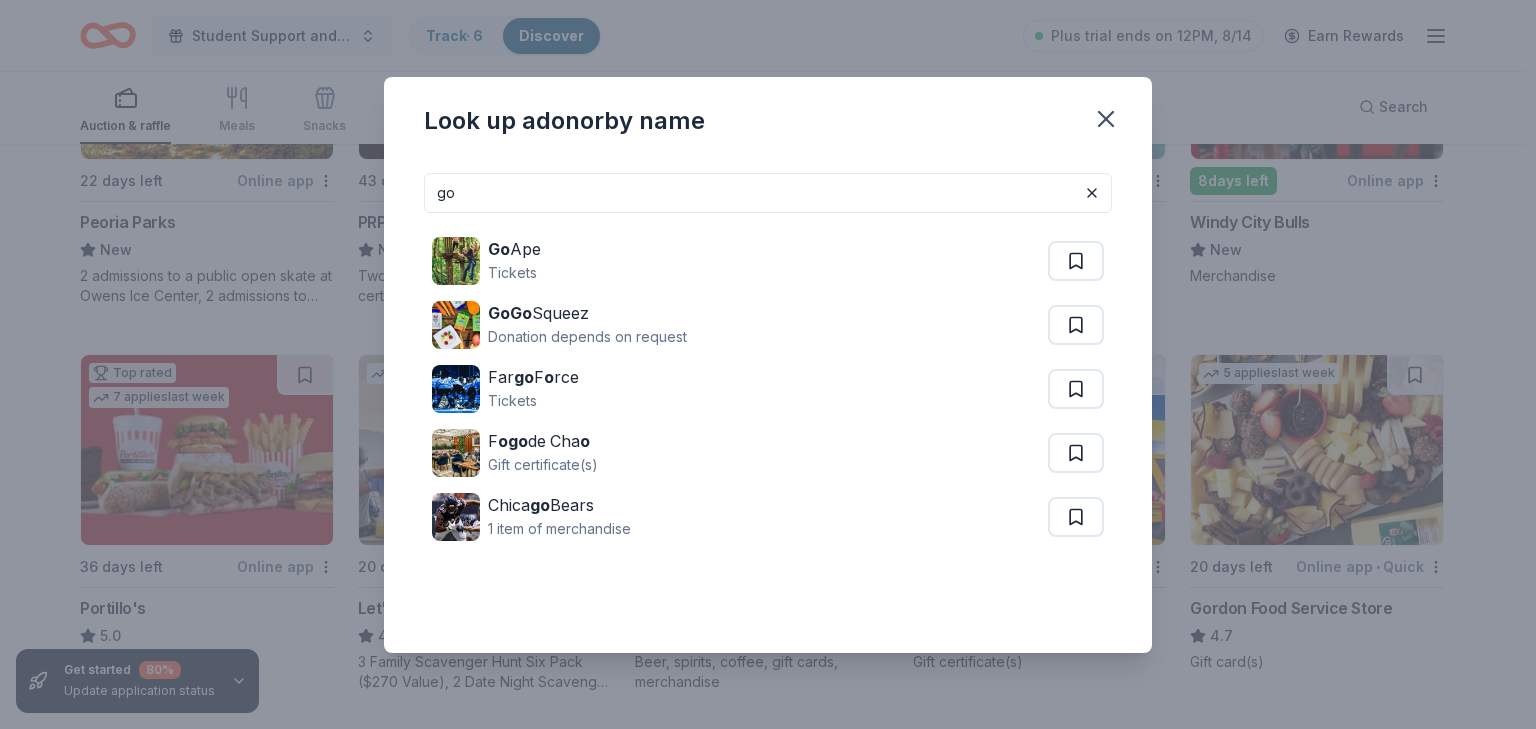drag, startPoint x: 540, startPoint y: 197, endPoint x: 395, endPoint y: 361, distance: 218.90866 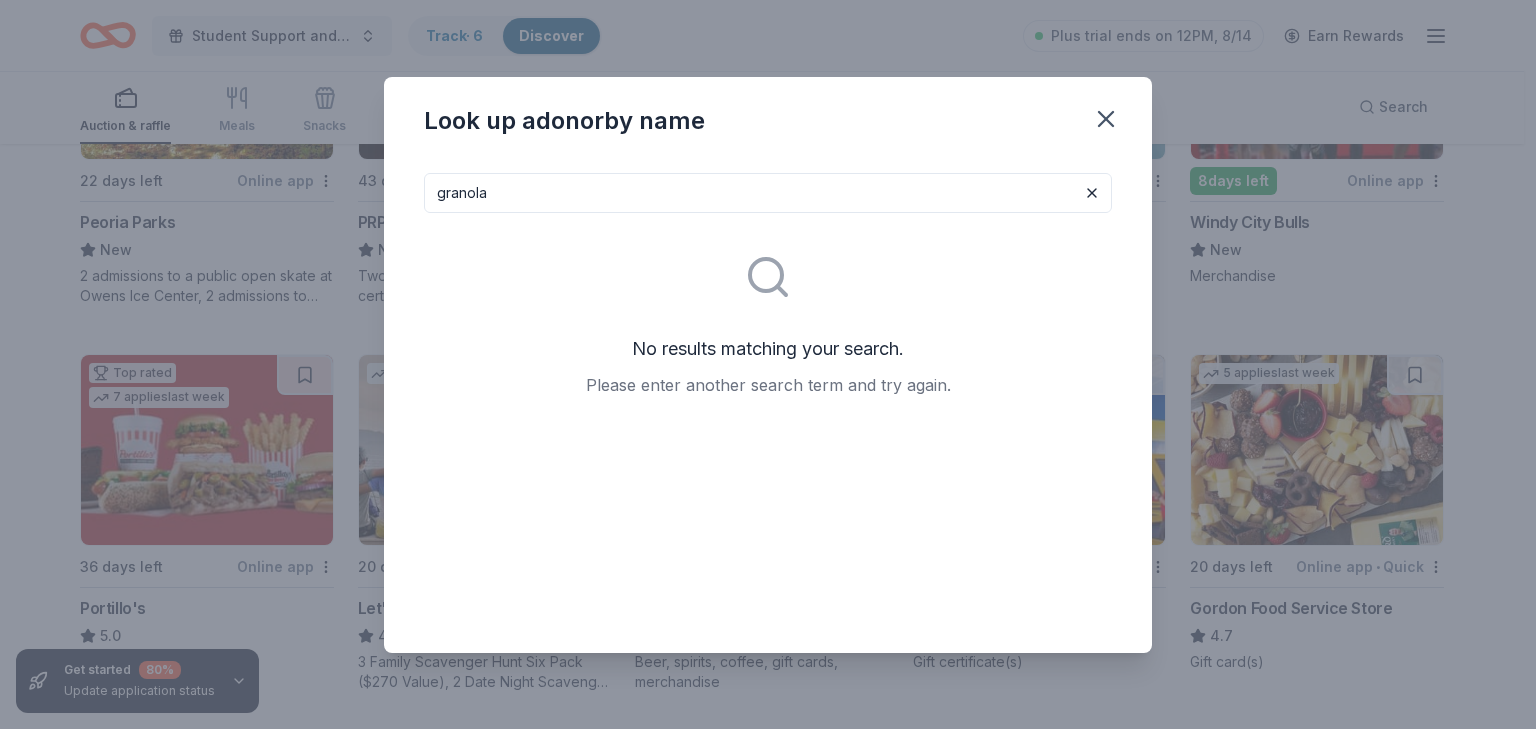 drag, startPoint x: 519, startPoint y: 199, endPoint x: 348, endPoint y: 192, distance: 171.14322 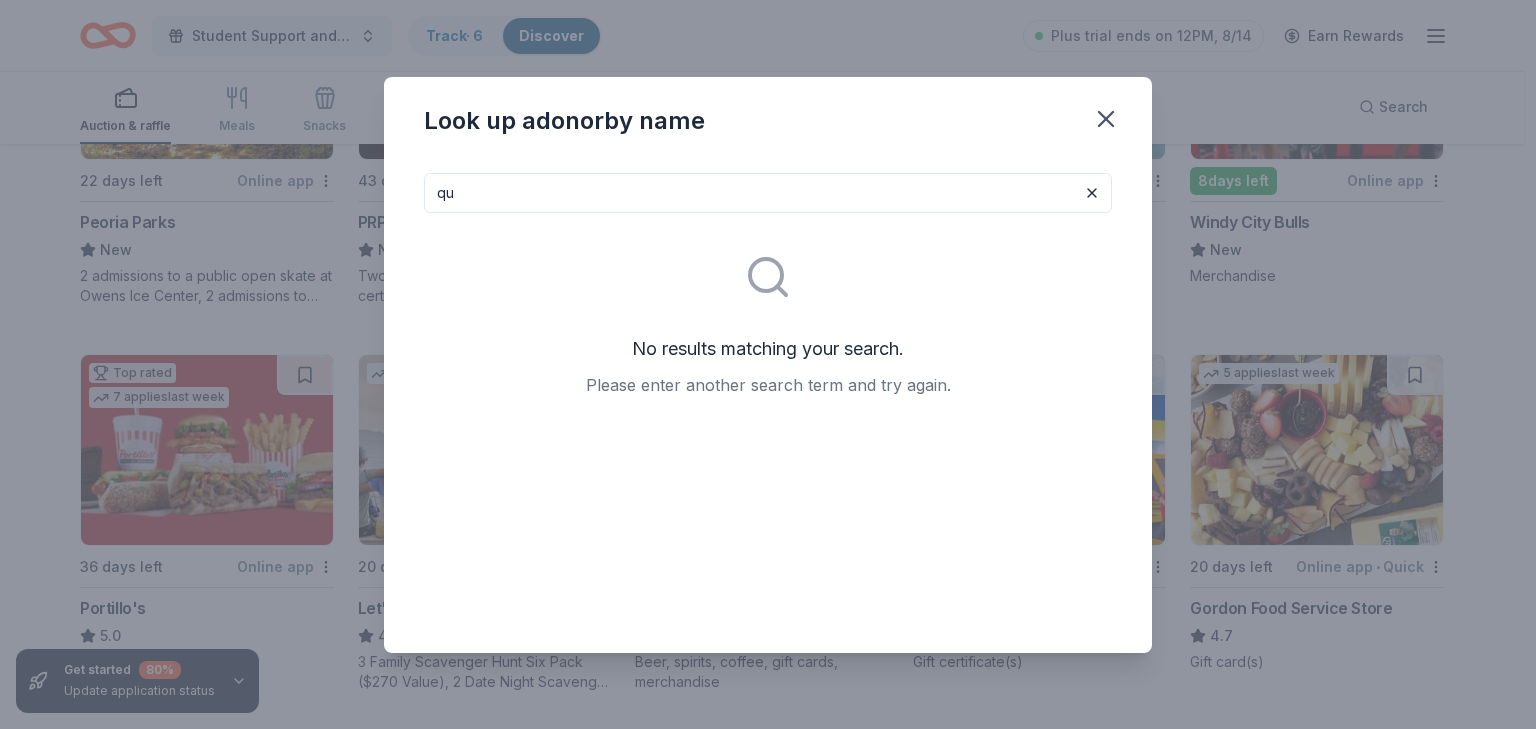 type on "q" 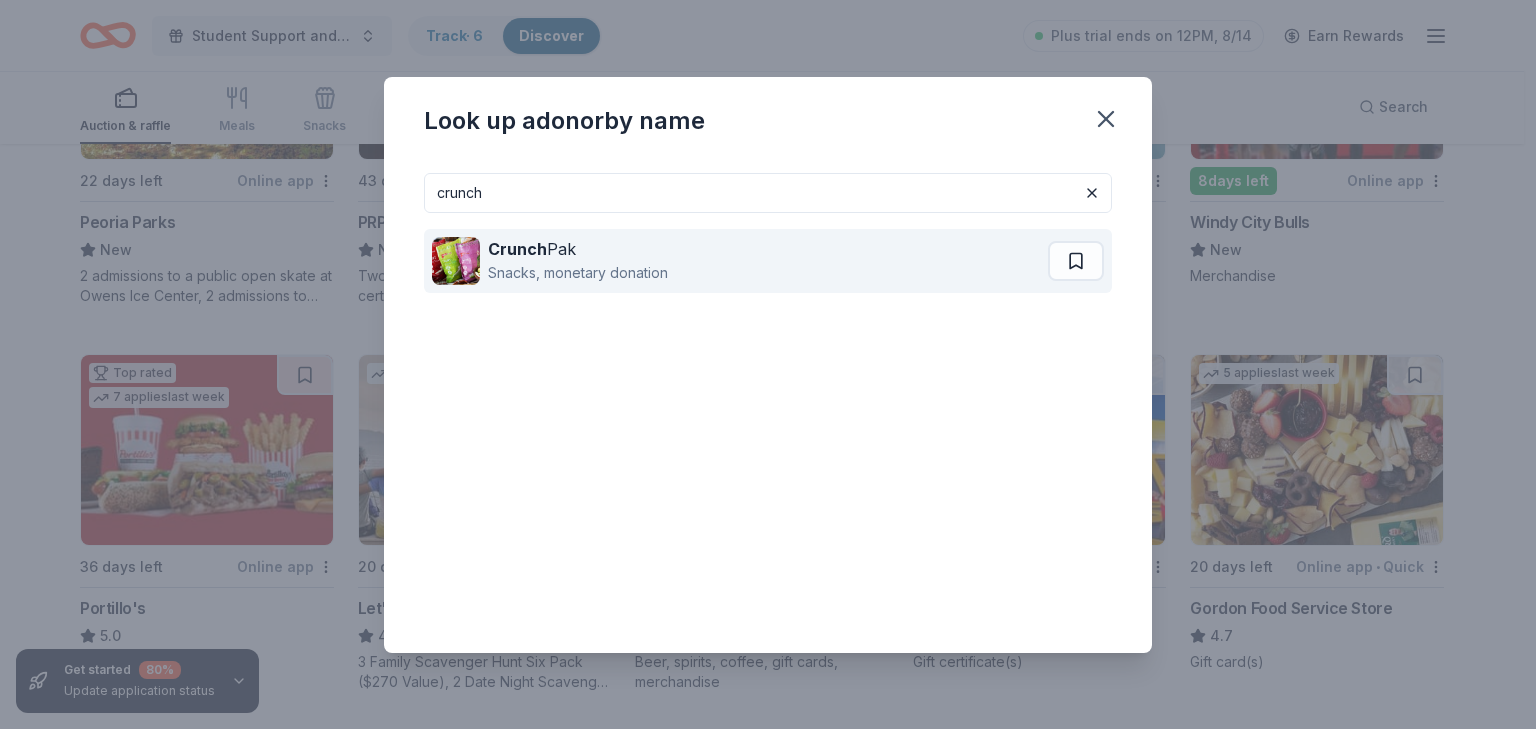click on "Crunch" at bounding box center (517, 249) 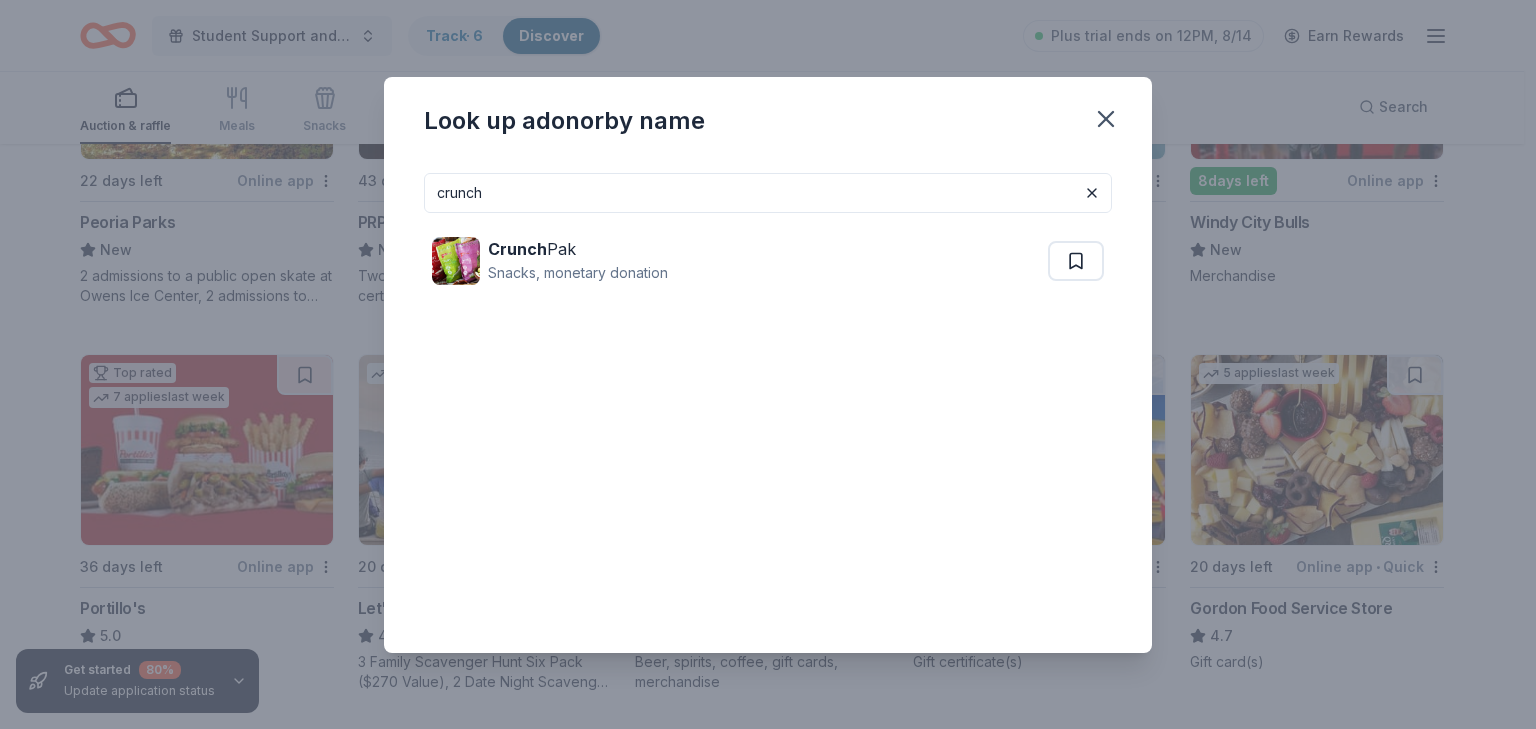 drag, startPoint x: 556, startPoint y: 196, endPoint x: 281, endPoint y: 217, distance: 275.80066 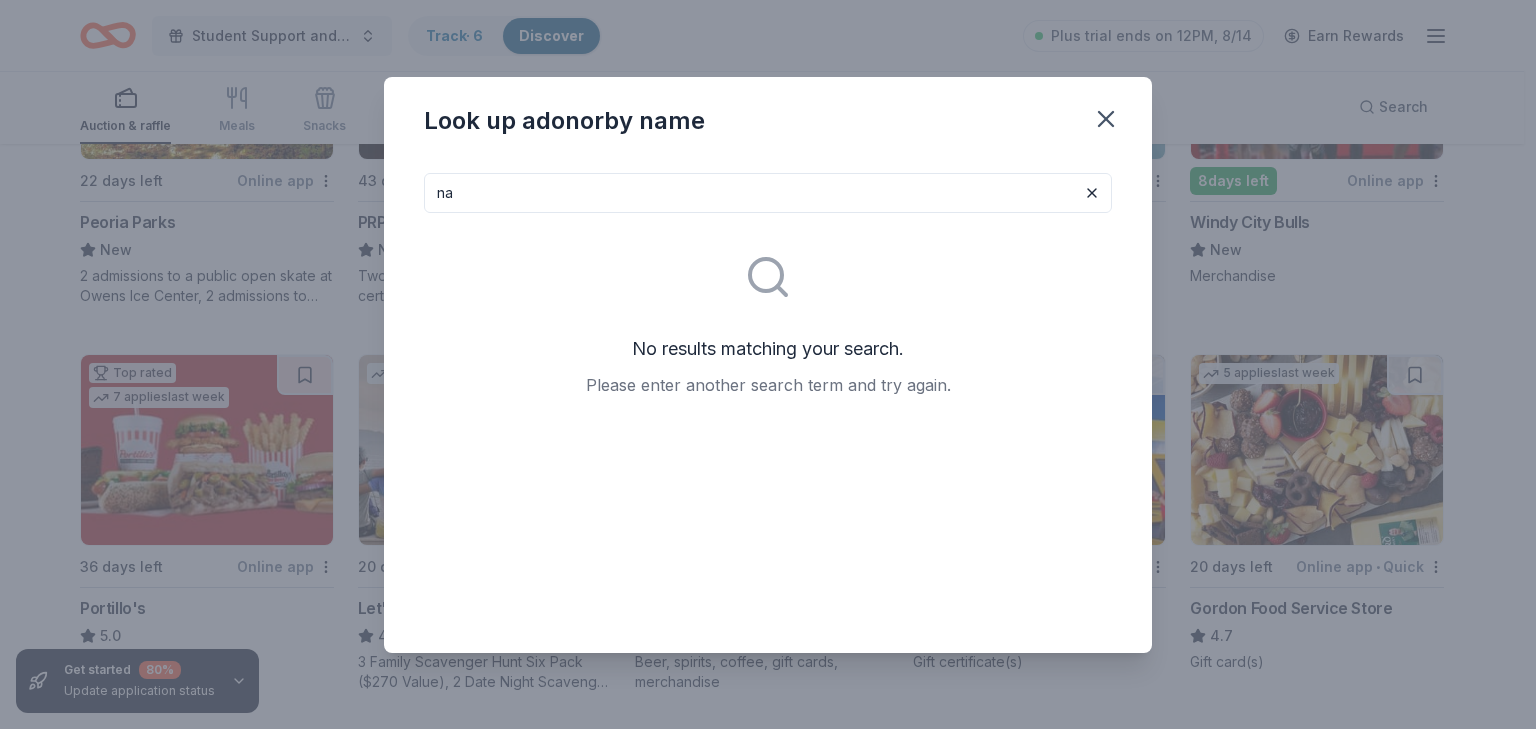 type on "n" 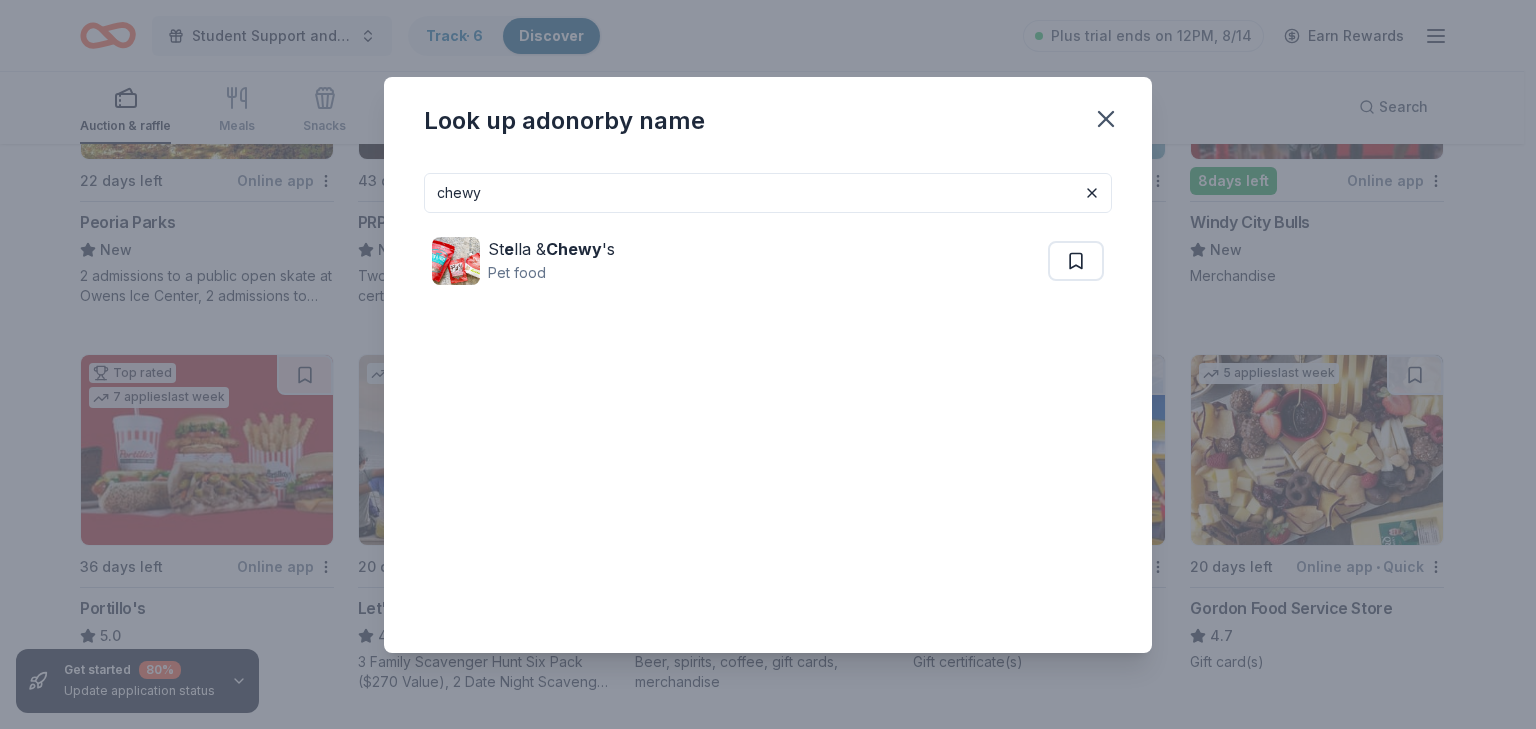 type on "chewy" 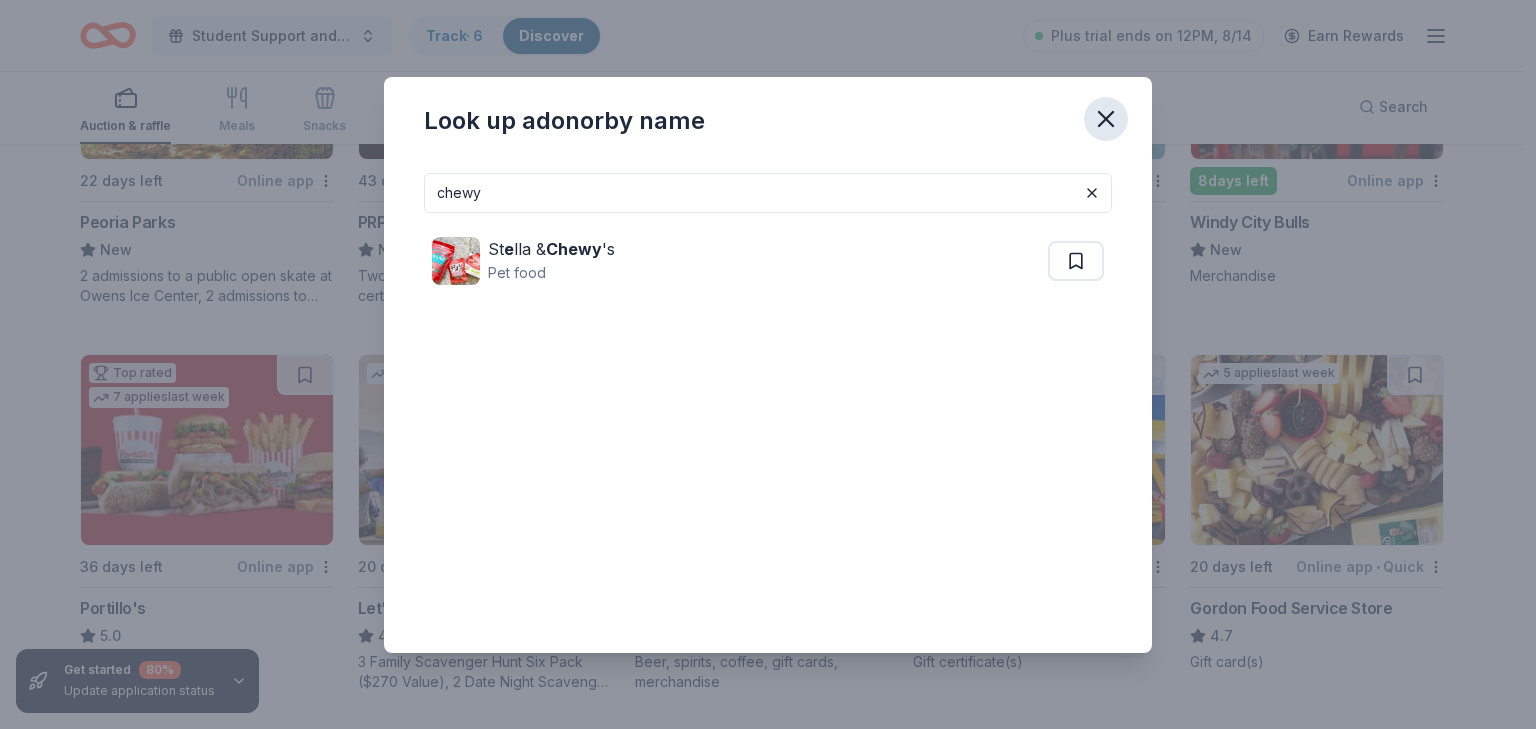 click 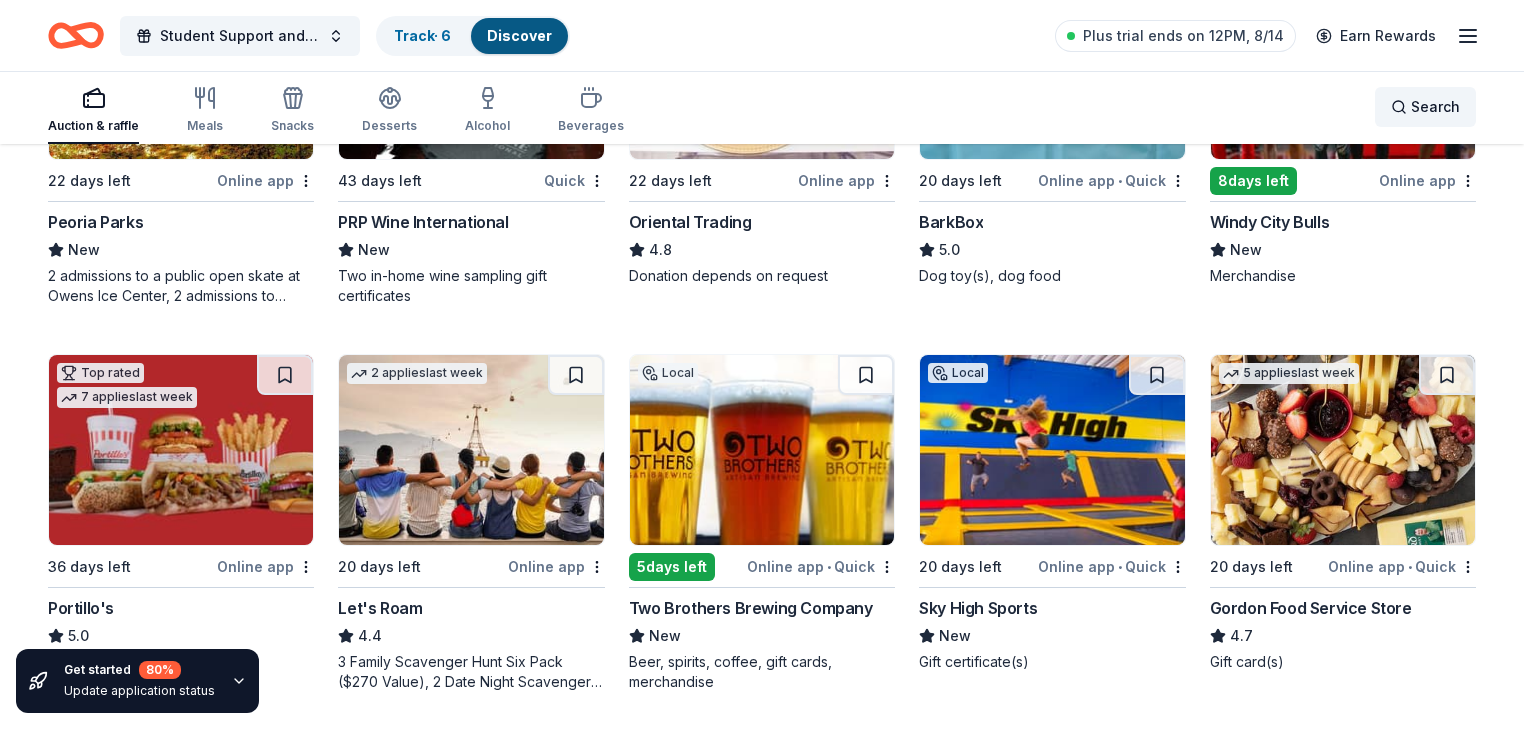 click on "Search" at bounding box center (1425, 107) 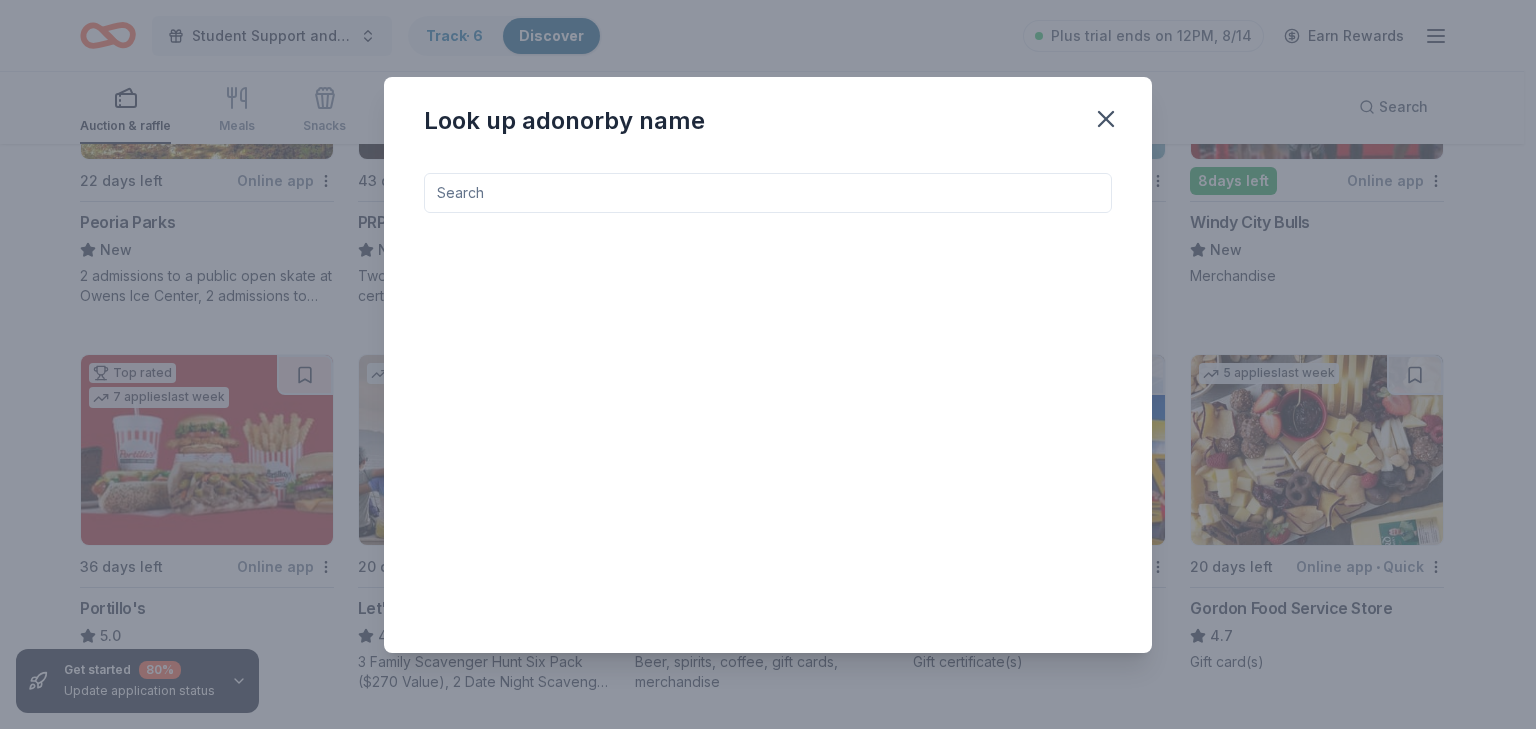 click at bounding box center [768, 397] 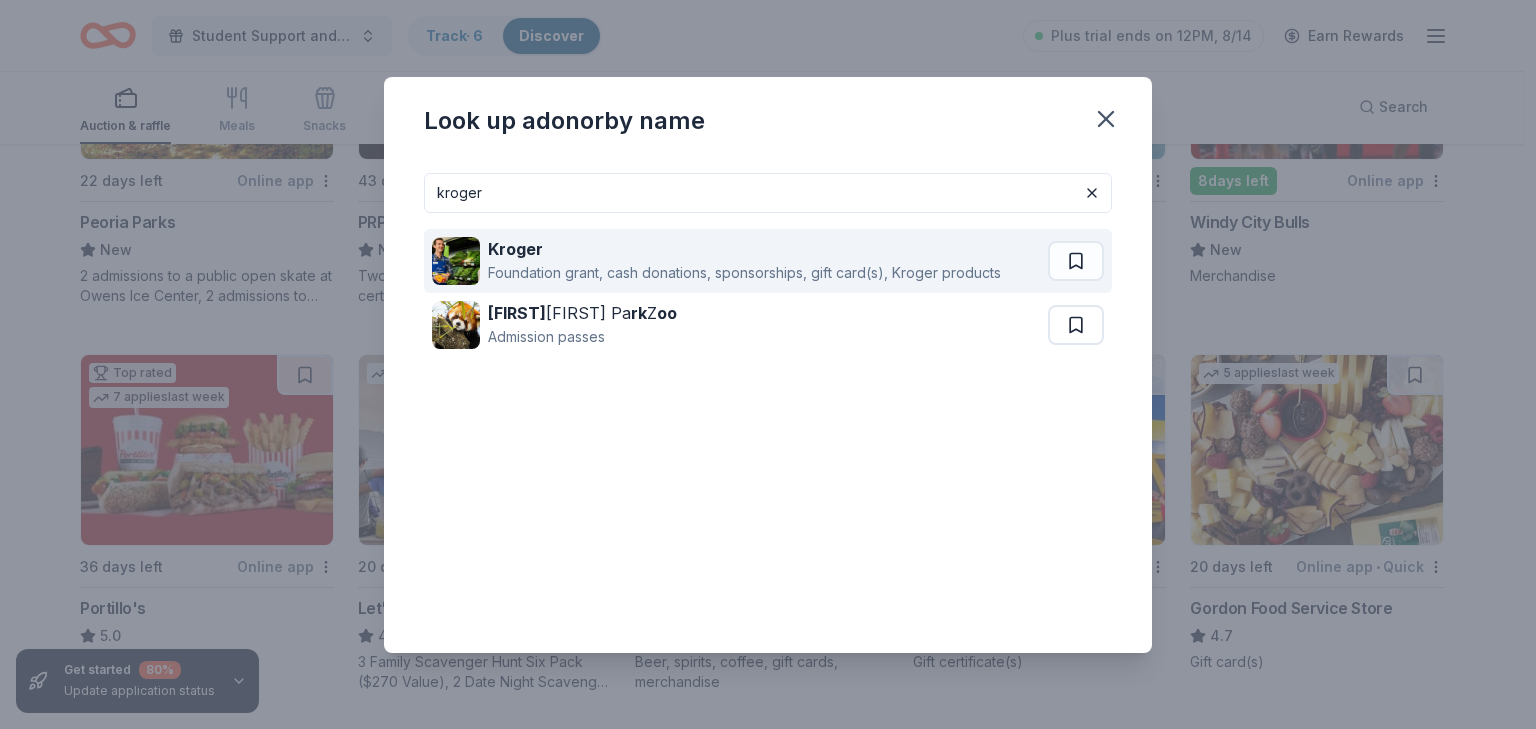 click on "Foundation grant, cash donations, sponsorships, gift card(s), Kroger products" at bounding box center [744, 273] 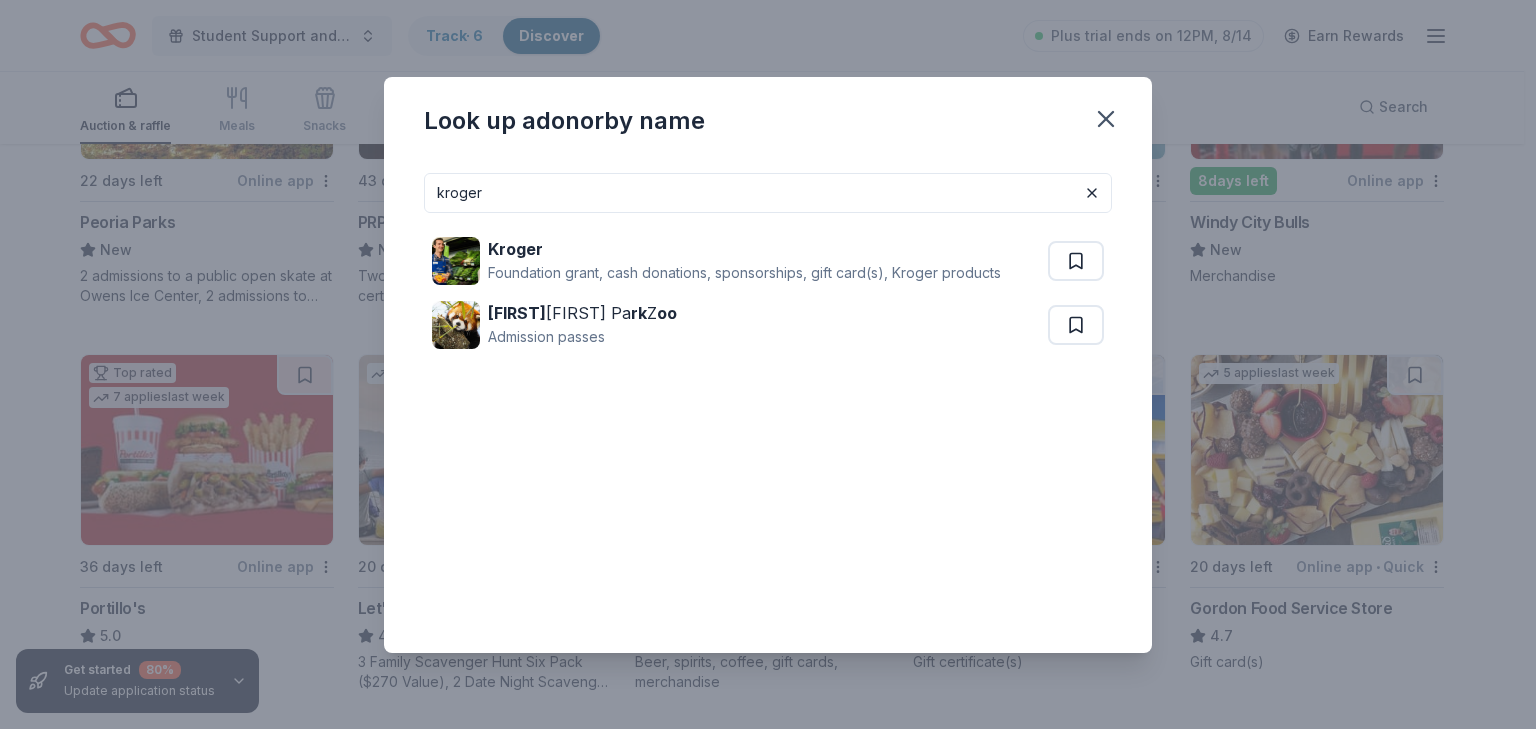 drag, startPoint x: 735, startPoint y: 190, endPoint x: 302, endPoint y: 169, distance: 433.50894 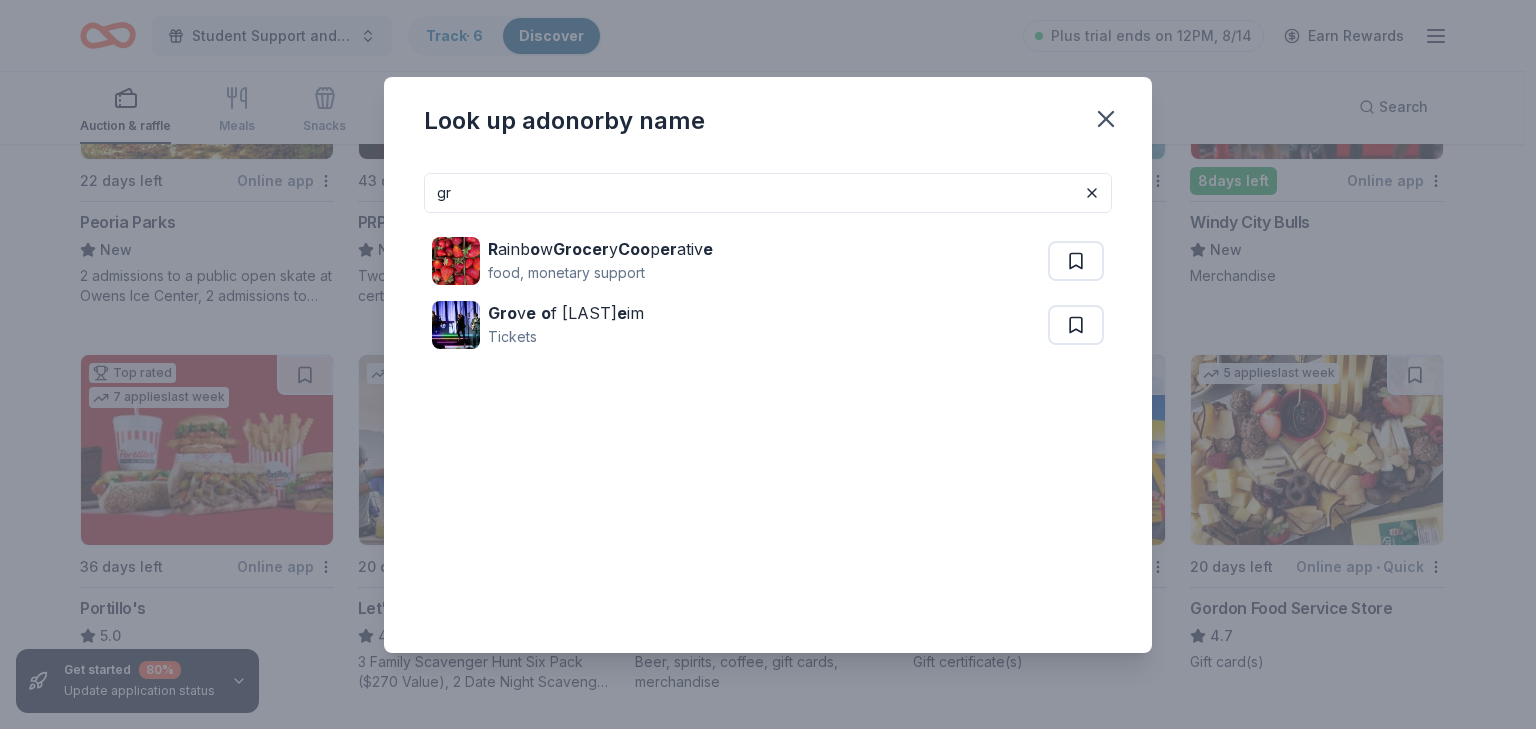 type on "g" 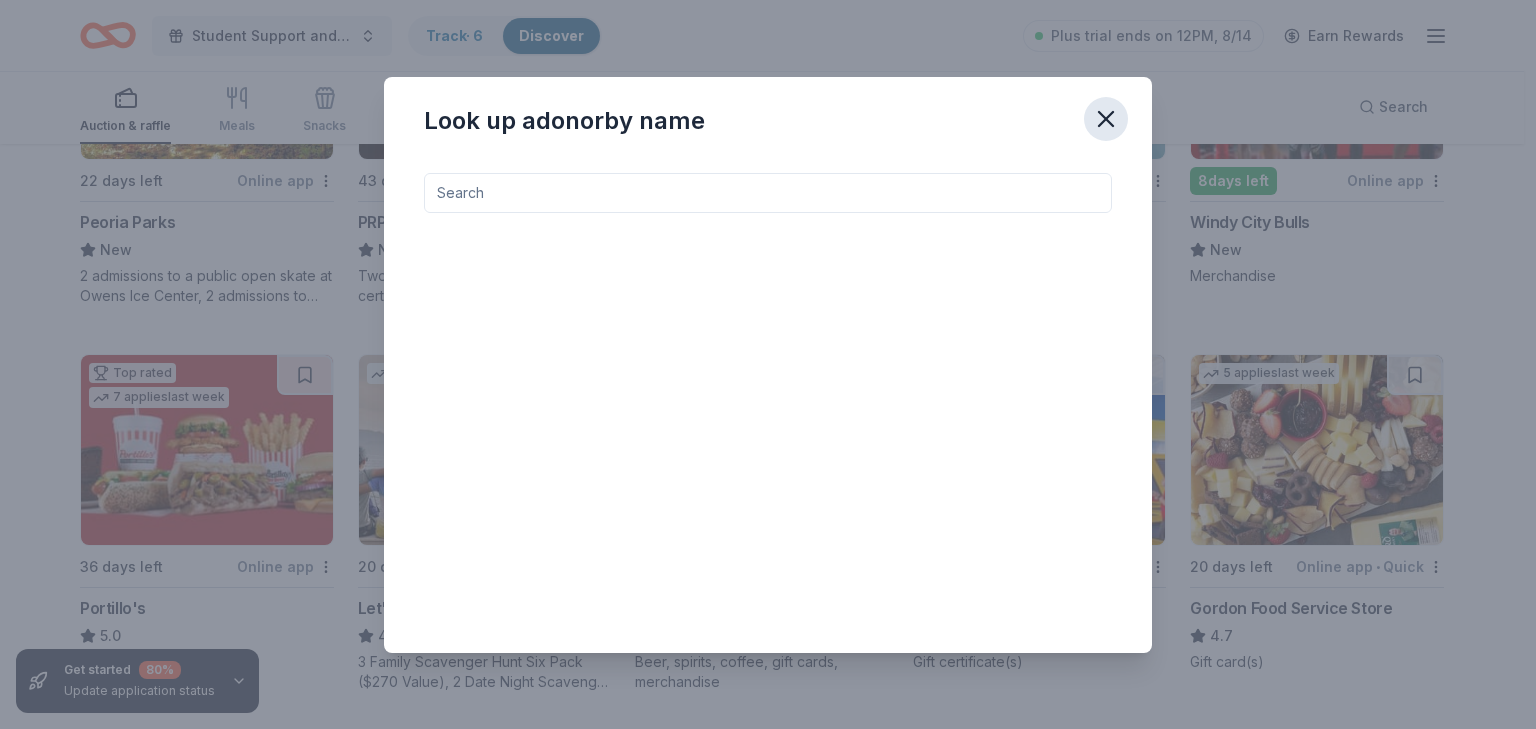type 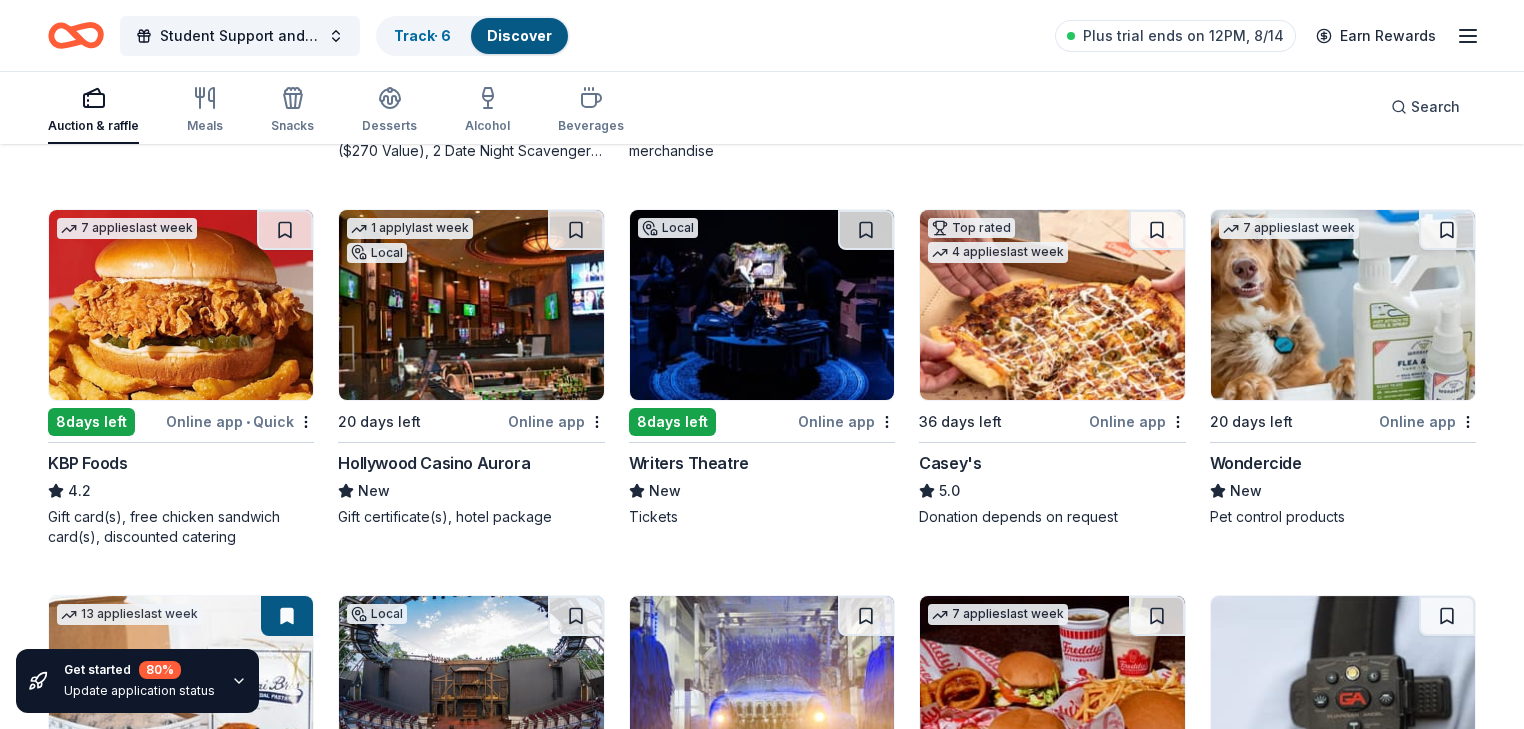 scroll, scrollTop: 933, scrollLeft: 0, axis: vertical 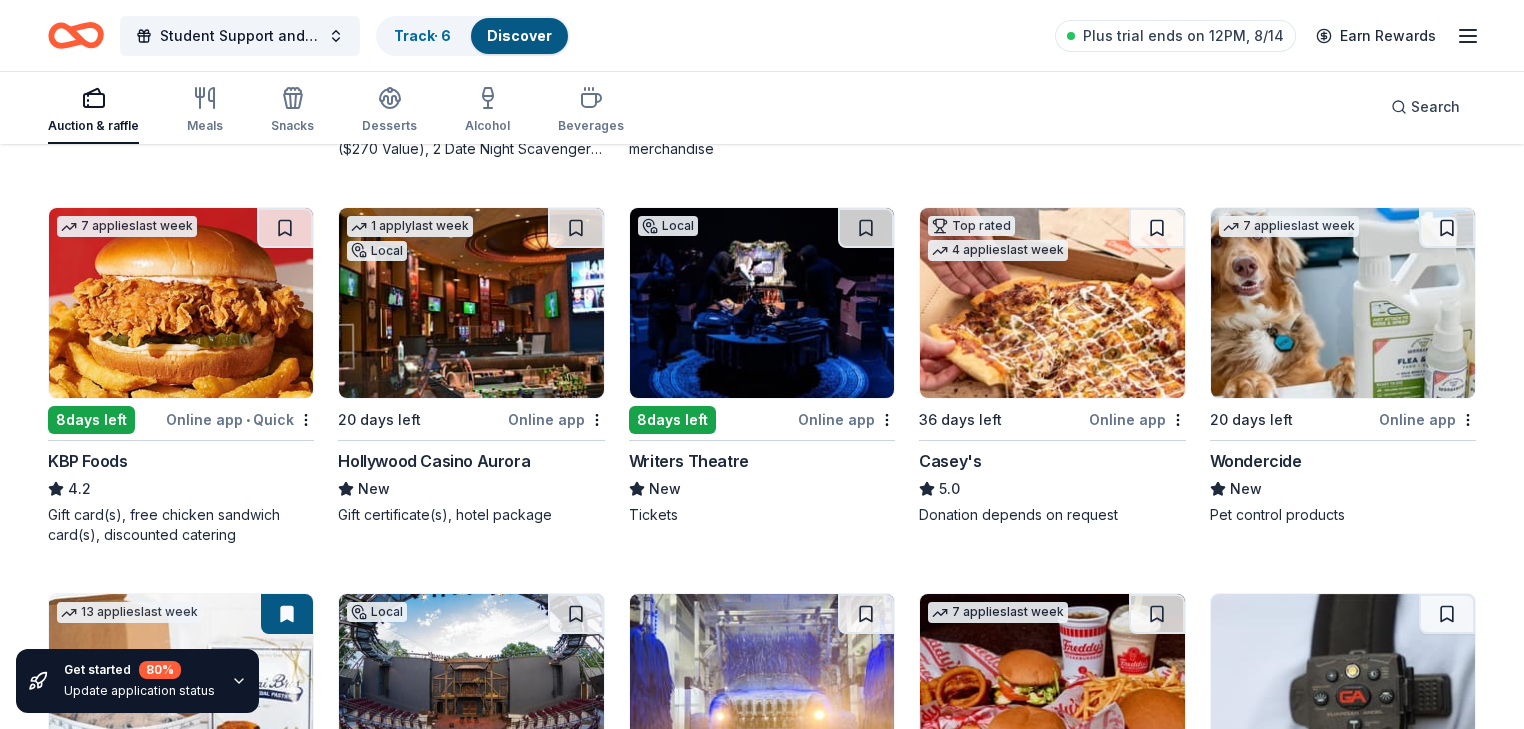 click at bounding box center [181, 303] 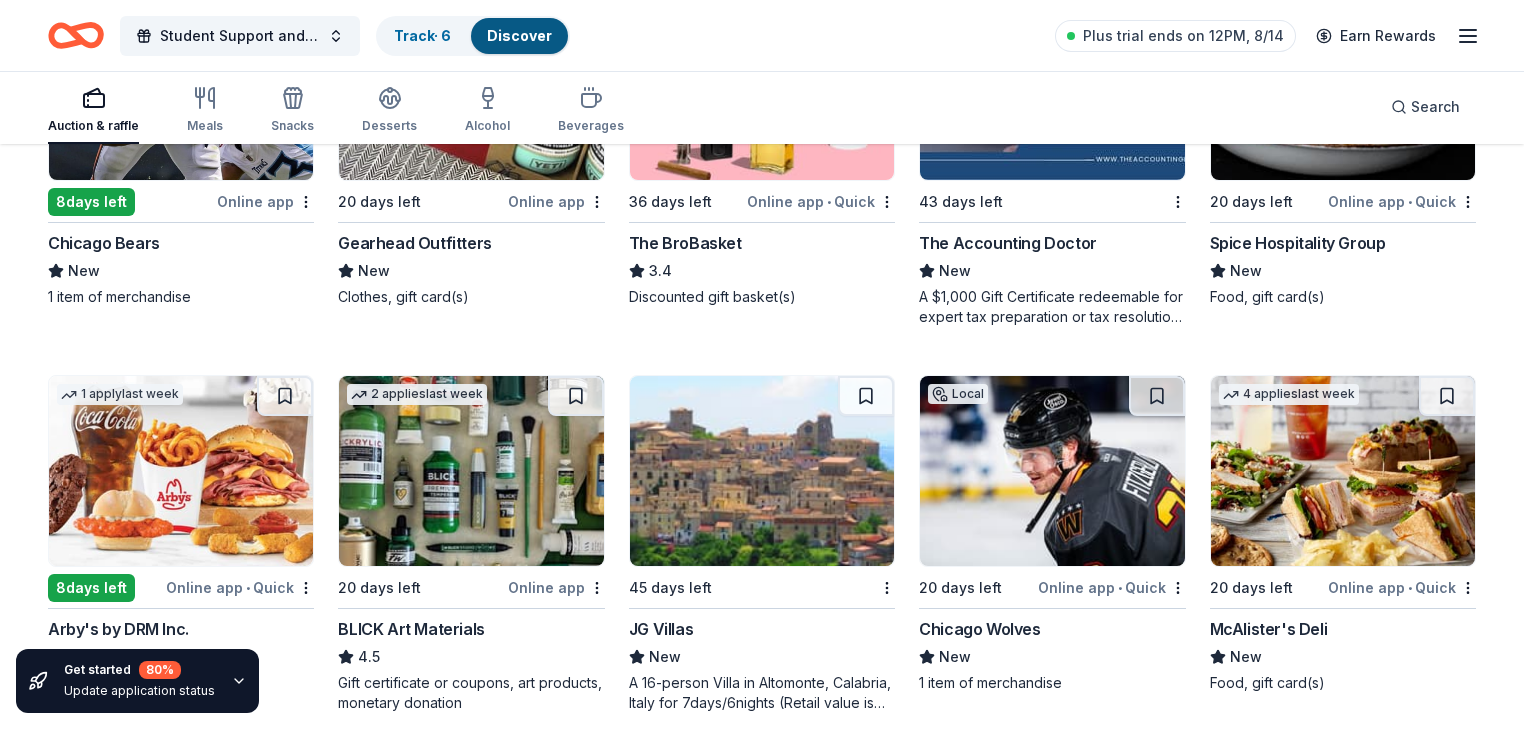 scroll, scrollTop: 3560, scrollLeft: 0, axis: vertical 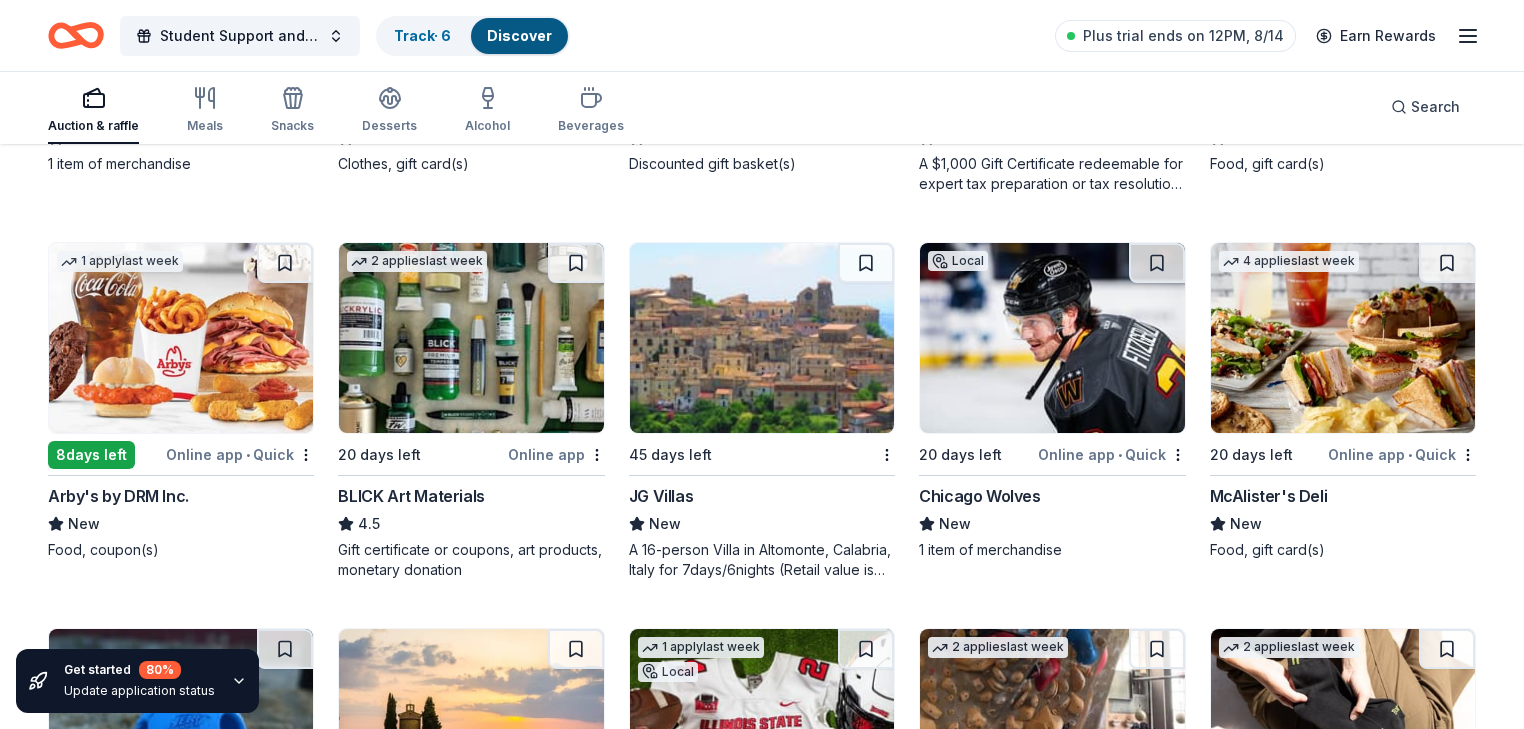 click at bounding box center (181, 338) 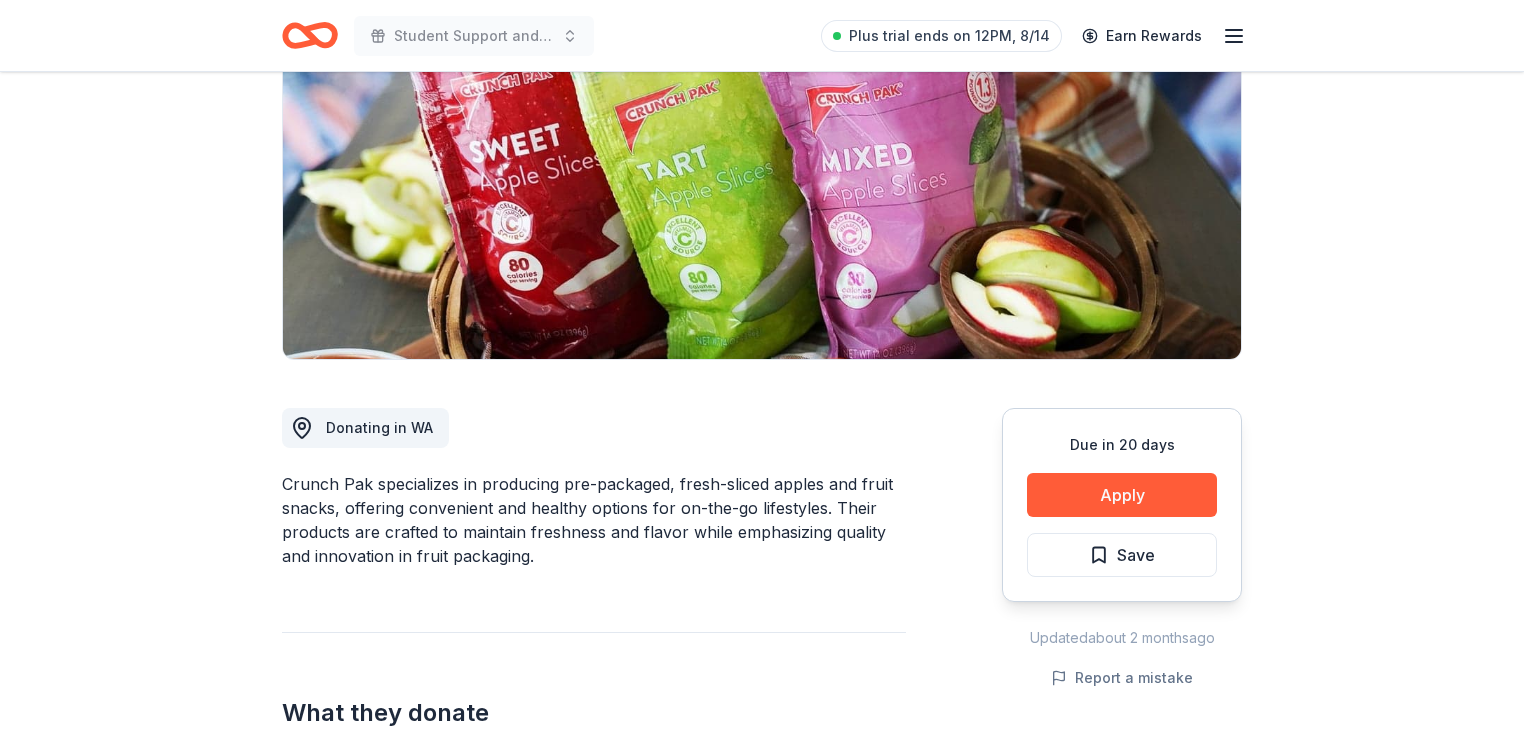 scroll, scrollTop: 266, scrollLeft: 0, axis: vertical 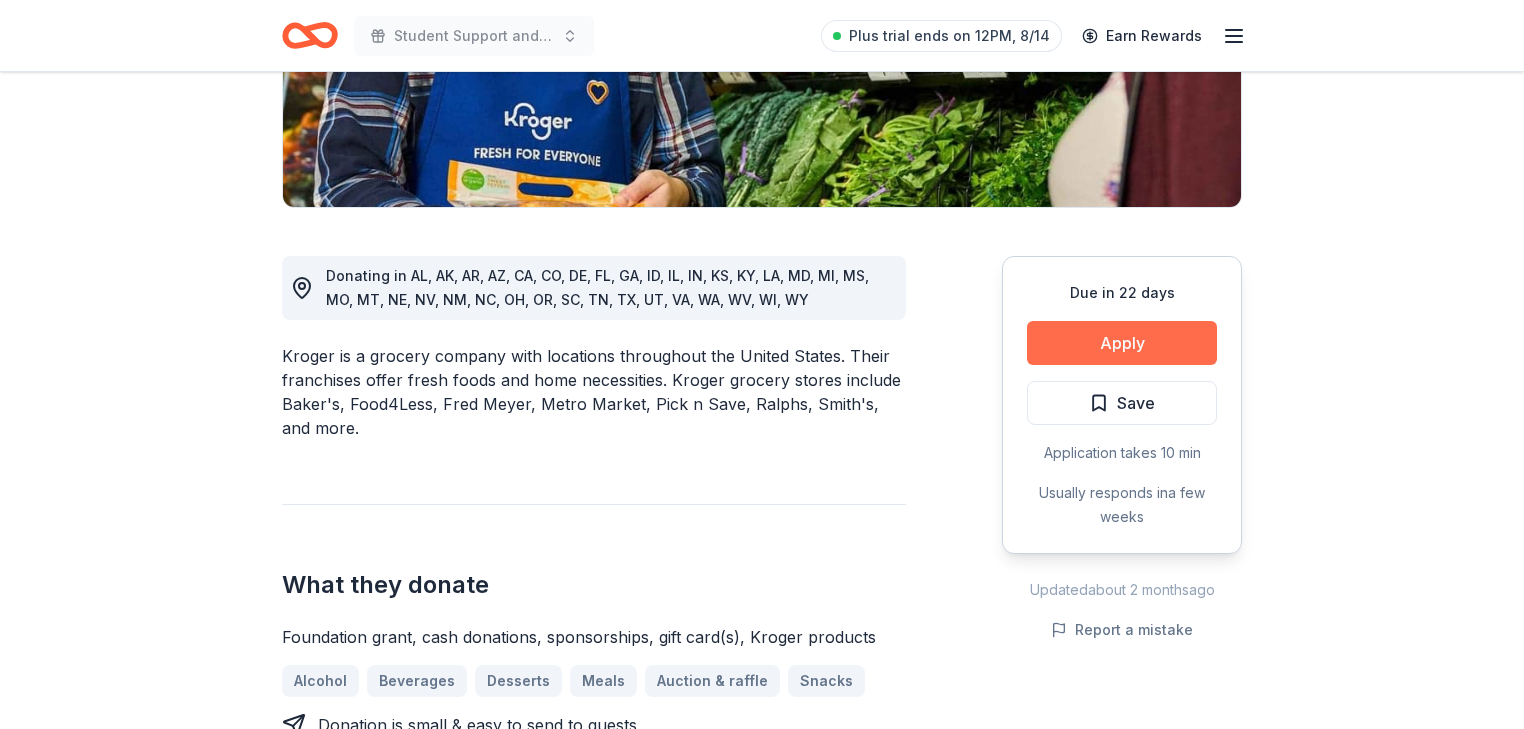 click on "Apply" at bounding box center [1122, 343] 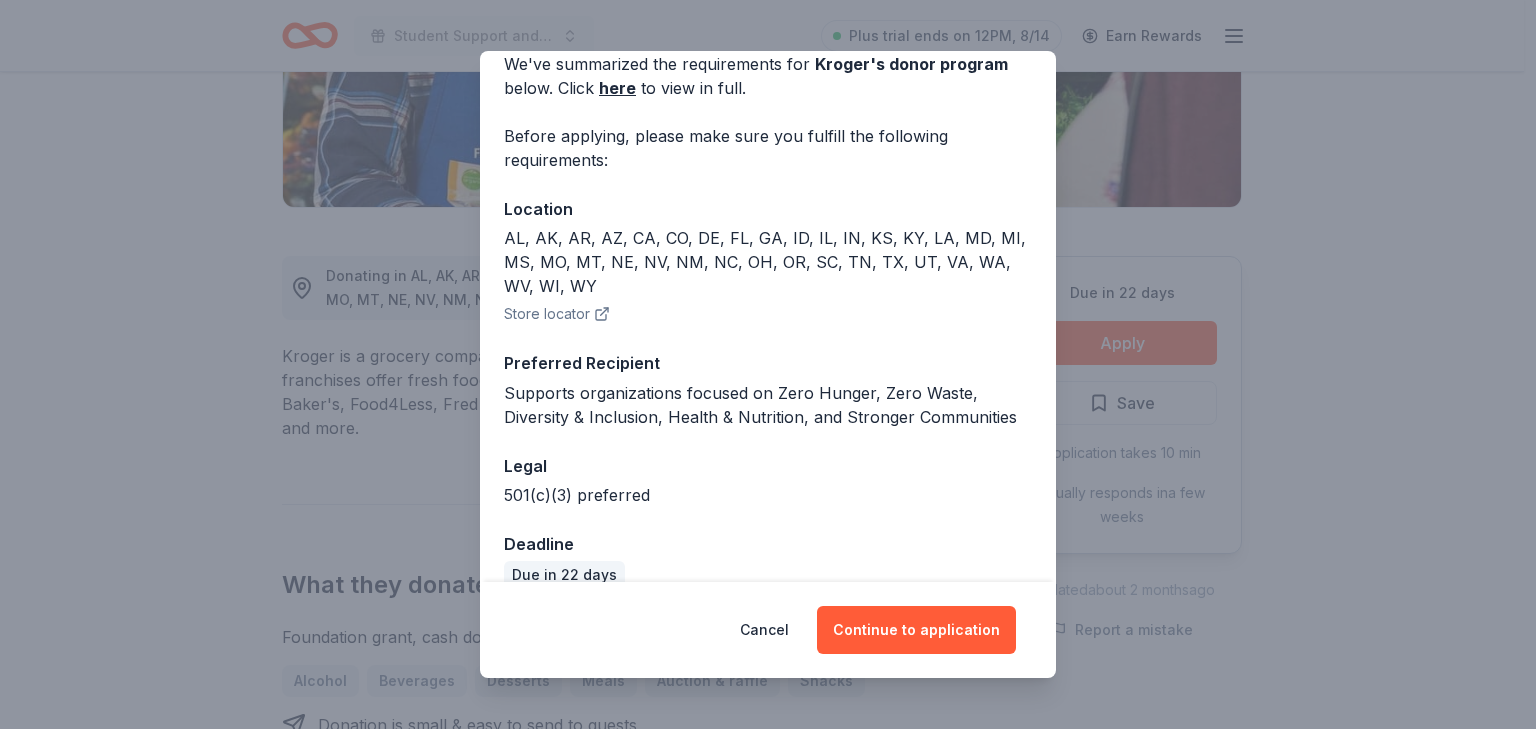 scroll, scrollTop: 127, scrollLeft: 0, axis: vertical 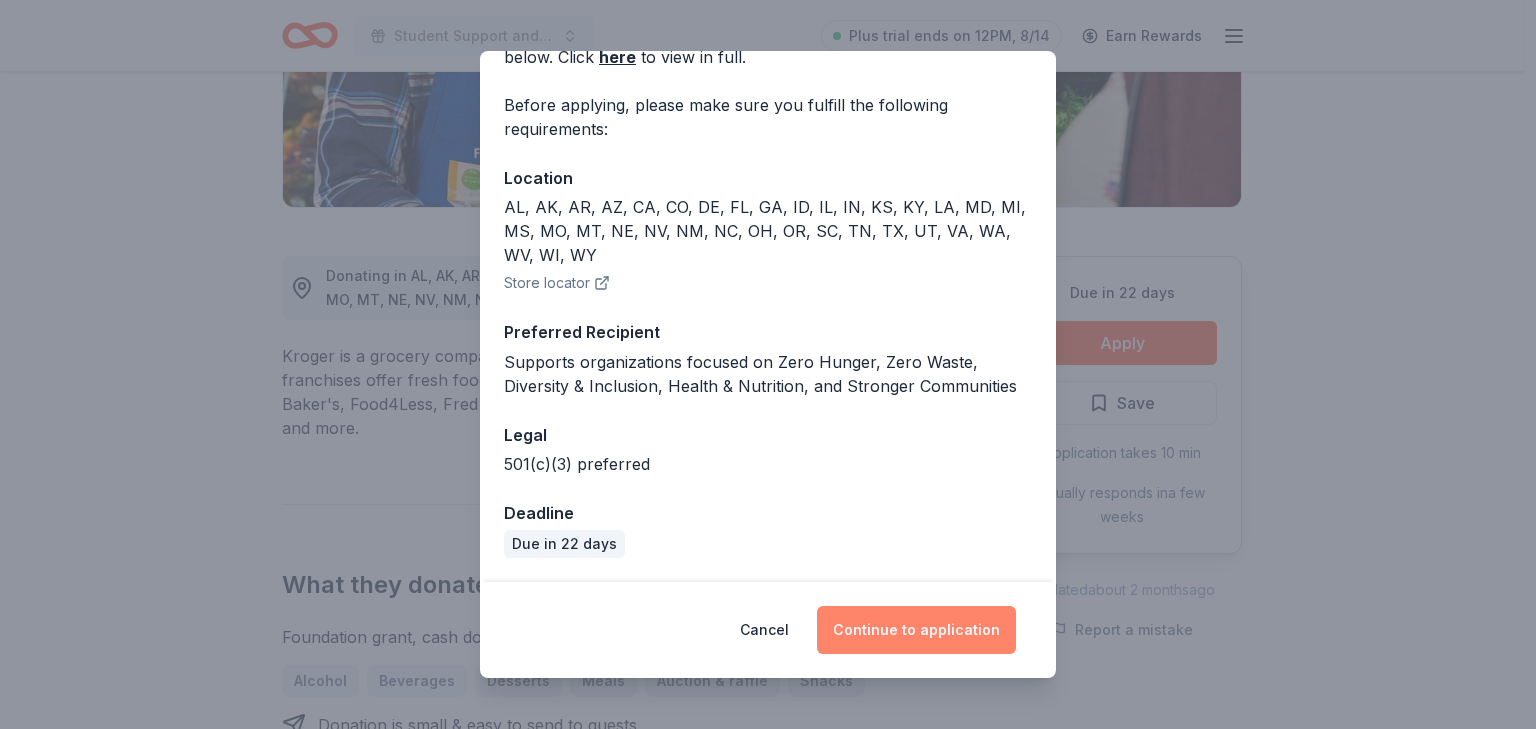 click on "Continue to application" at bounding box center (916, 630) 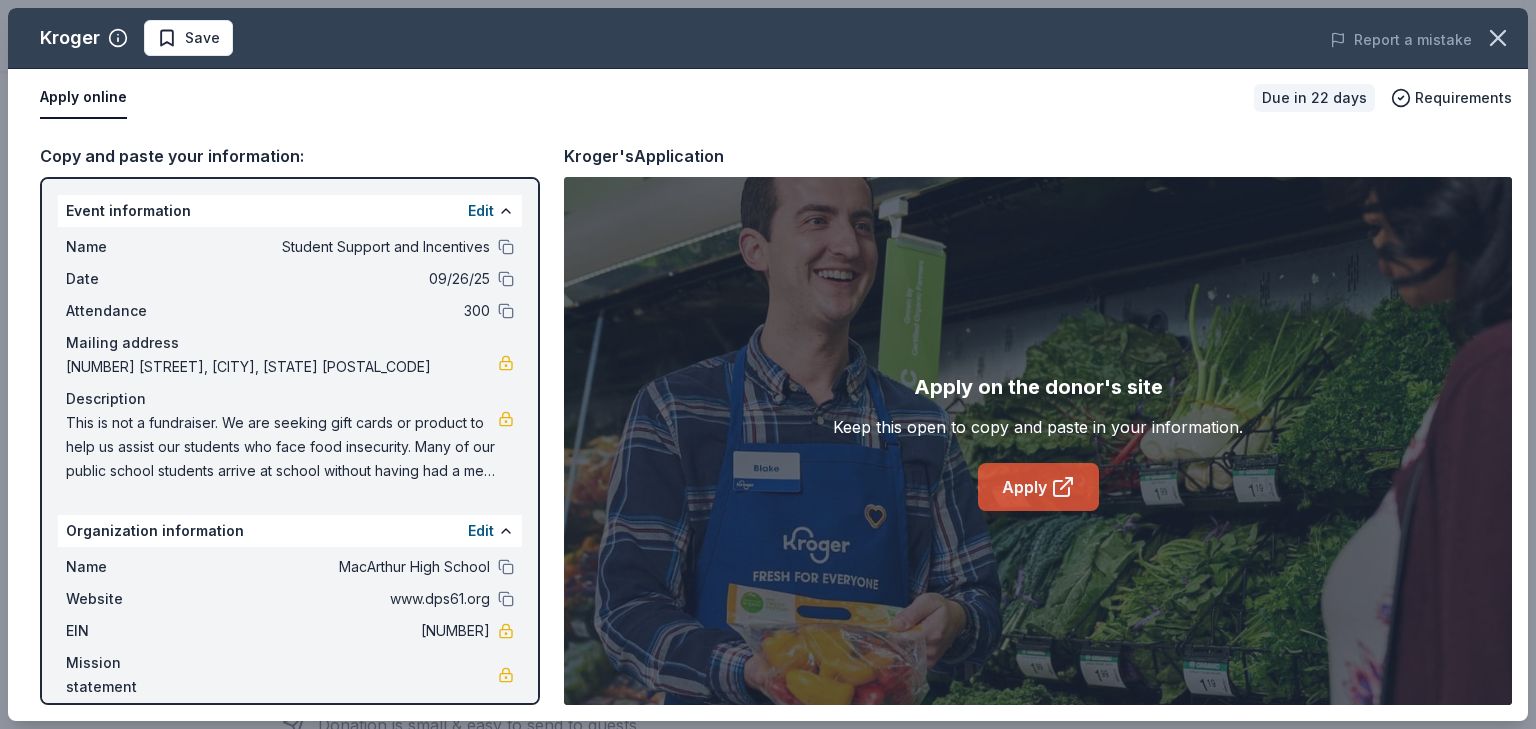 click on "Apply" at bounding box center (1038, 487) 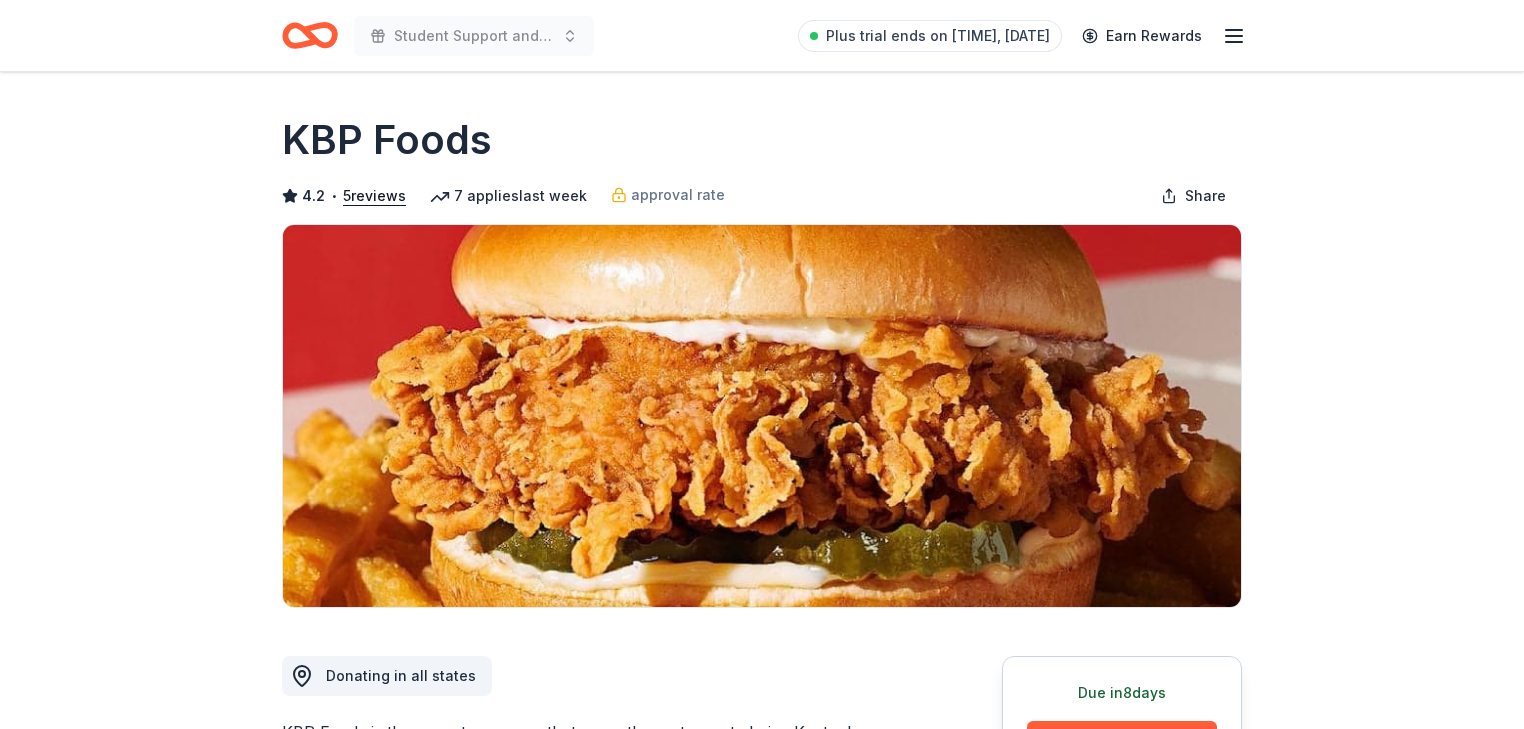 scroll, scrollTop: 0, scrollLeft: 0, axis: both 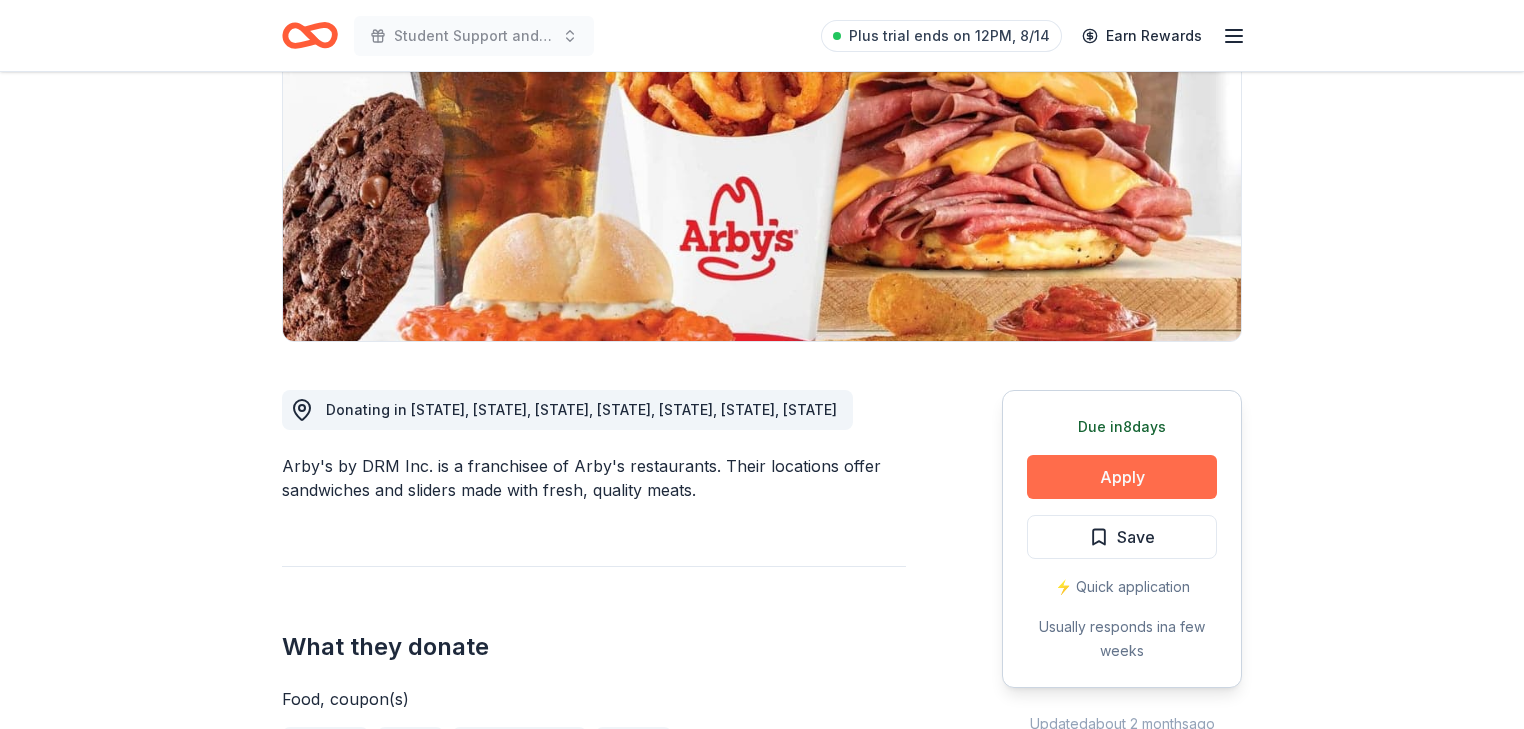 click on "Apply" at bounding box center (1122, 477) 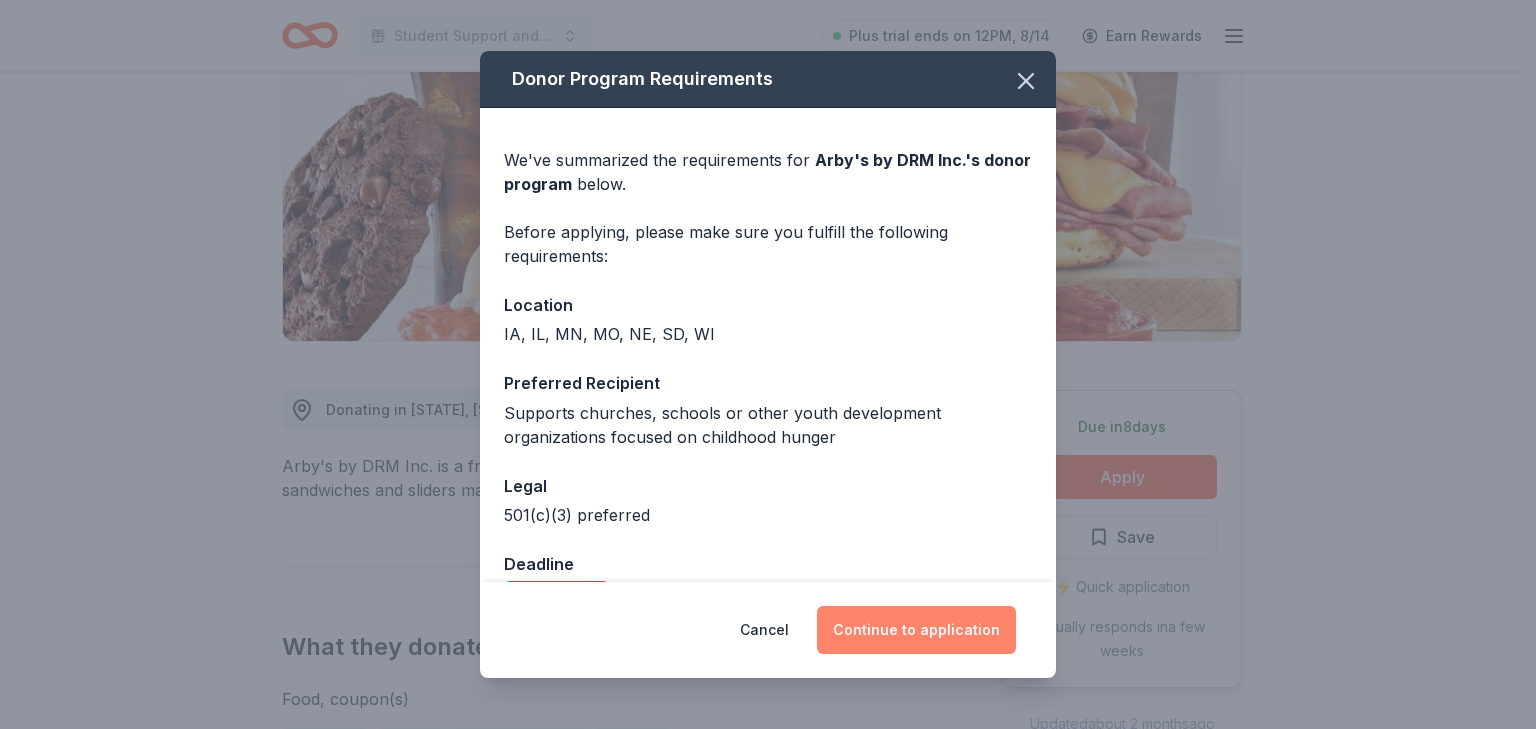 click on "Continue to application" at bounding box center [916, 630] 